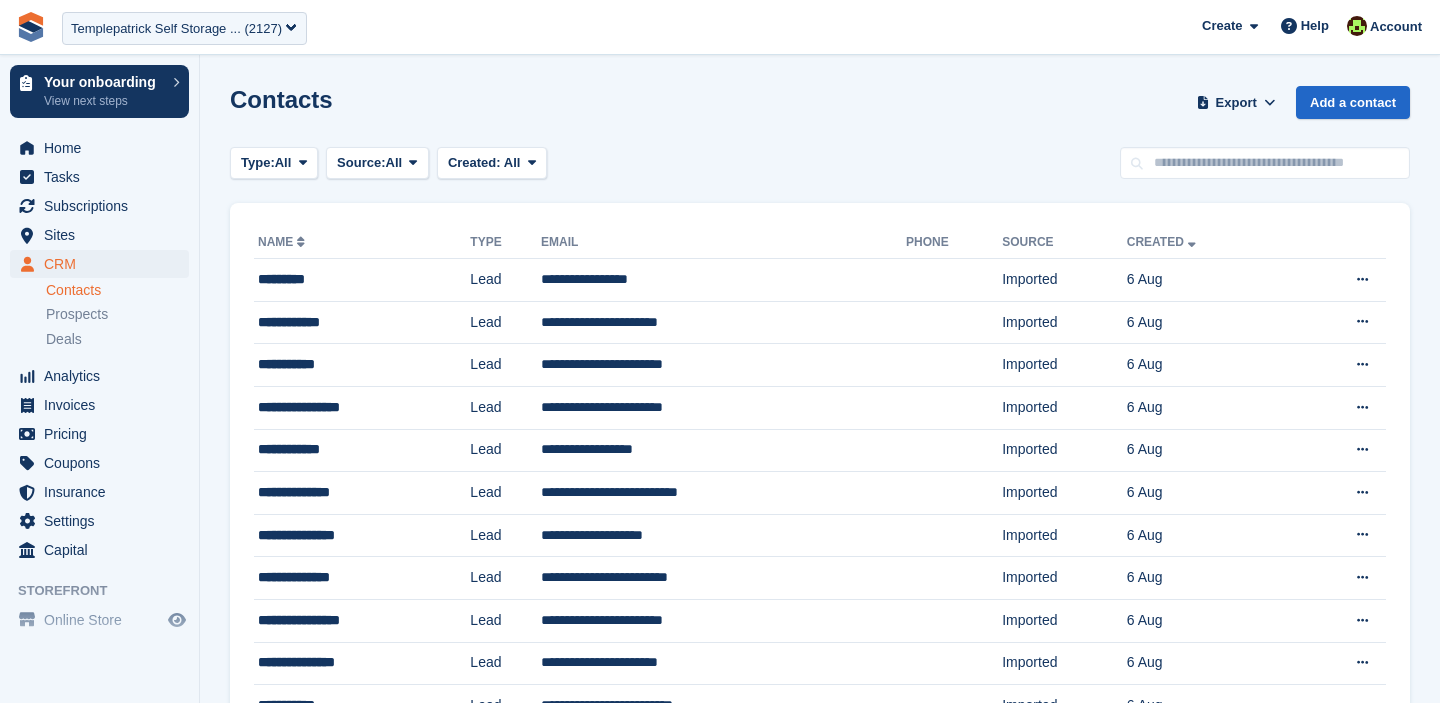 click on "Templepatrick Self Storage ... (2127)" at bounding box center [176, 29] 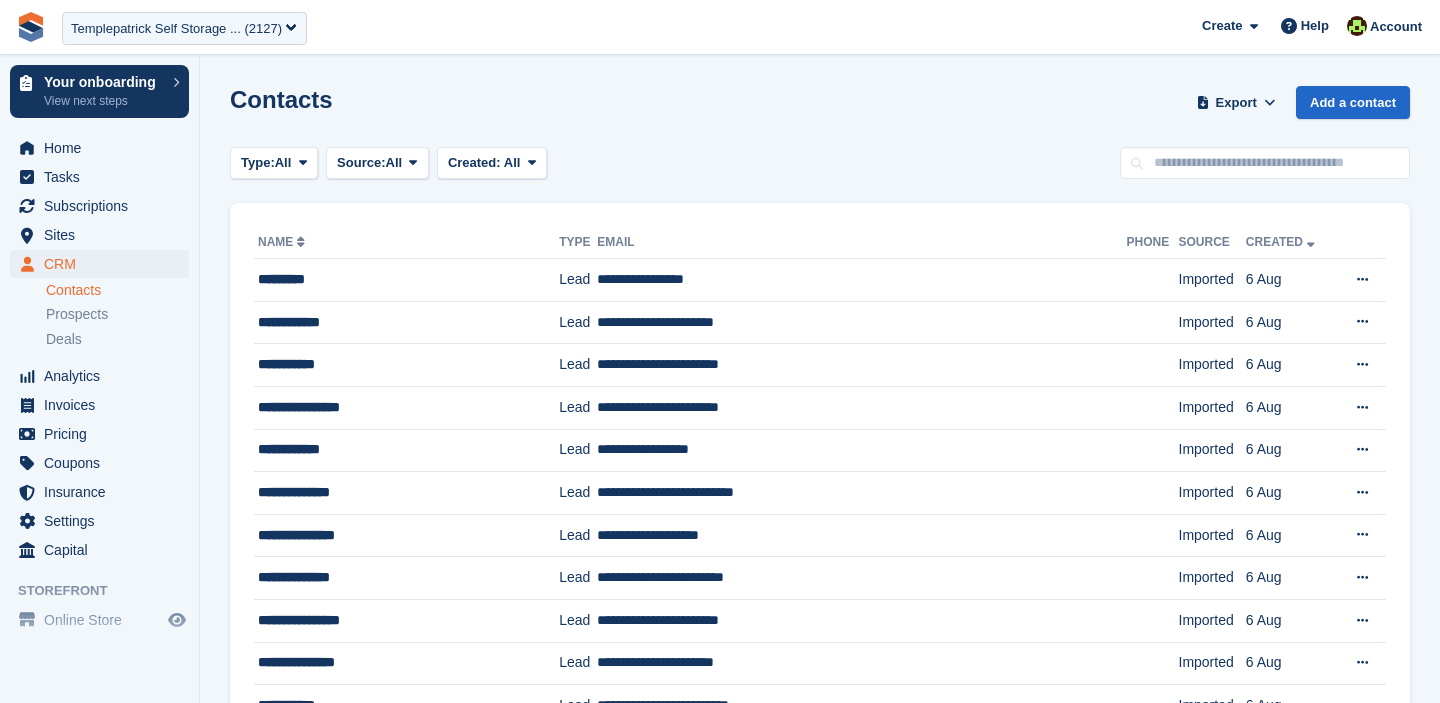 scroll, scrollTop: 1785, scrollLeft: 0, axis: vertical 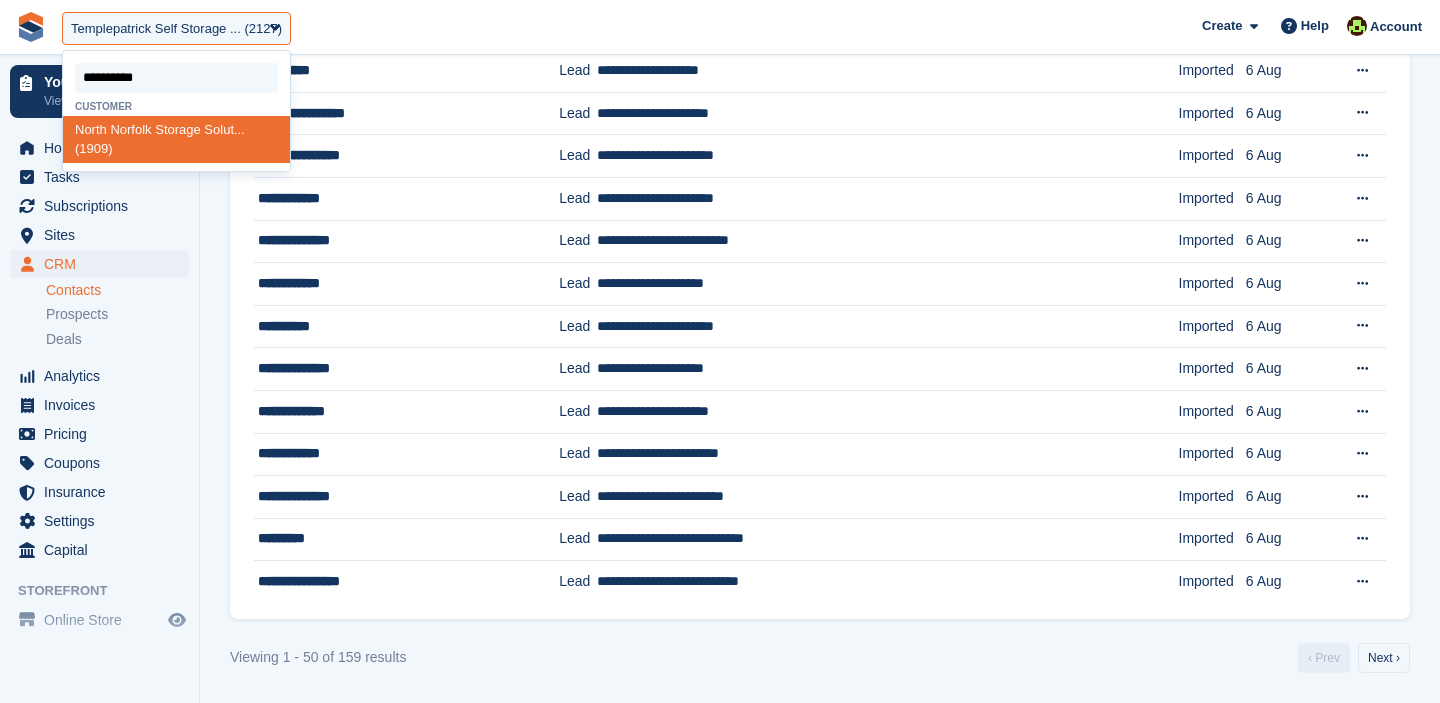 type on "**********" 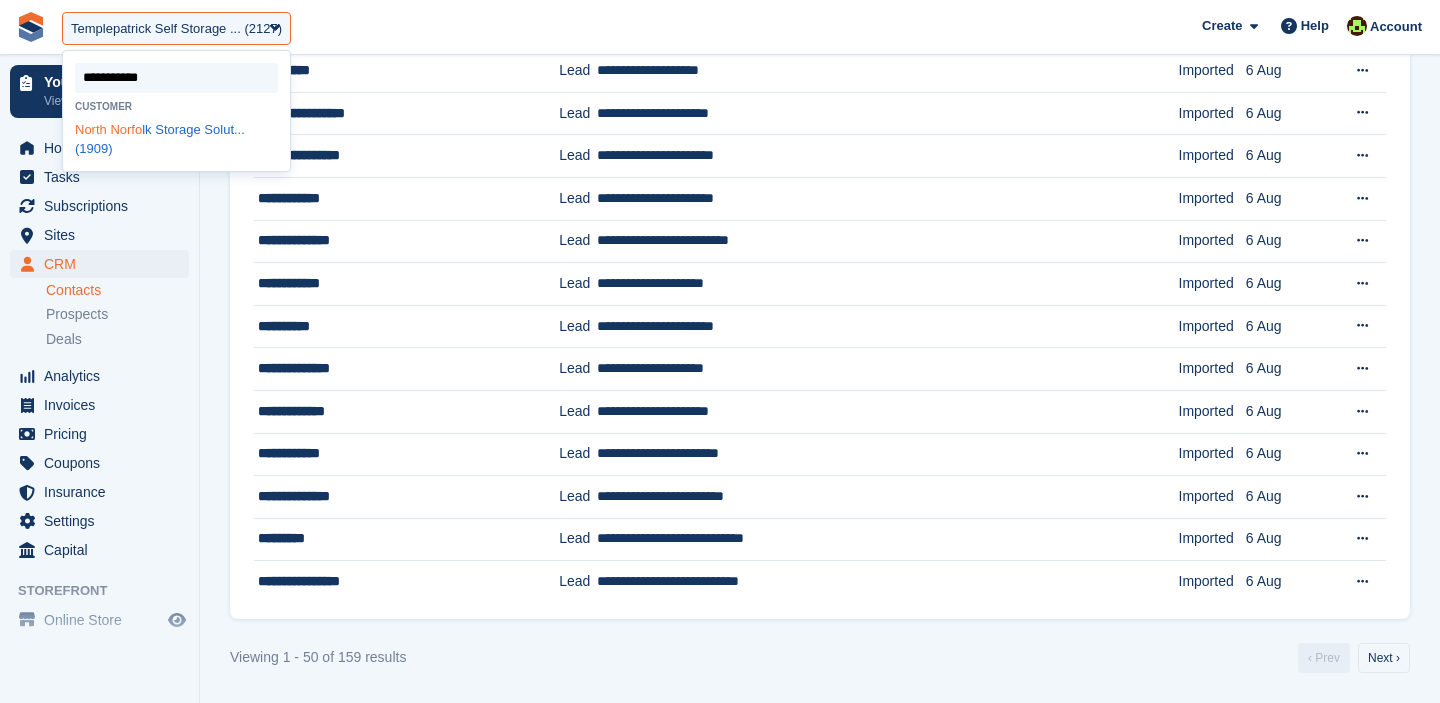 click on "North   Norfo lk Storage Solut... (1909)" at bounding box center (176, 139) 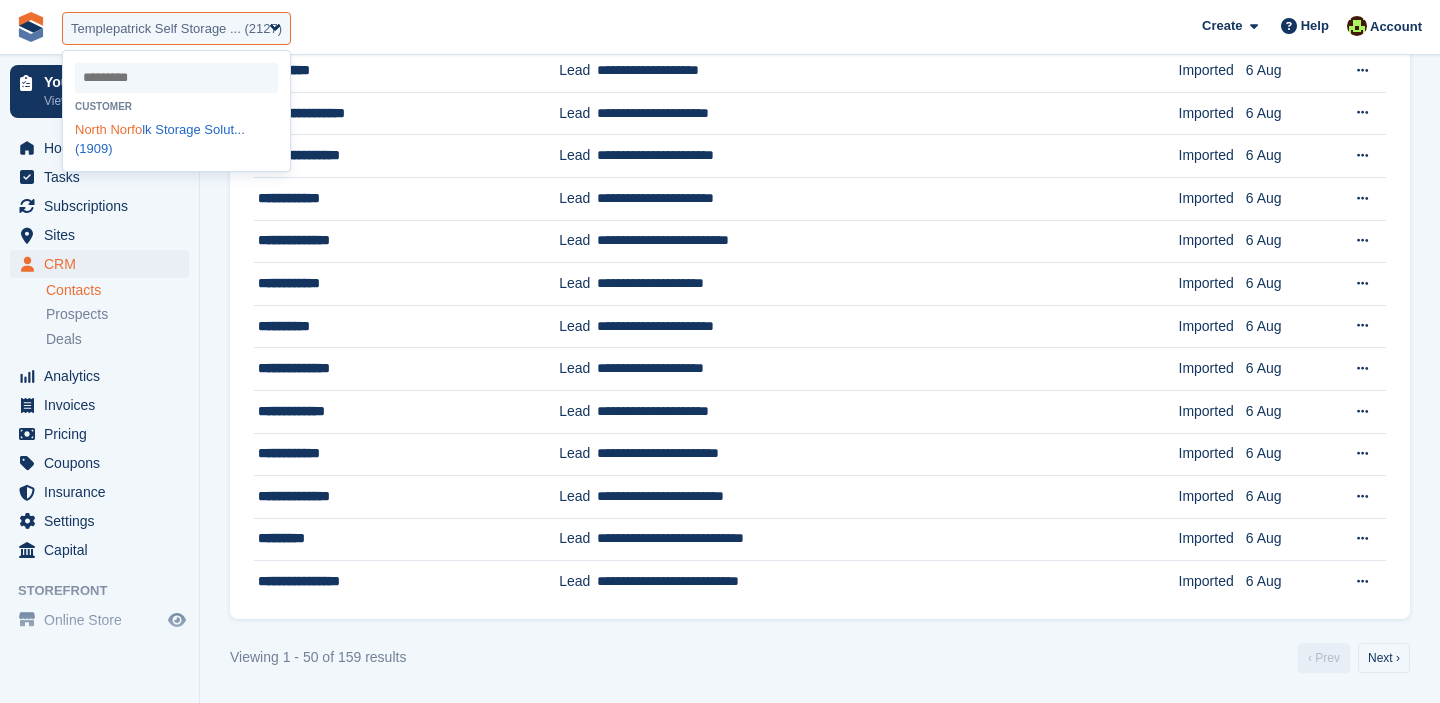 select on "****" 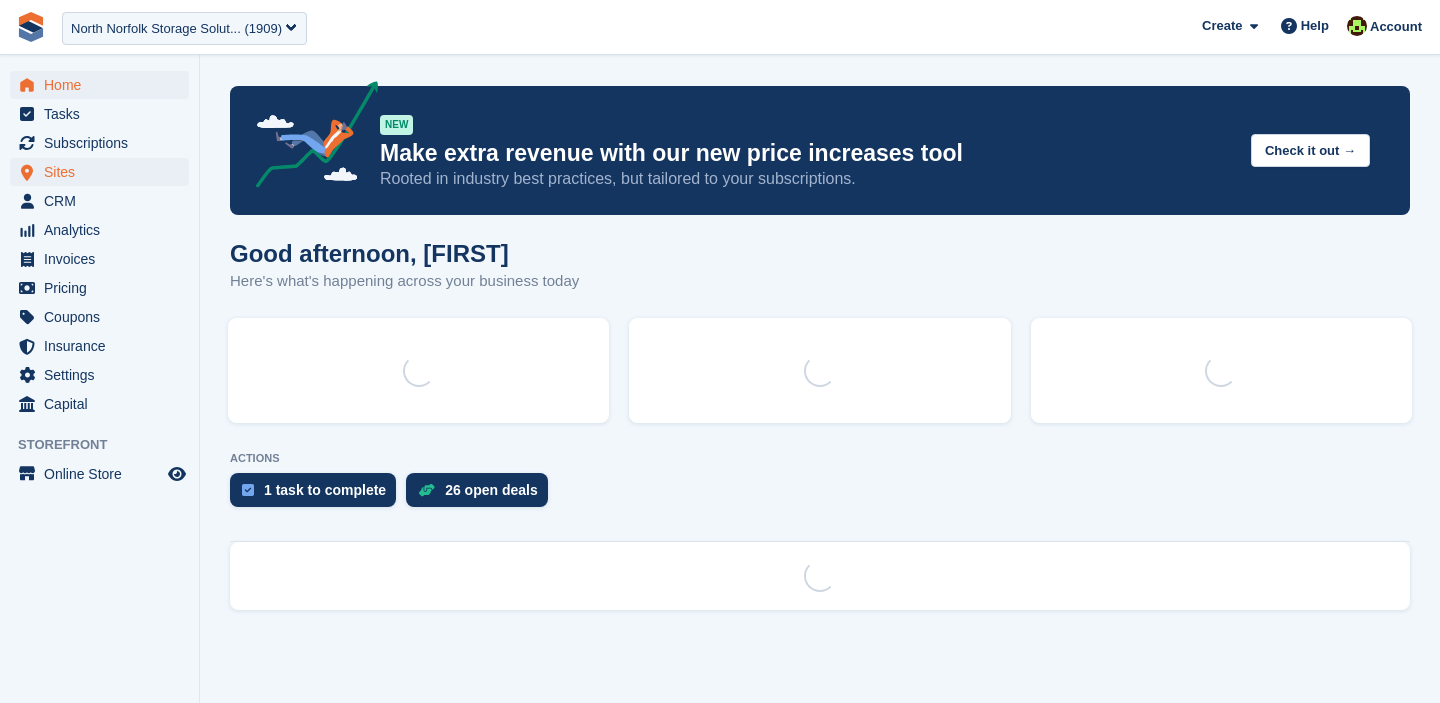 scroll, scrollTop: 0, scrollLeft: 0, axis: both 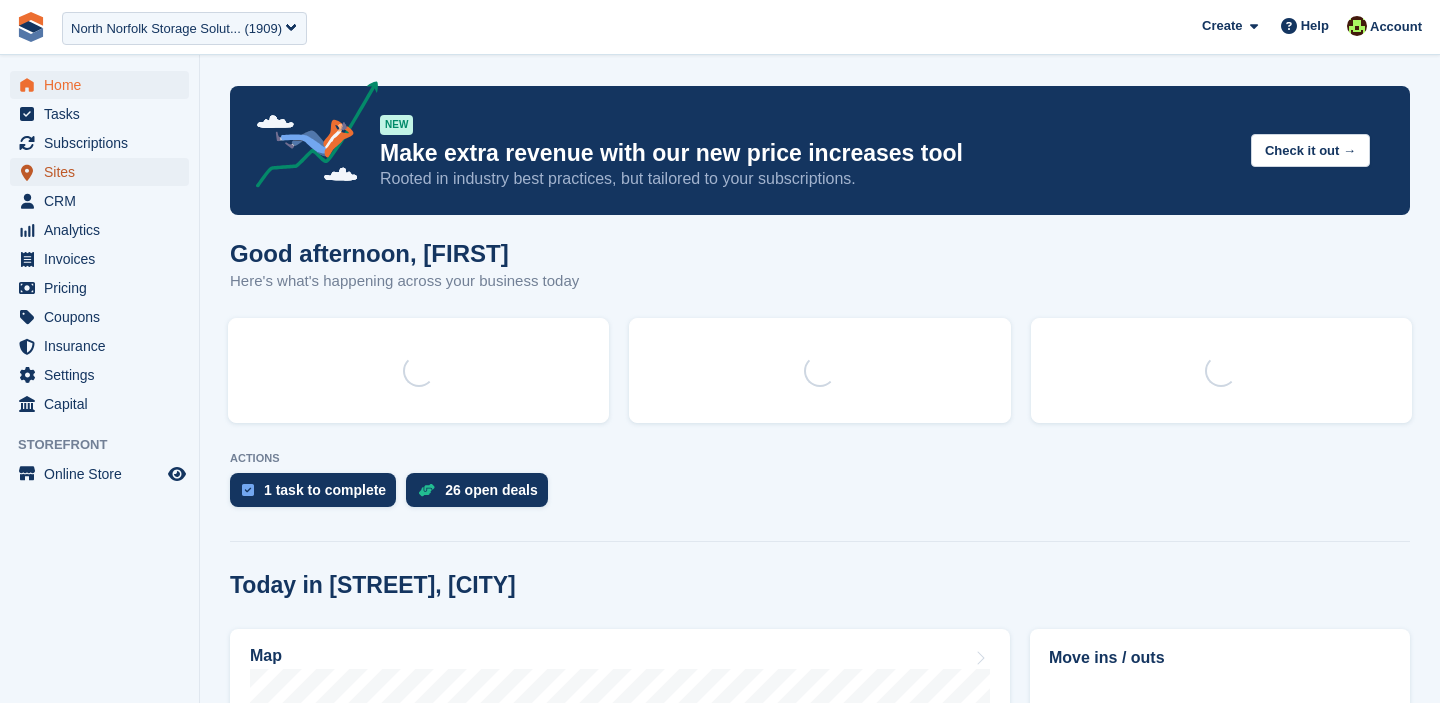 click on "Sites" at bounding box center [104, 172] 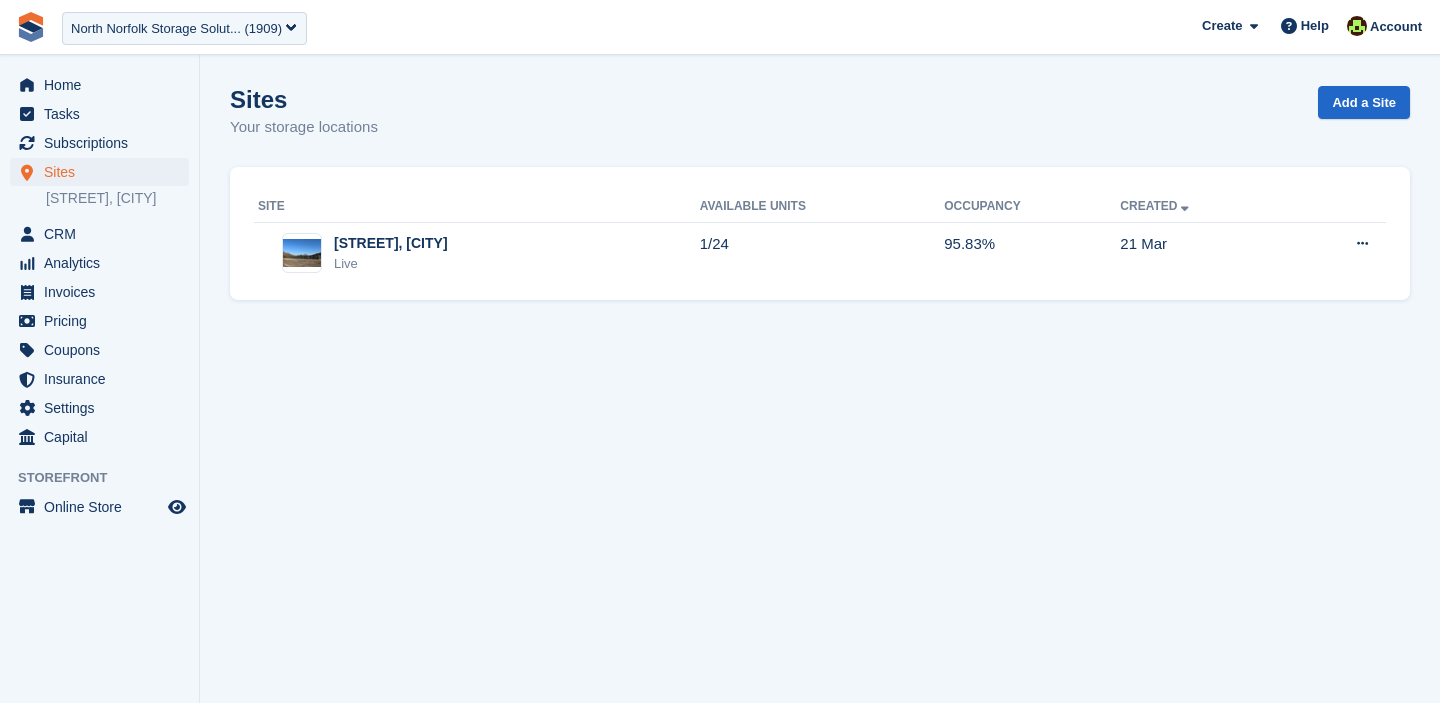 scroll, scrollTop: 0, scrollLeft: 0, axis: both 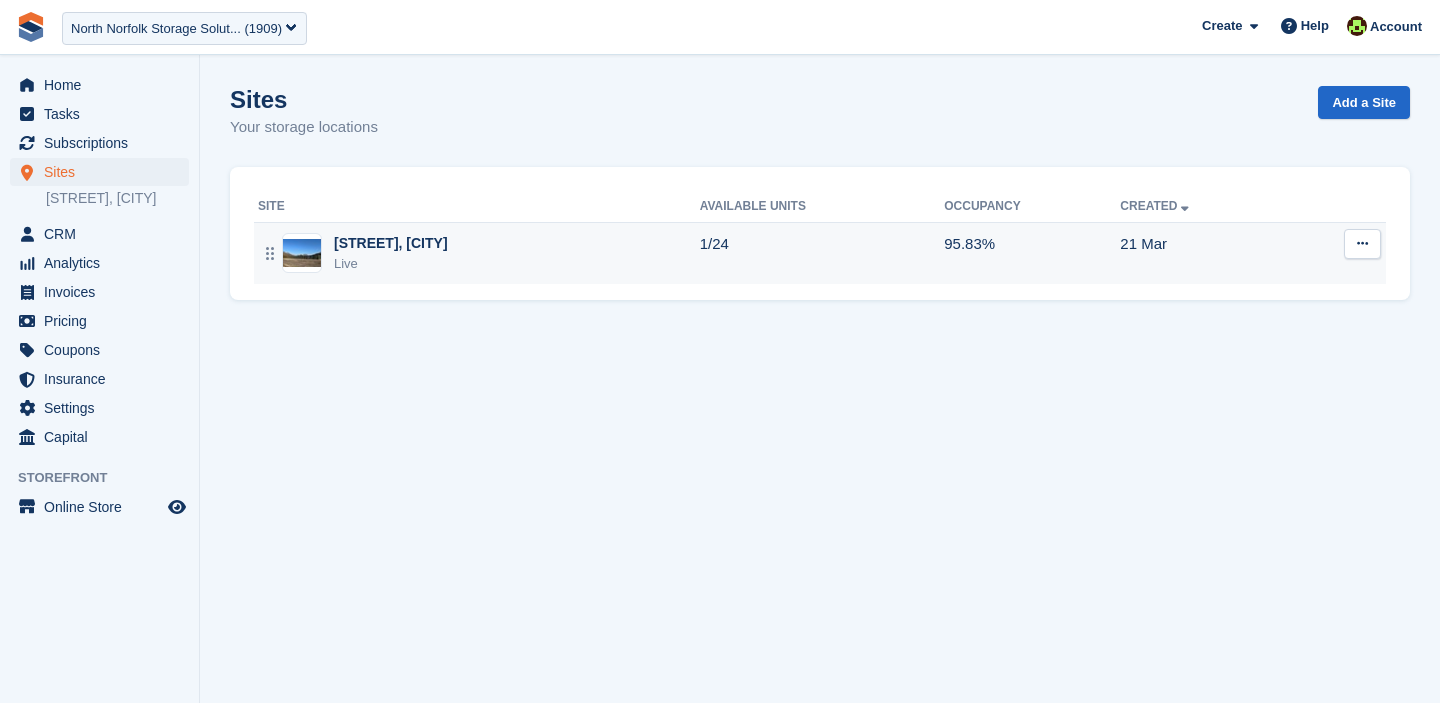 click at bounding box center (1362, 243) 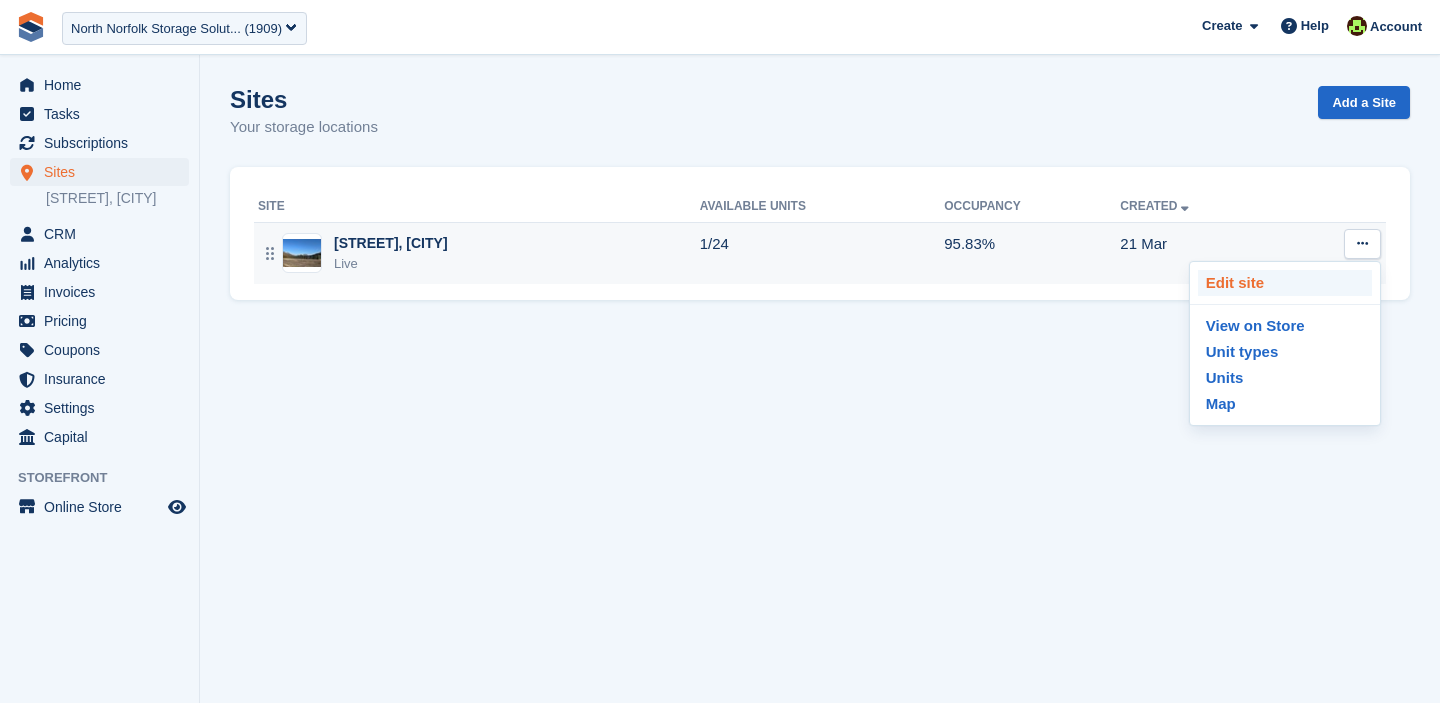 click on "Edit site" at bounding box center [1285, 283] 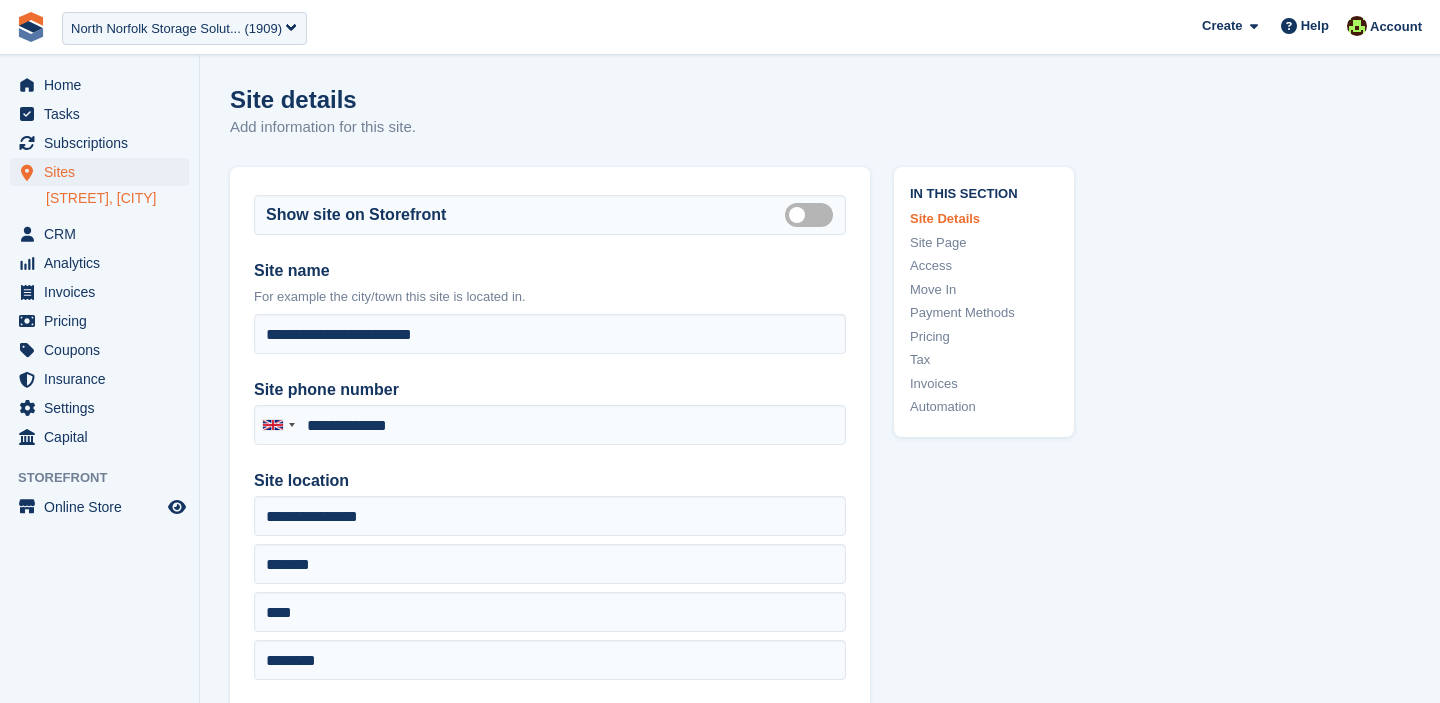 type on "**********" 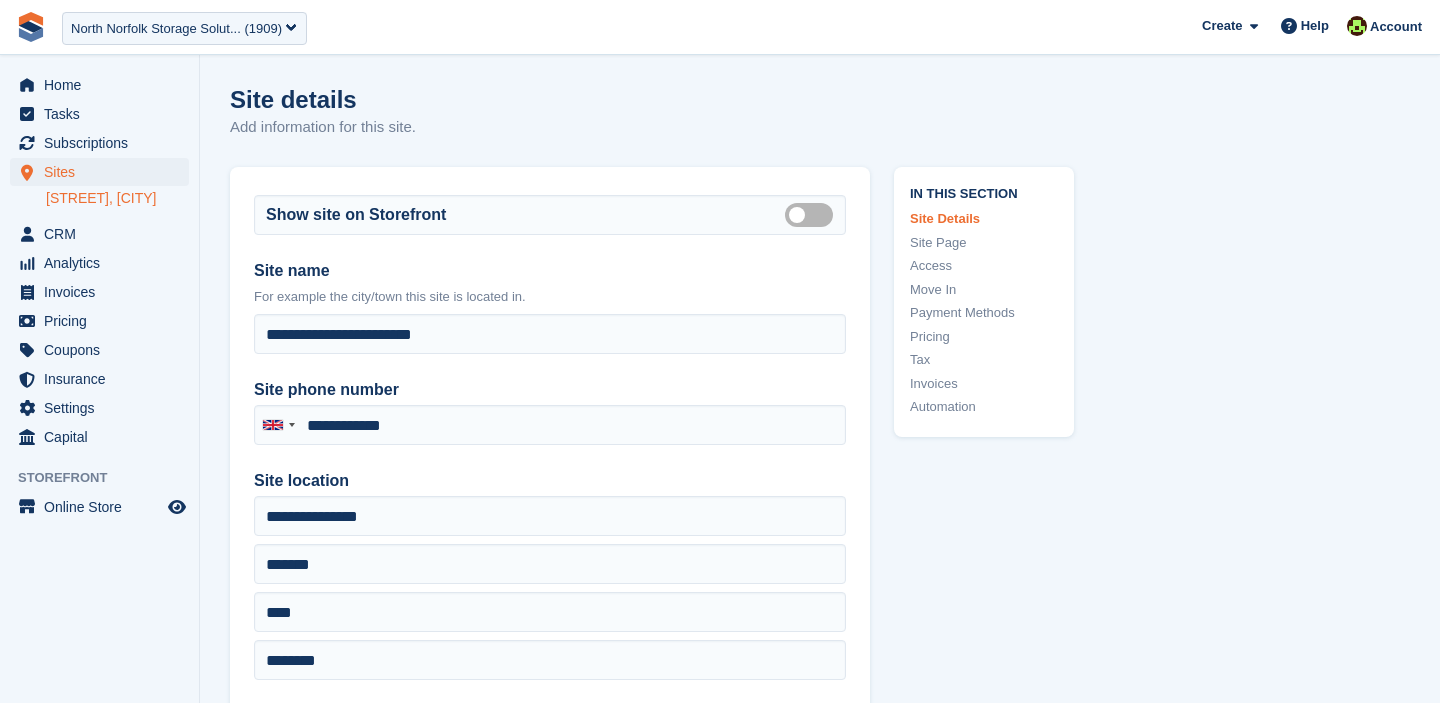 click on "Tax" at bounding box center (984, 360) 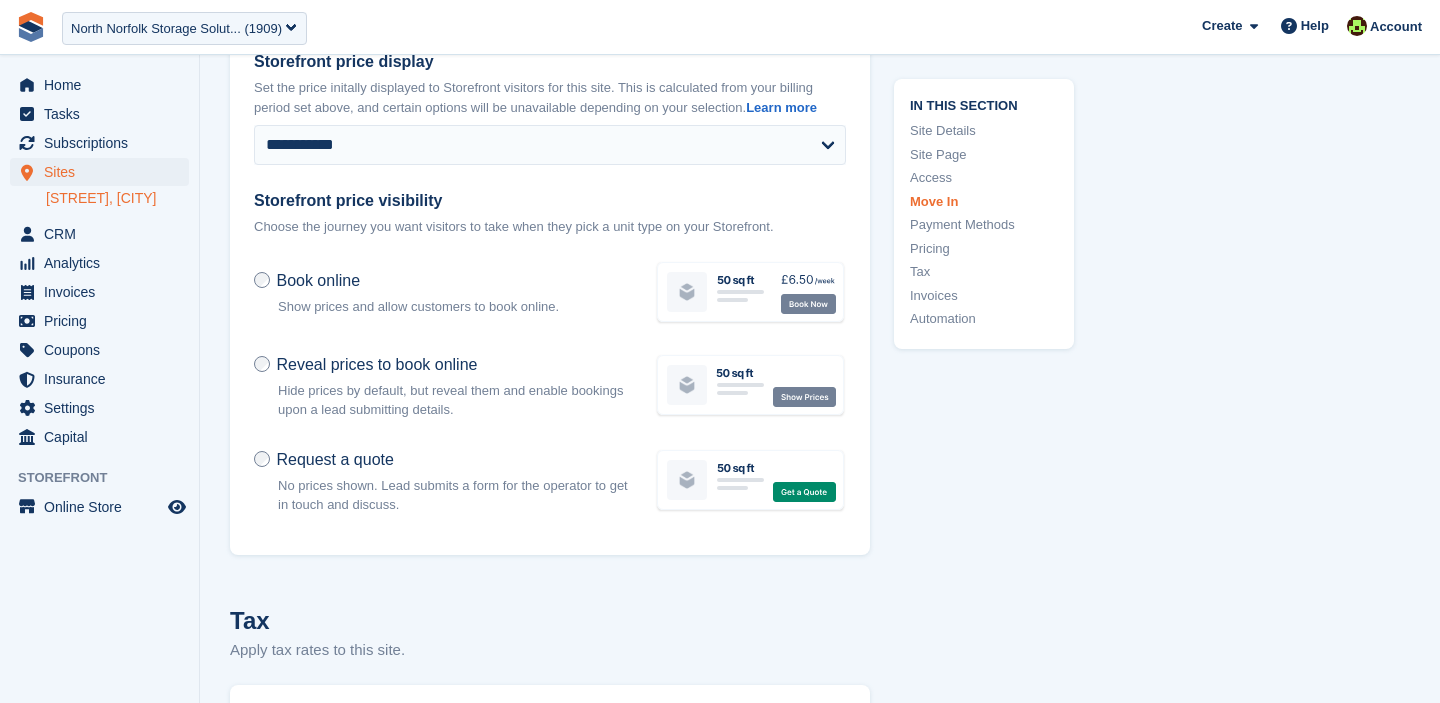 scroll, scrollTop: 9990, scrollLeft: 0, axis: vertical 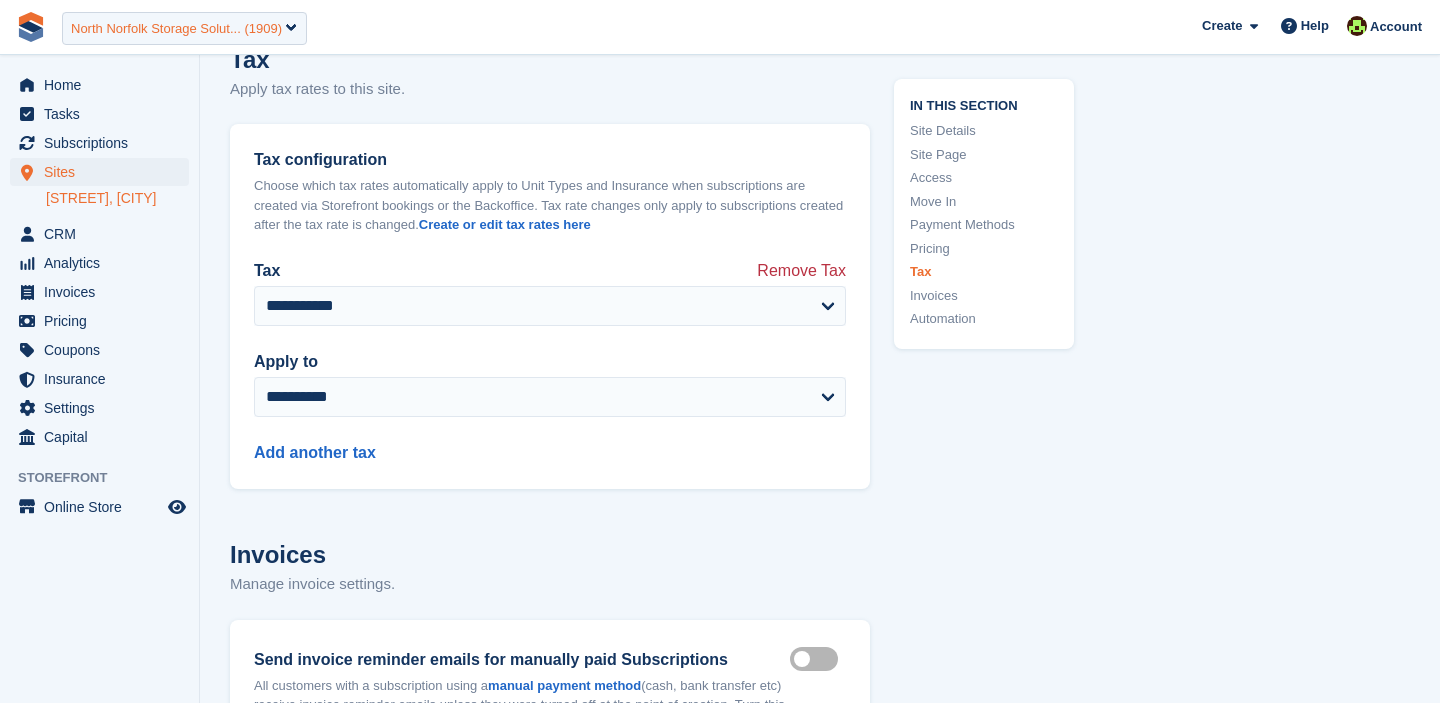 click on "North Norfolk Storage Solut... (1909)" at bounding box center [176, 29] 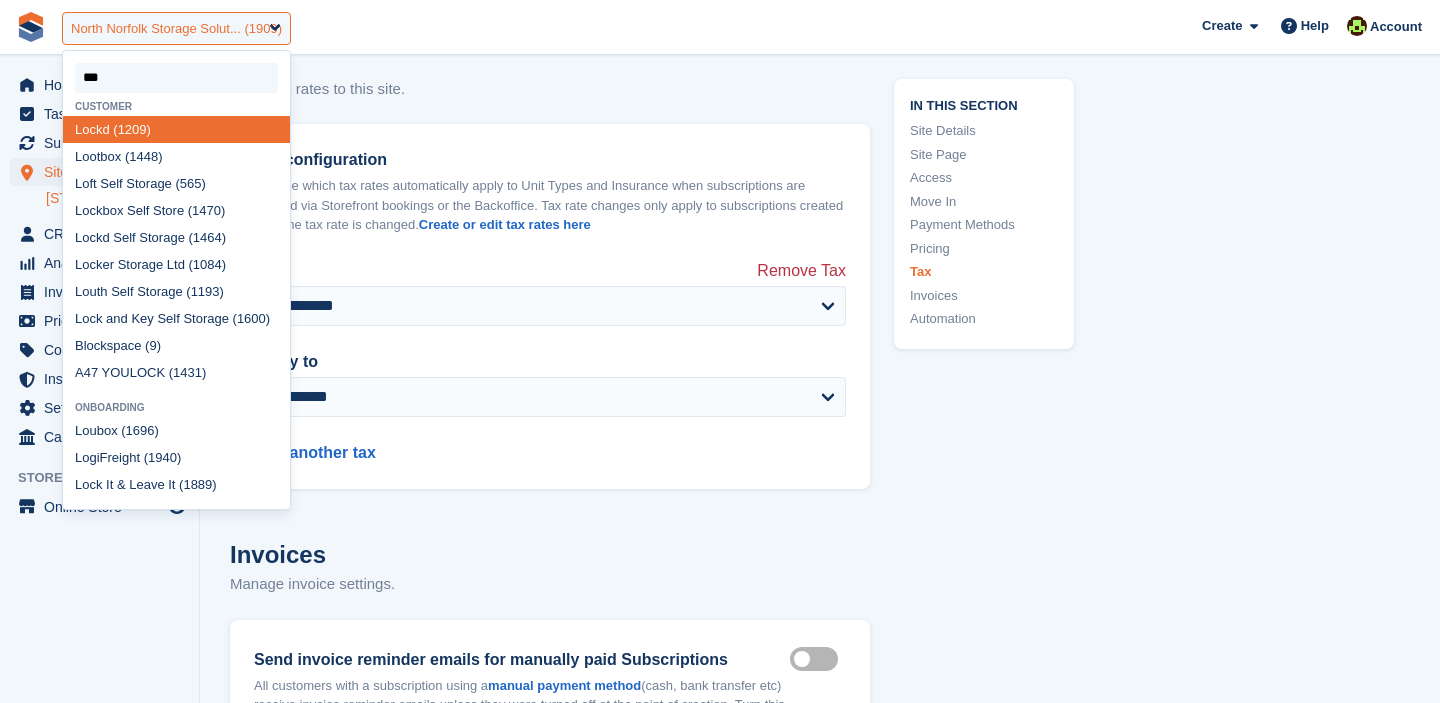 type on "****" 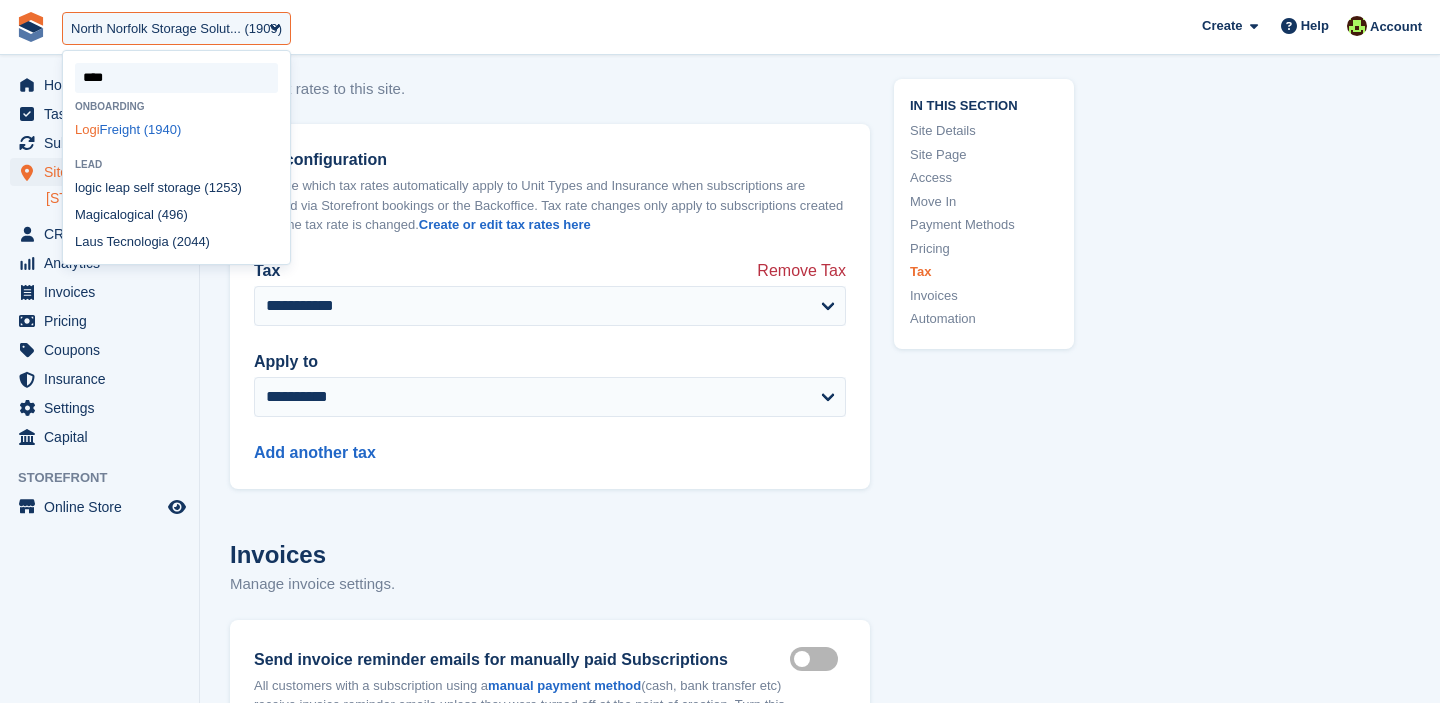 click on "Logi Freight (1940)" at bounding box center (176, 129) 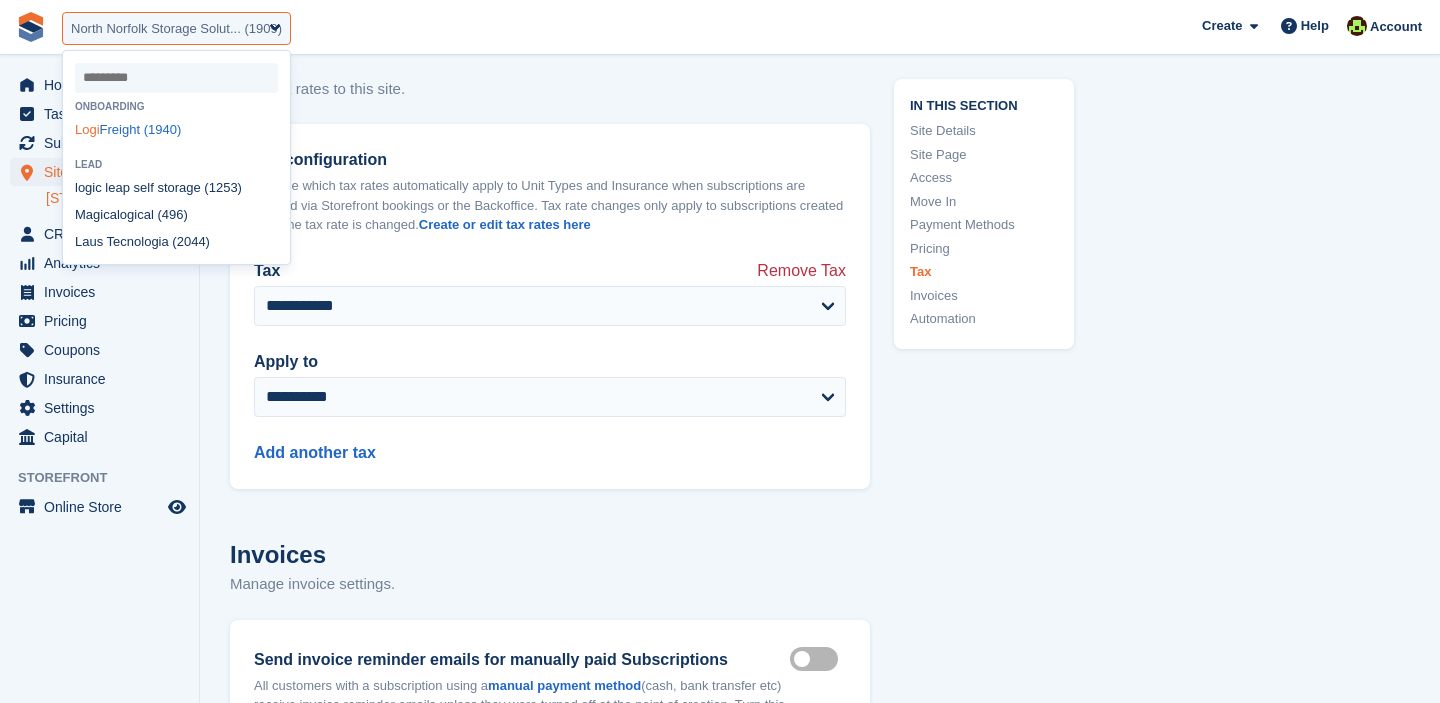 select on "****" 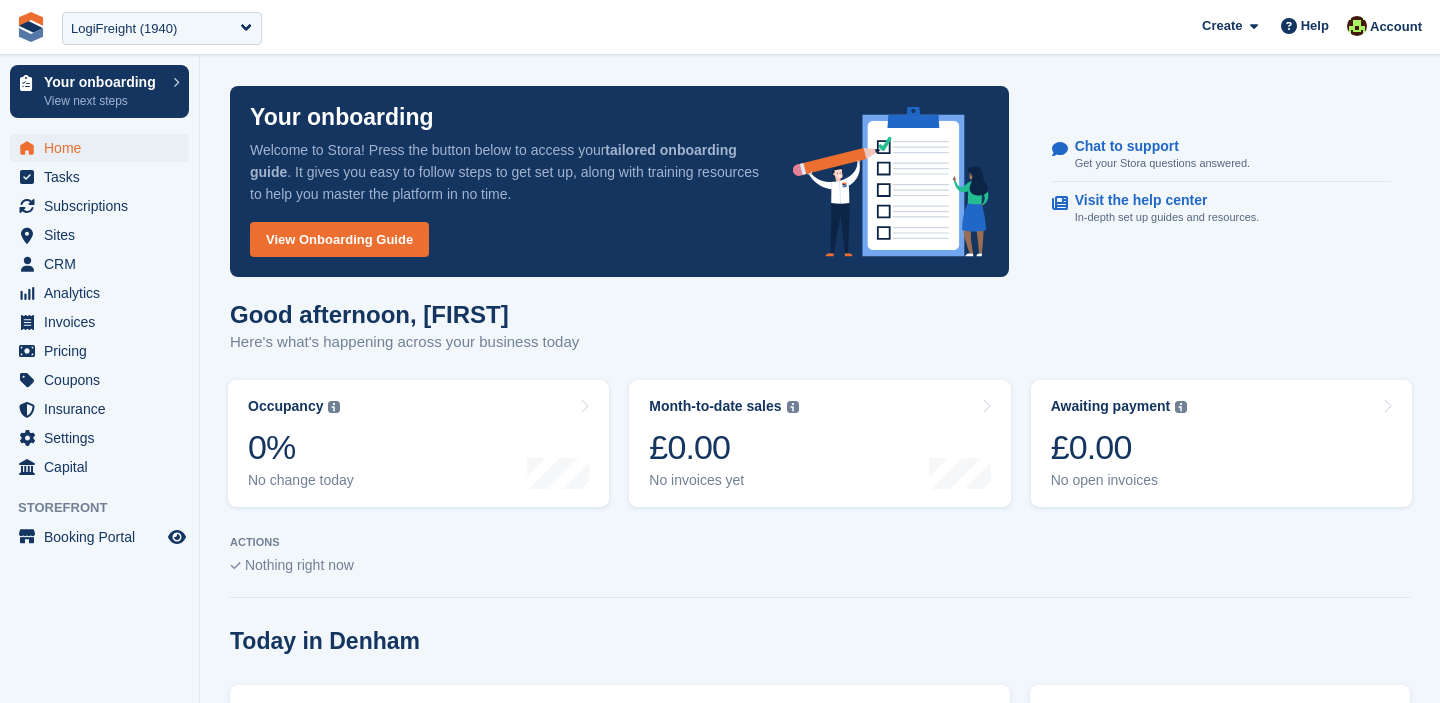 scroll, scrollTop: 0, scrollLeft: 0, axis: both 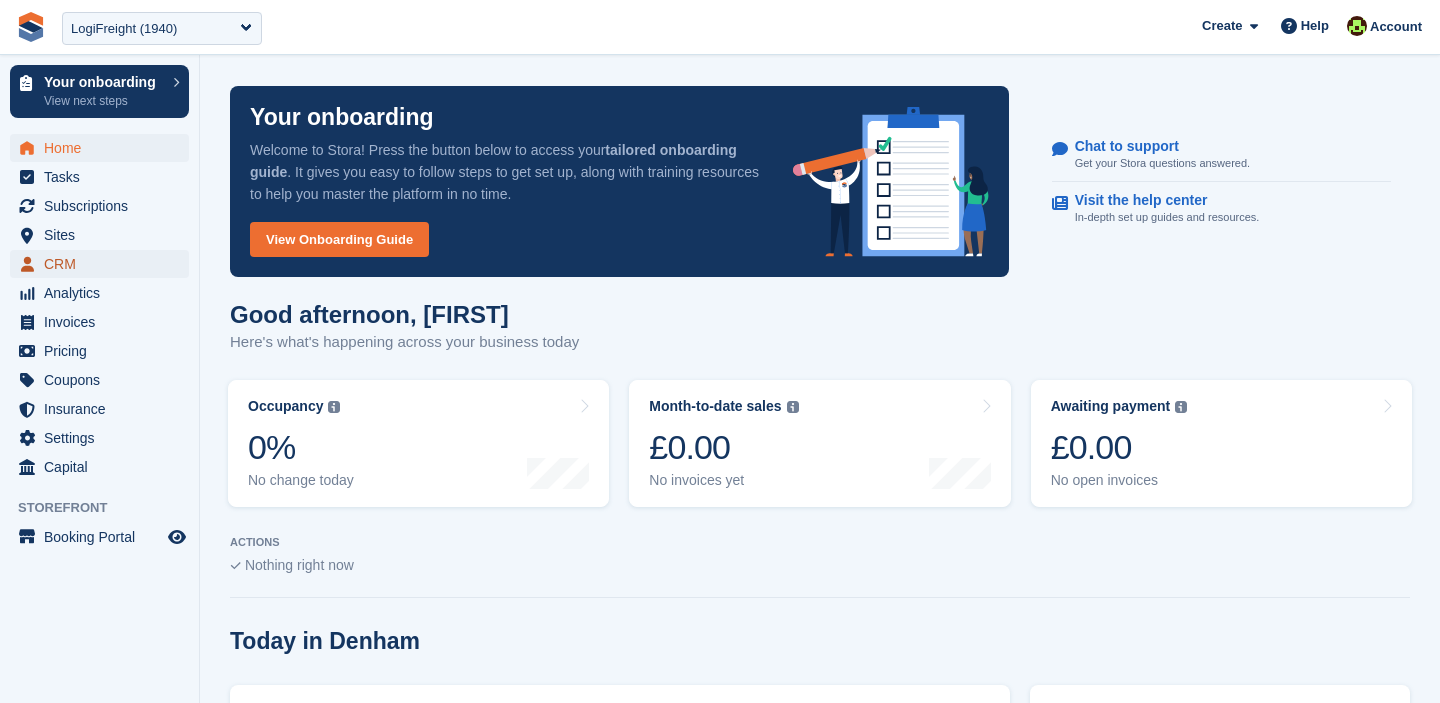 click on "CRM" at bounding box center [104, 264] 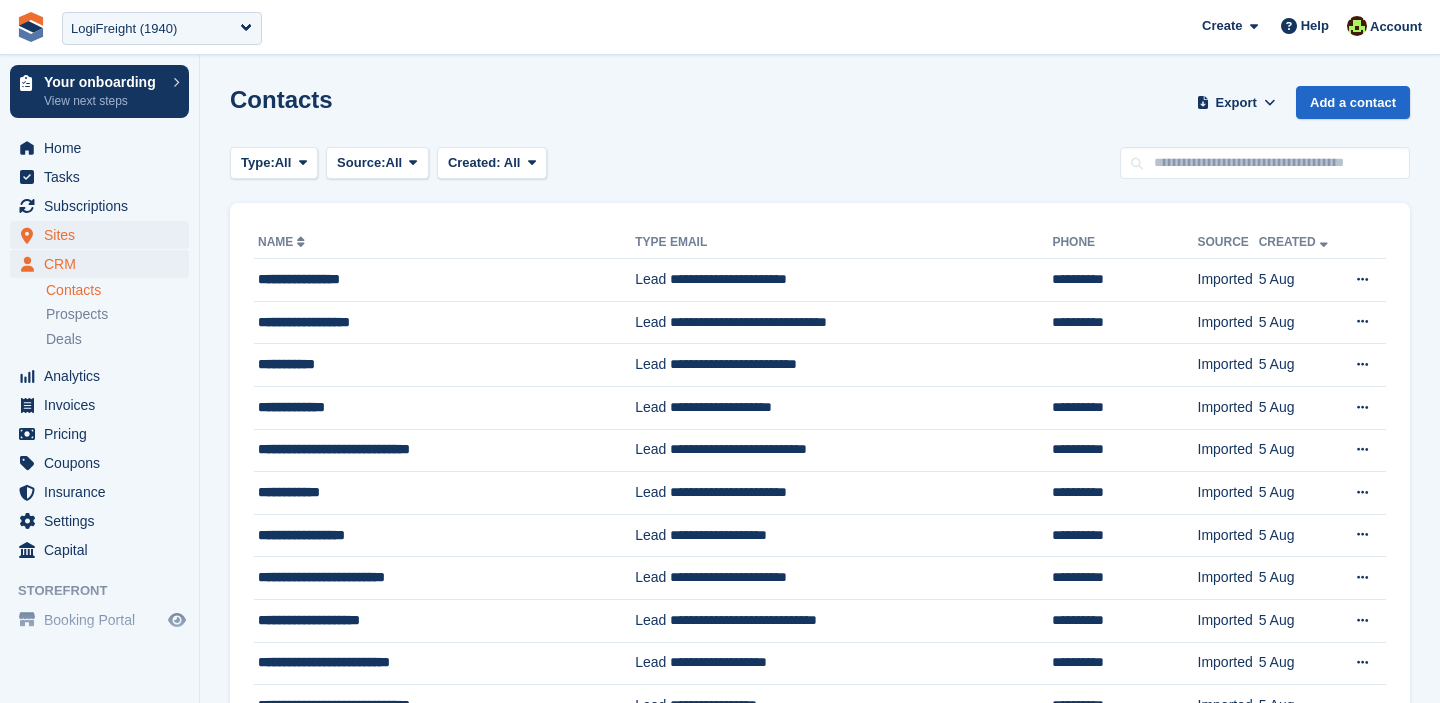 scroll, scrollTop: 0, scrollLeft: 0, axis: both 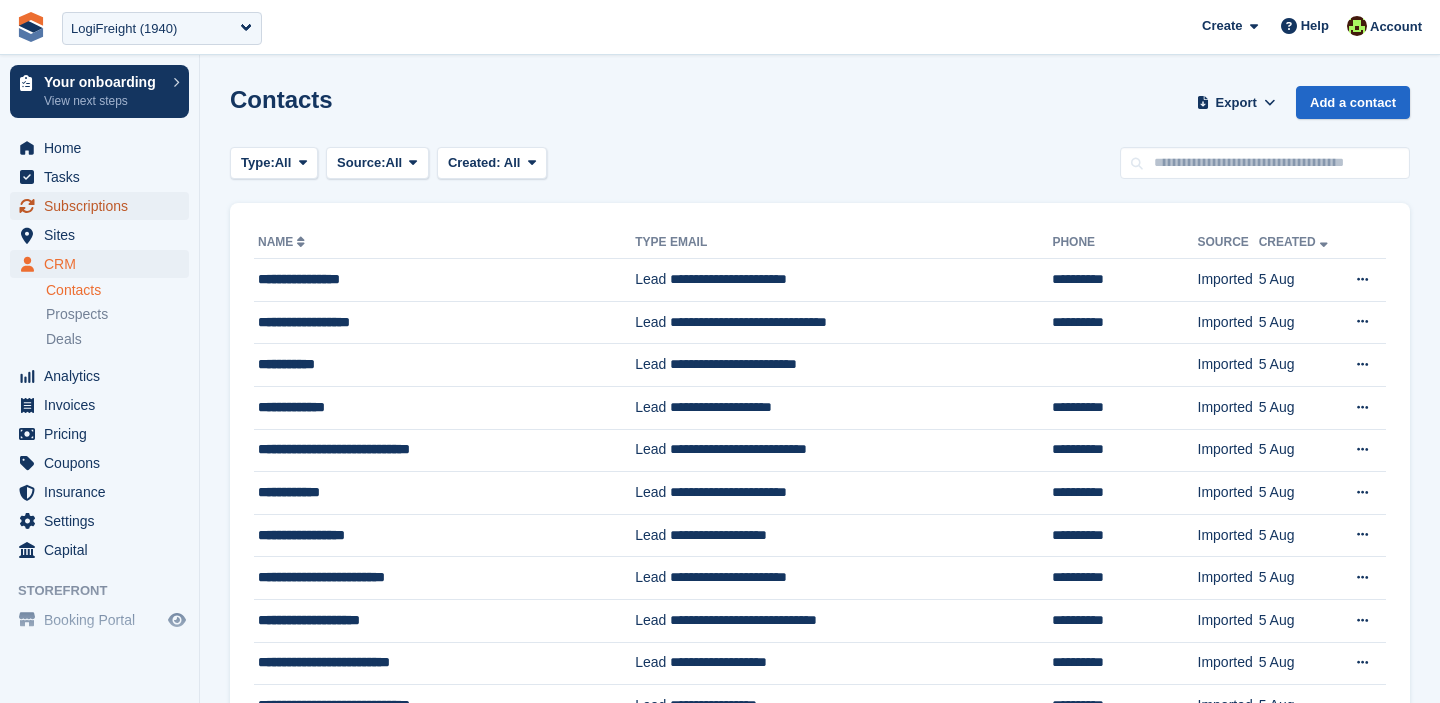 click on "Subscriptions" at bounding box center (104, 206) 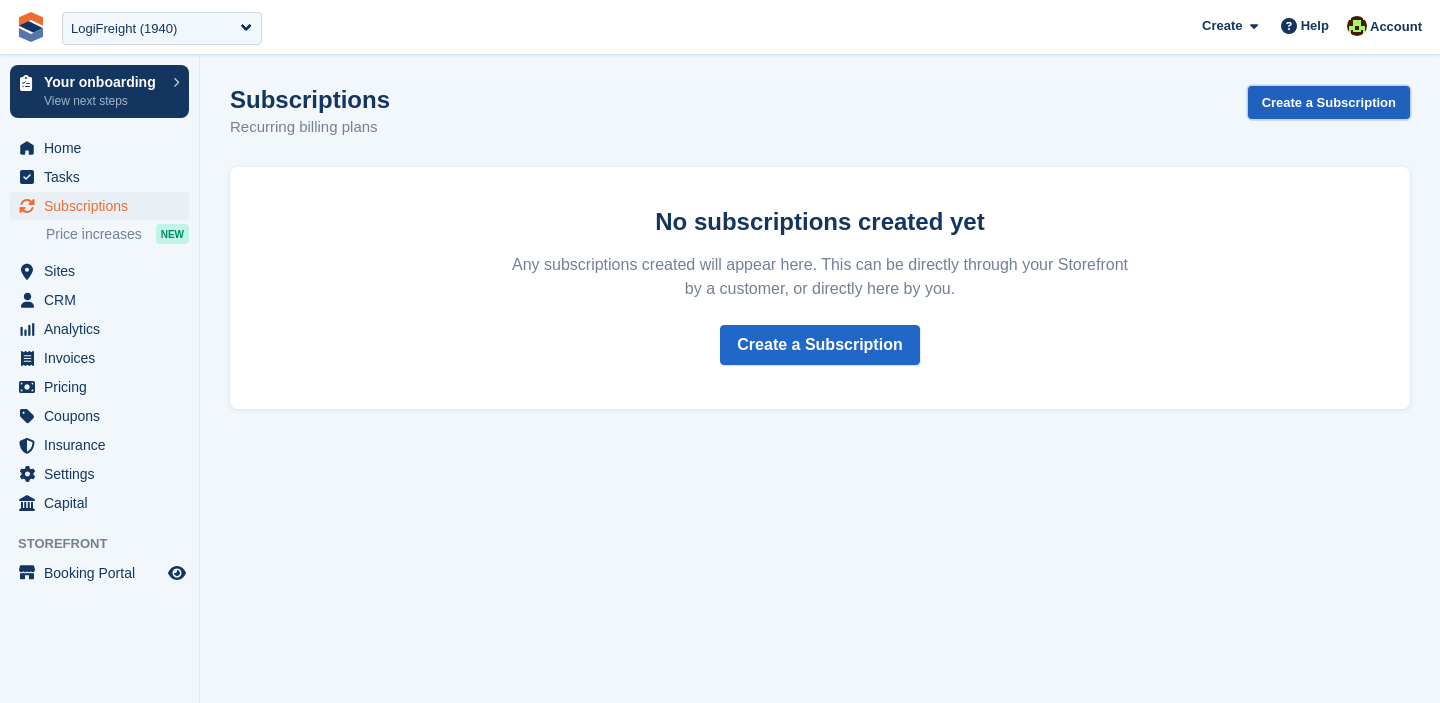 click on "Create a Subscription" at bounding box center (1329, 102) 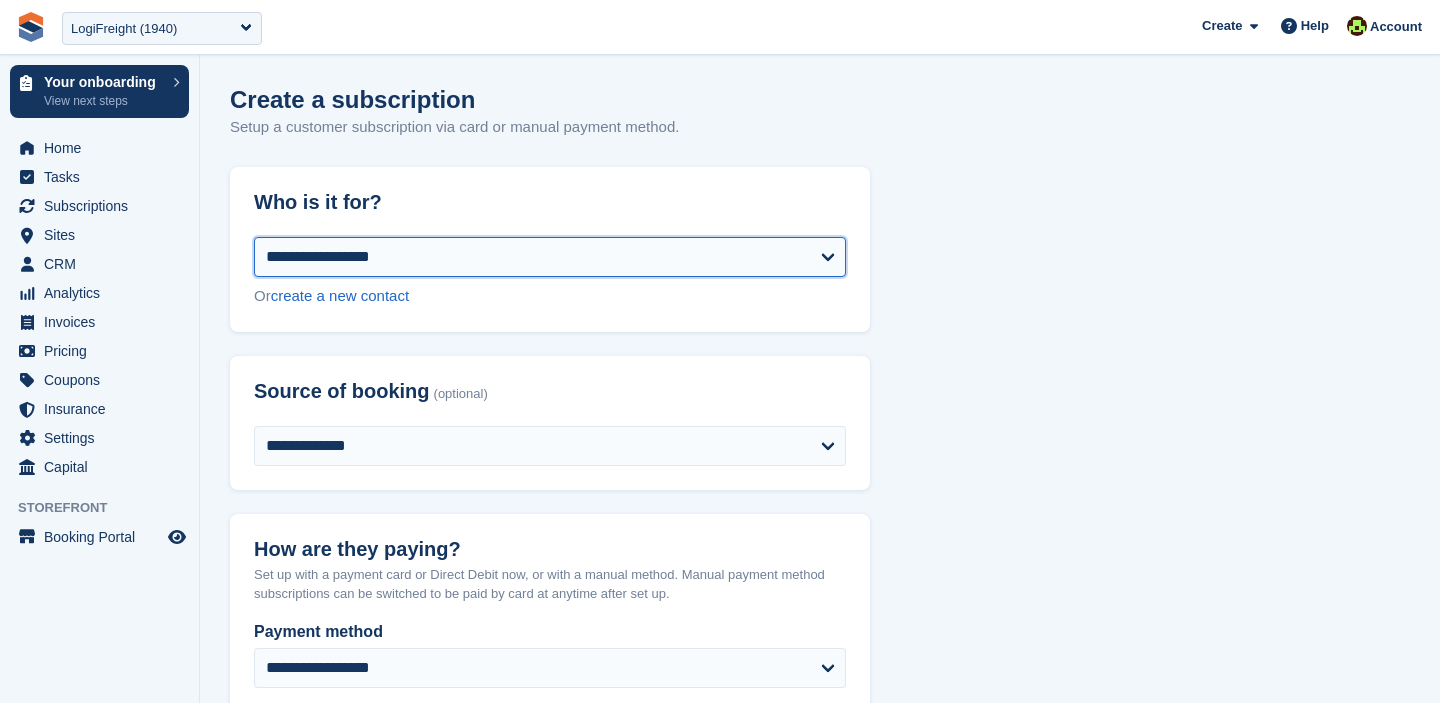 click on "**********" at bounding box center [550, 257] 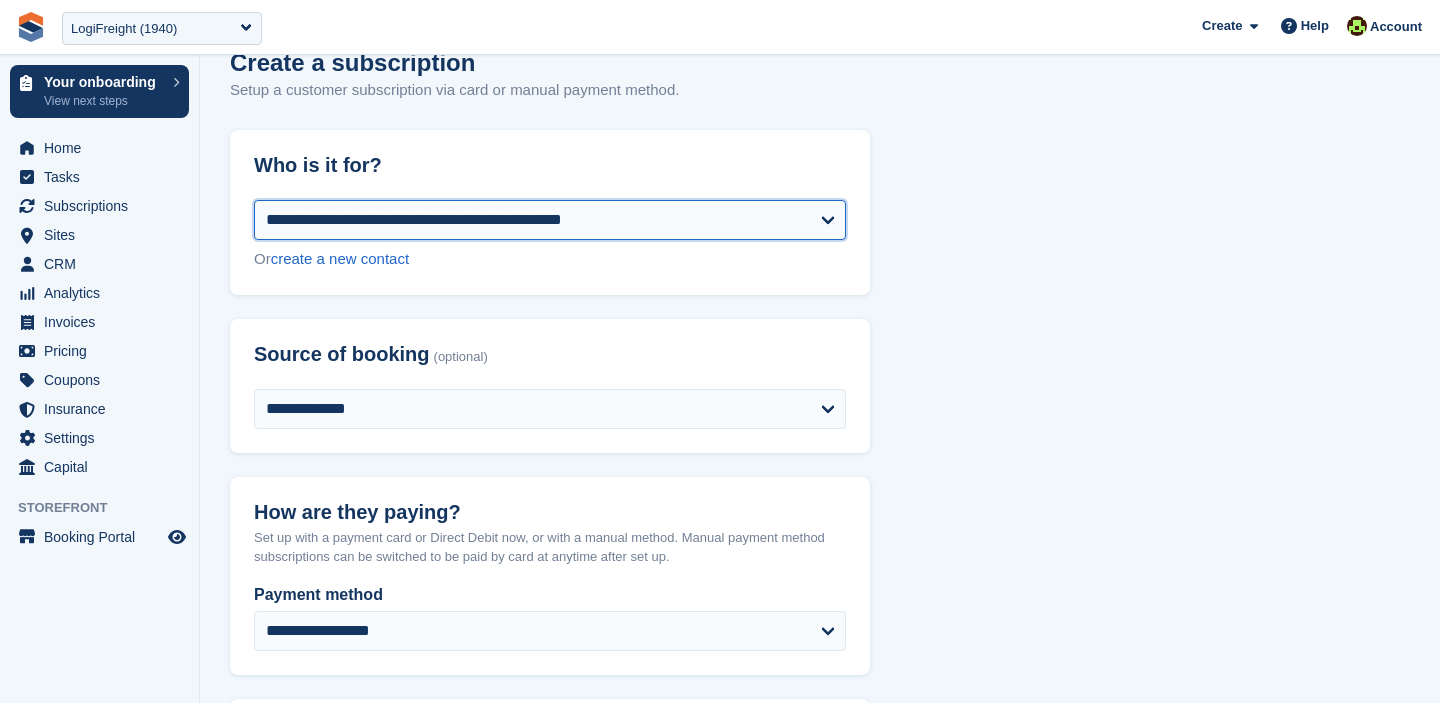 select on "**********" 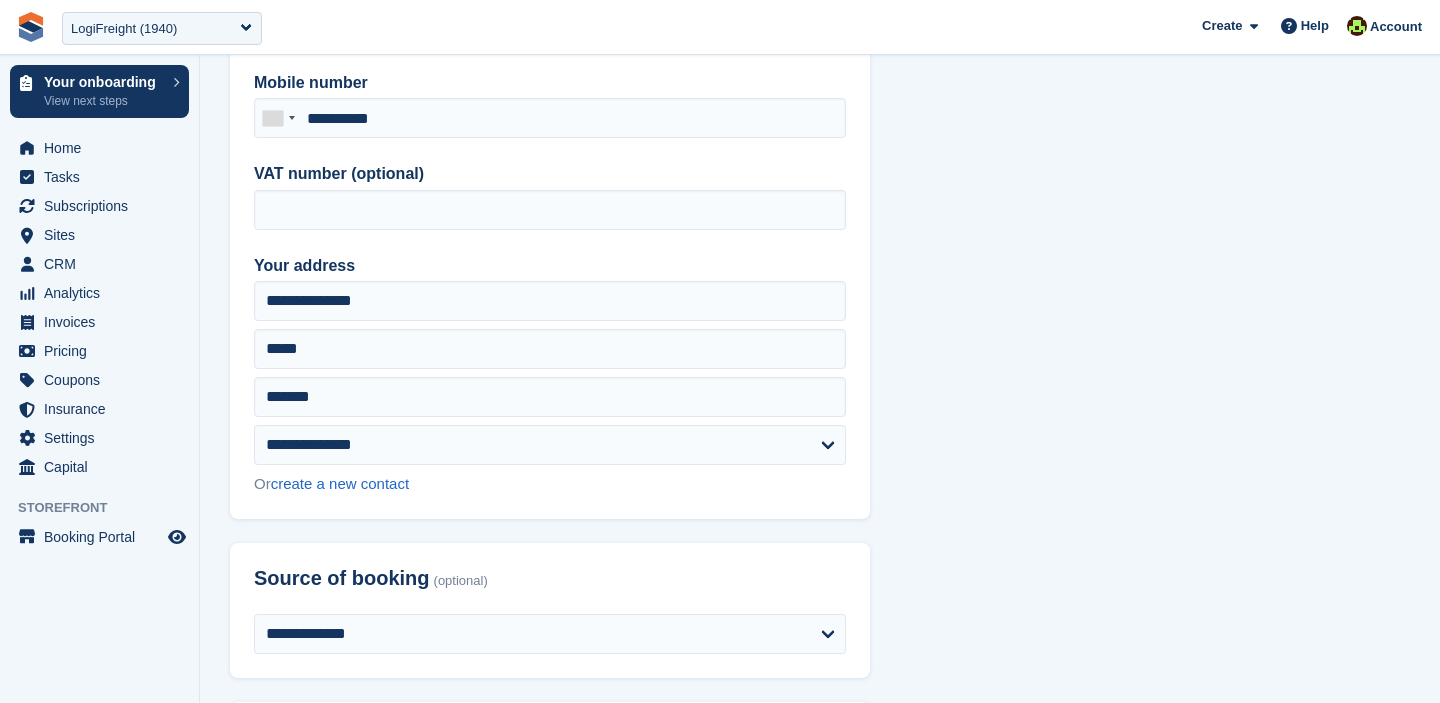 scroll, scrollTop: 340, scrollLeft: 0, axis: vertical 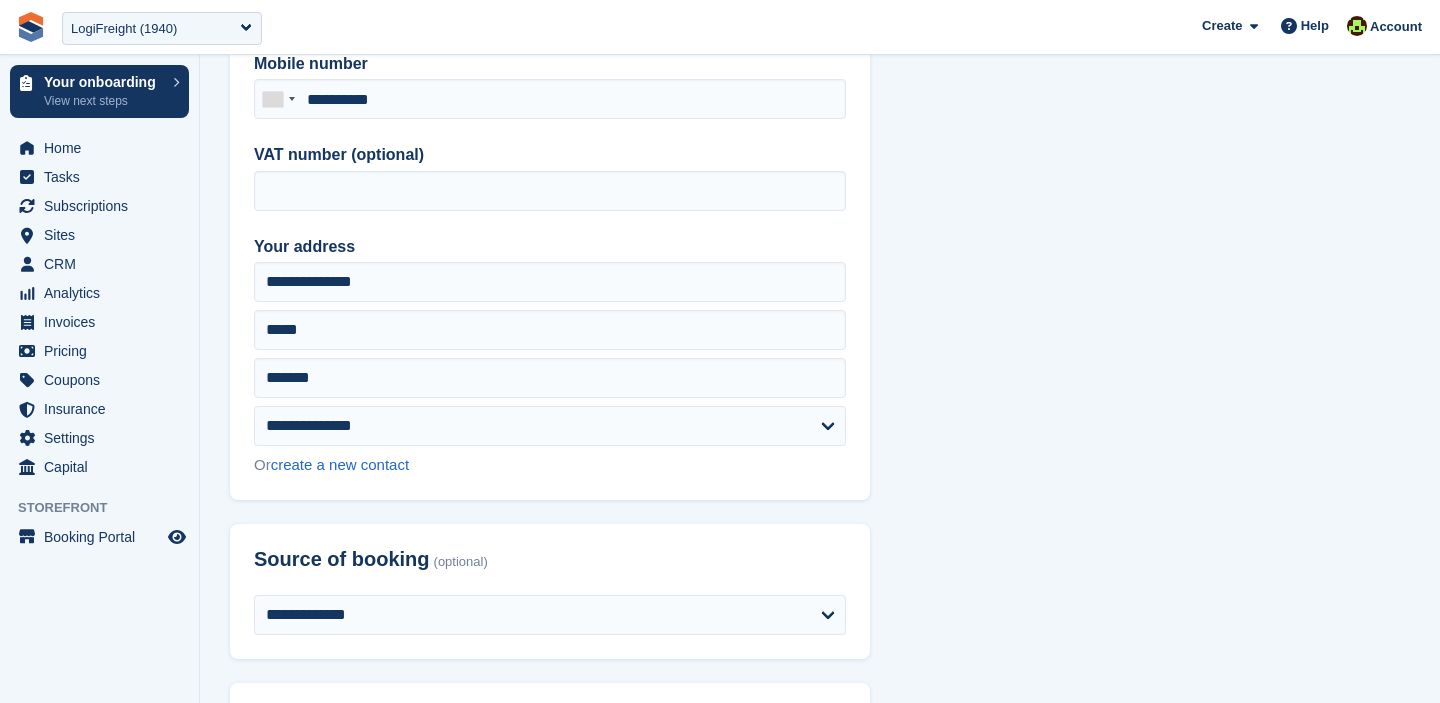 click on "**********" at bounding box center (550, 198) 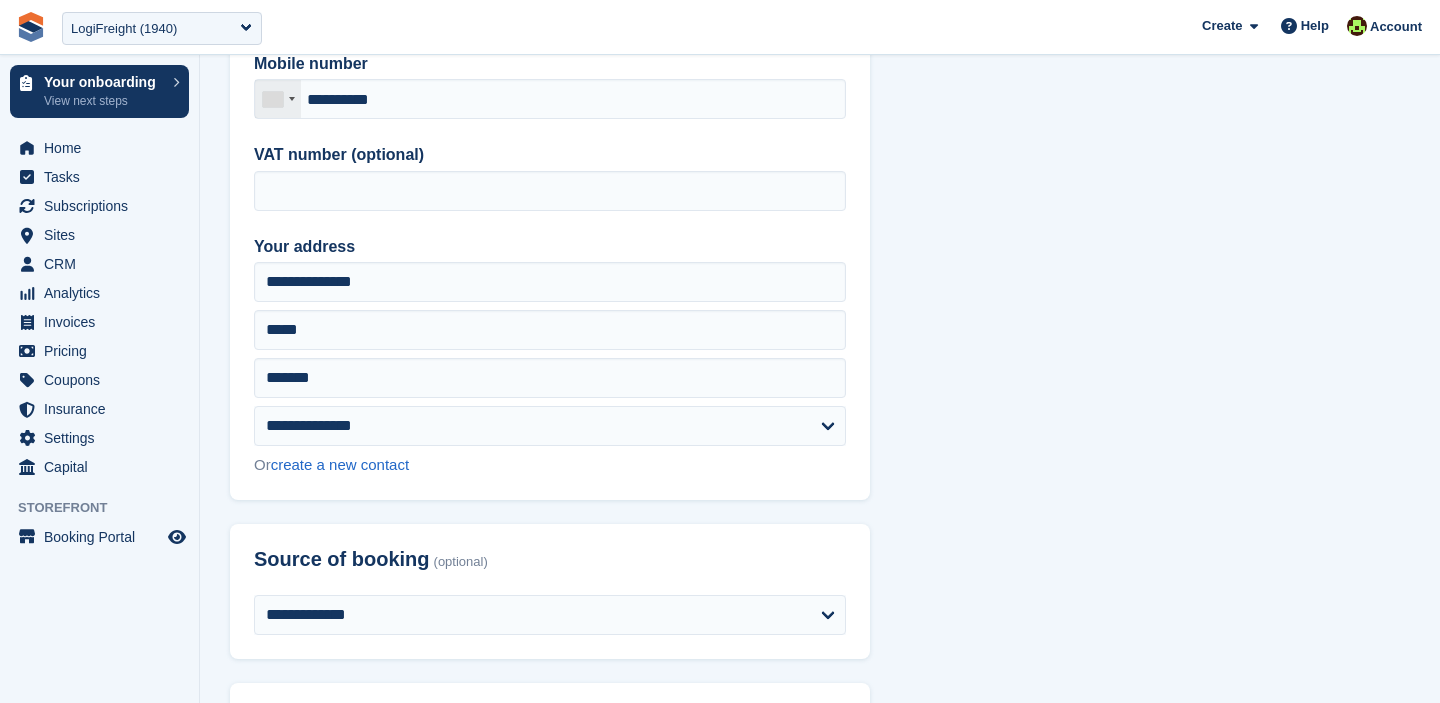 click at bounding box center (278, 99) 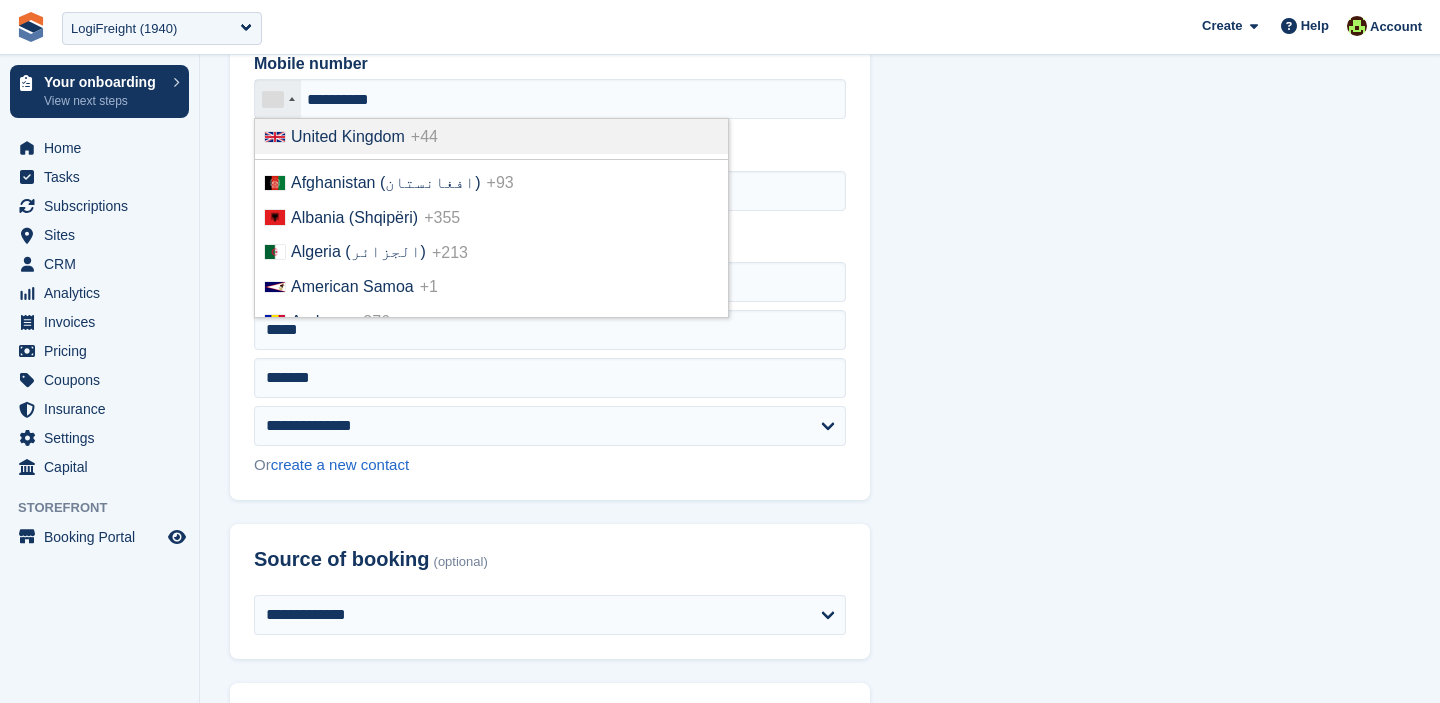 click on "United Kingdom" at bounding box center [348, 136] 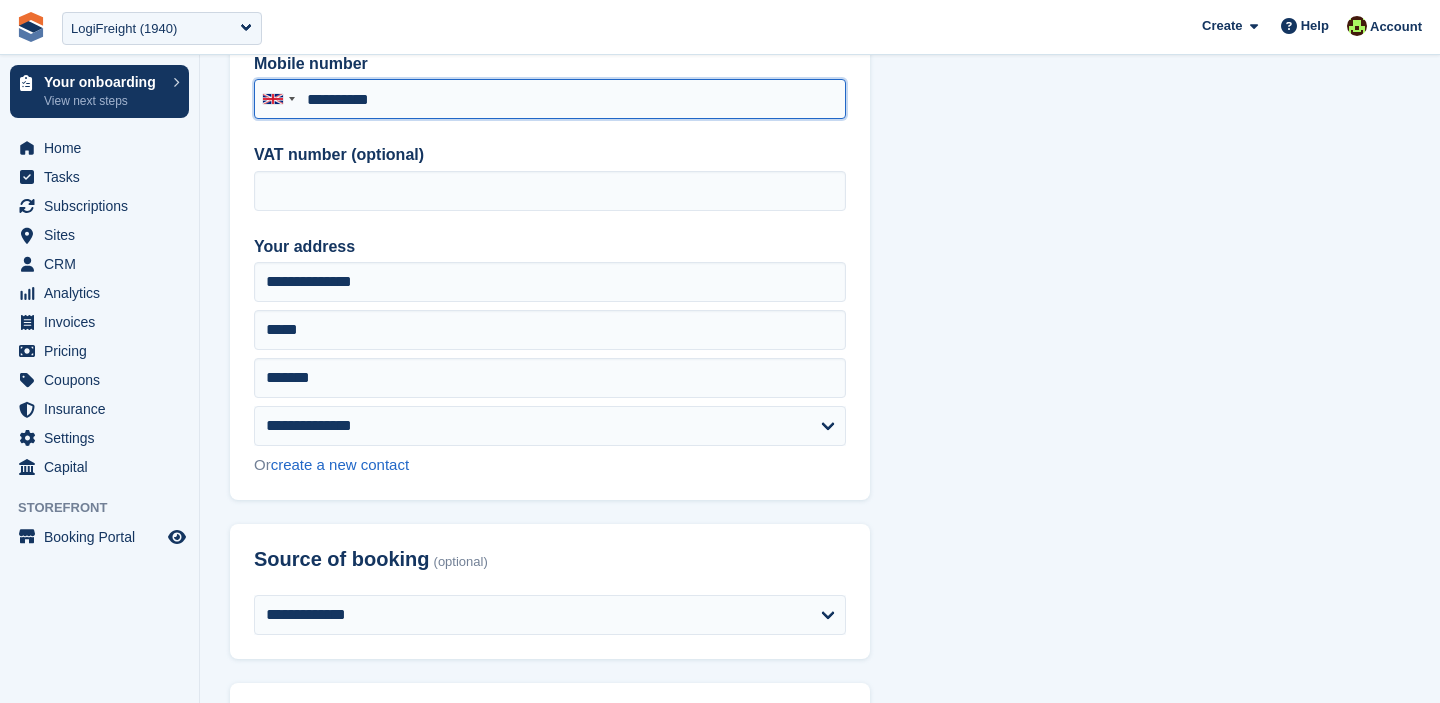 click on "**********" at bounding box center (550, 99) 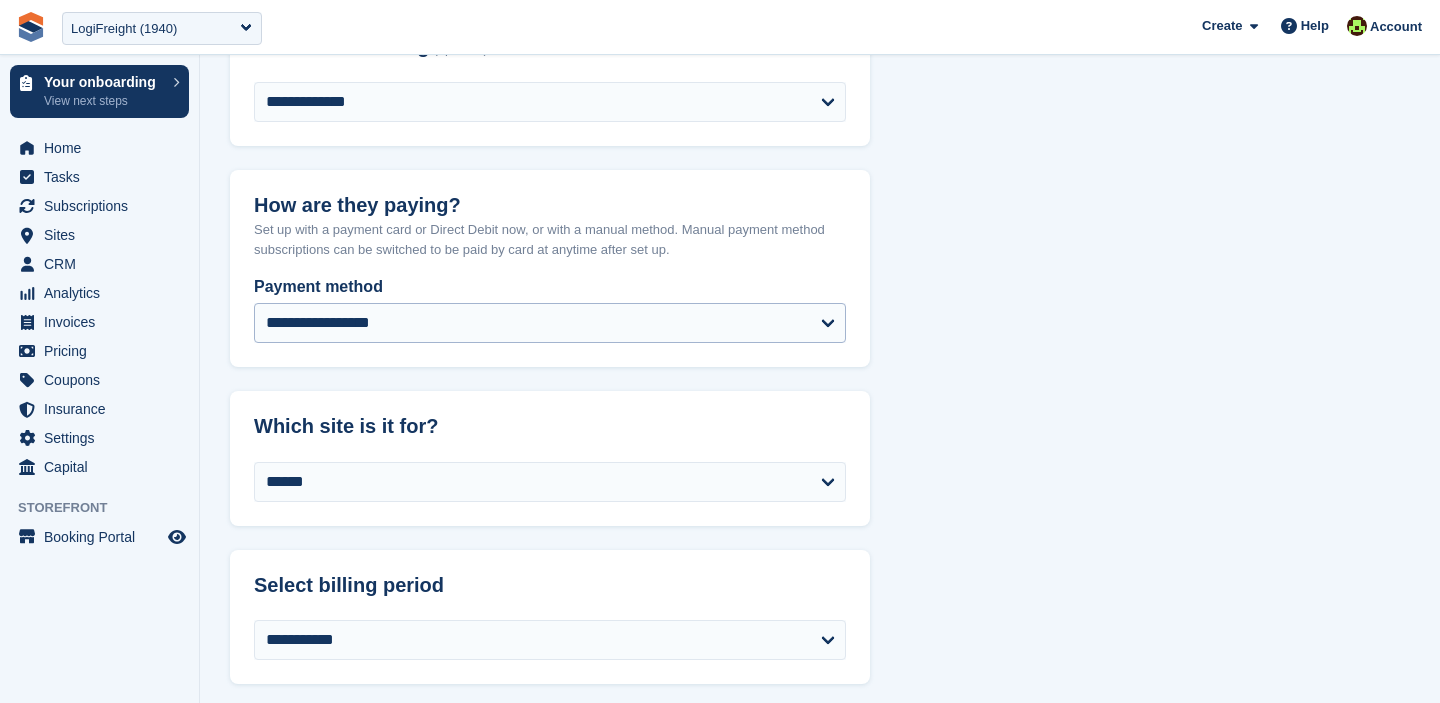 scroll, scrollTop: 869, scrollLeft: 0, axis: vertical 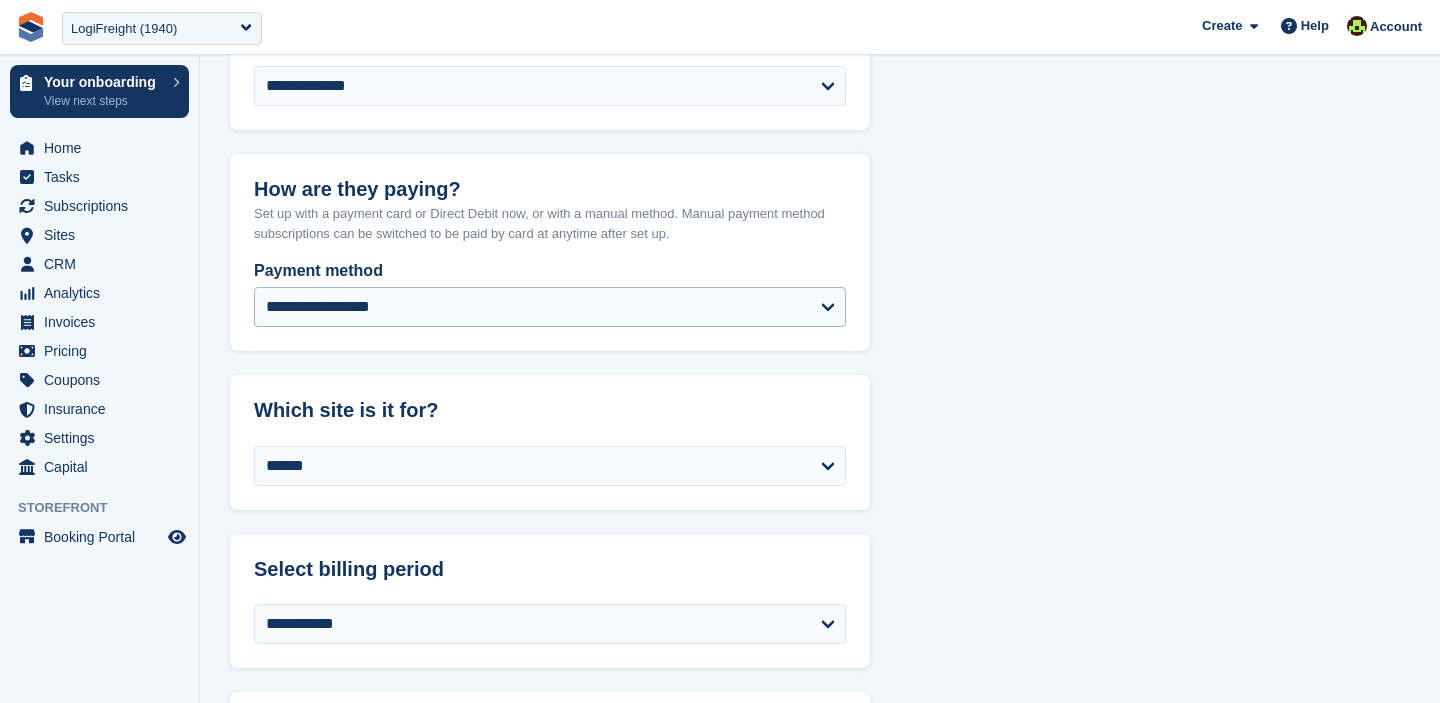 type on "**********" 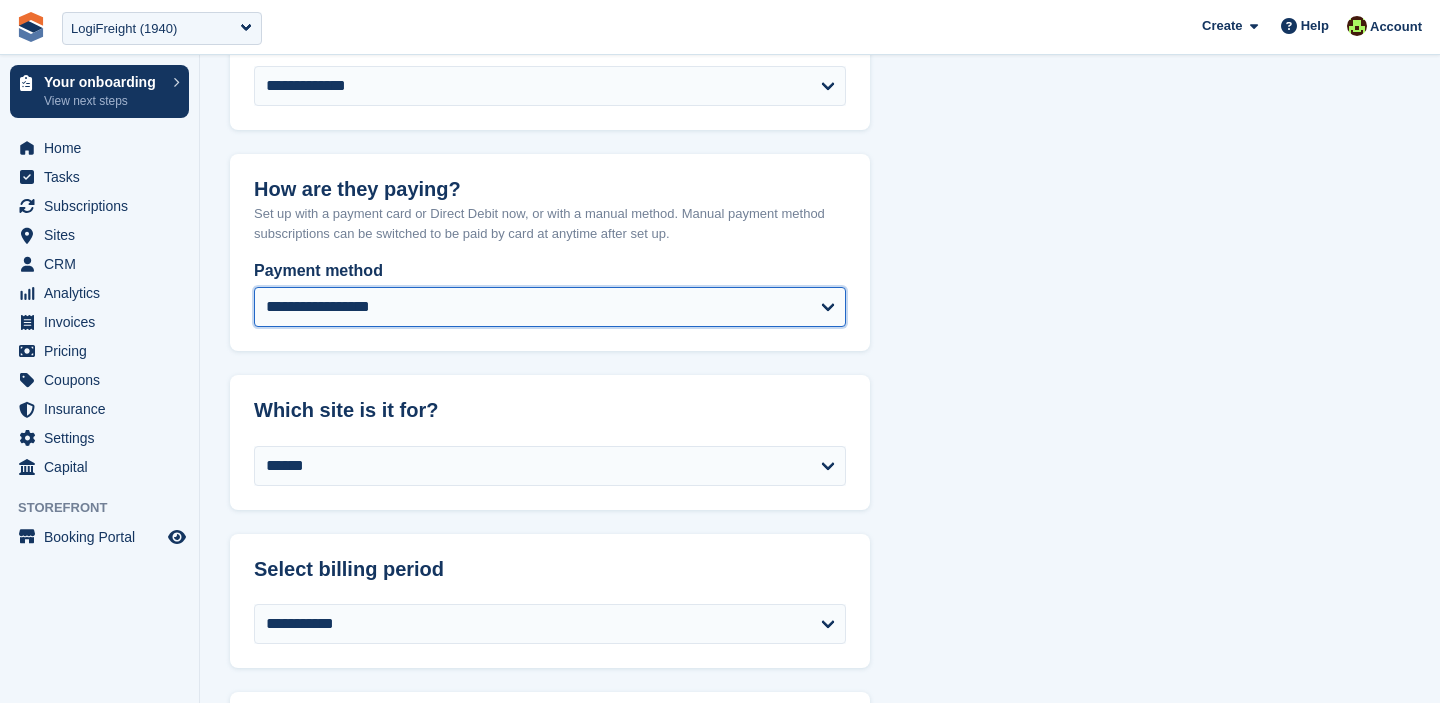 click on "**********" at bounding box center (550, 307) 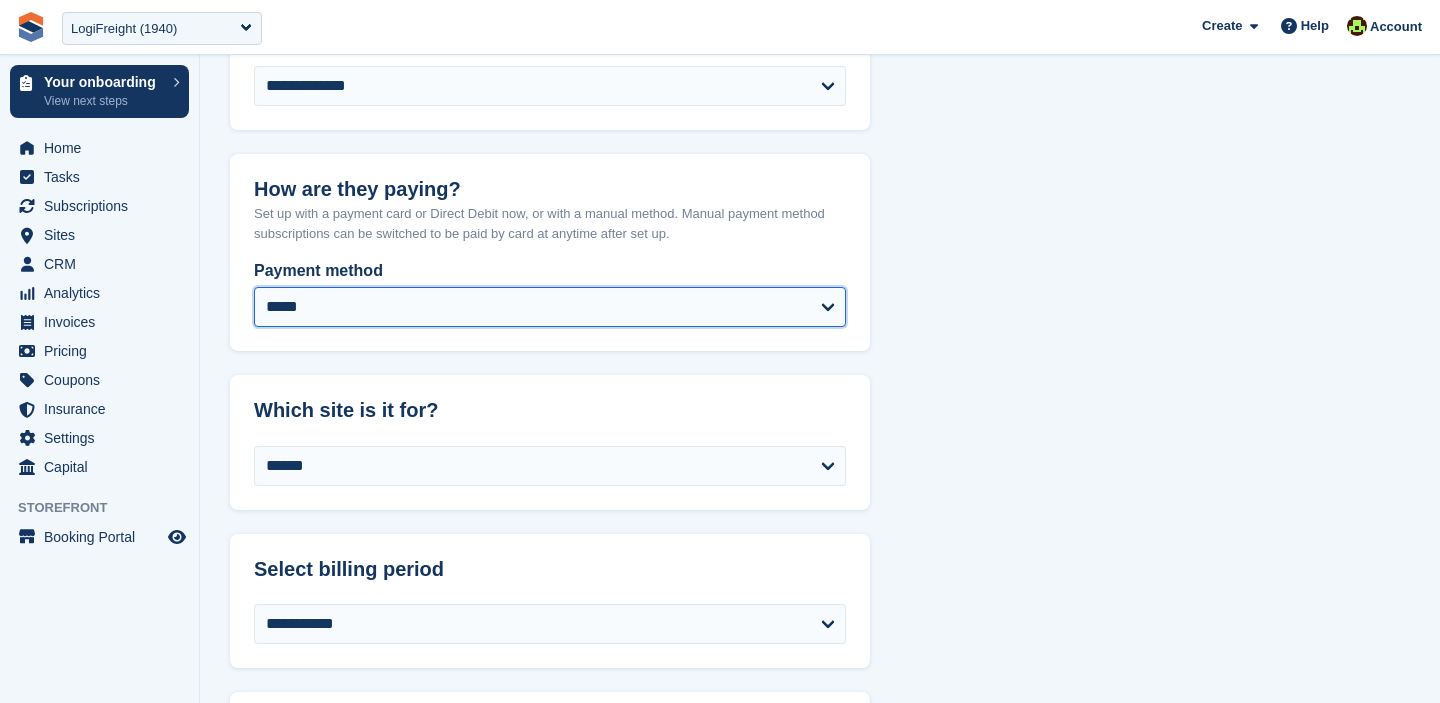 select on "******" 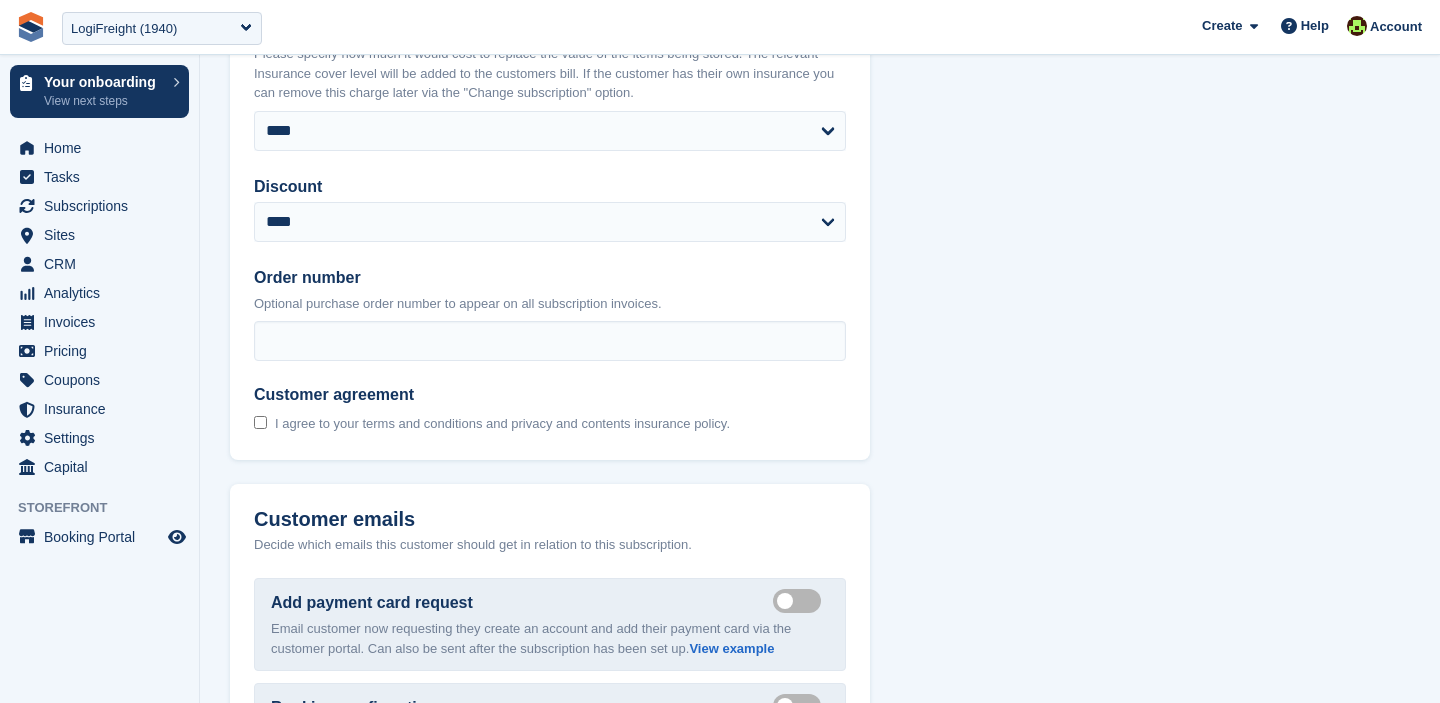 scroll, scrollTop: 2284, scrollLeft: 0, axis: vertical 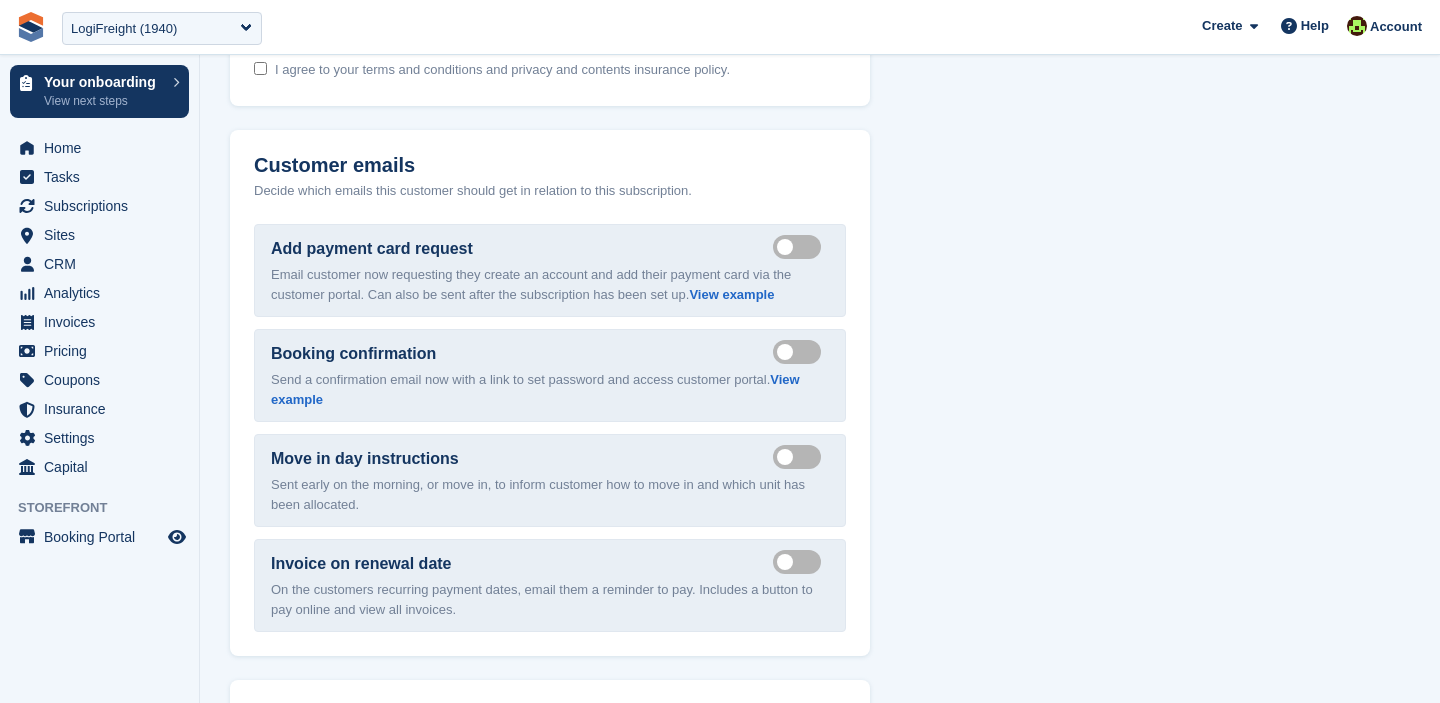 click on "Send payment card request email" at bounding box center [801, 246] 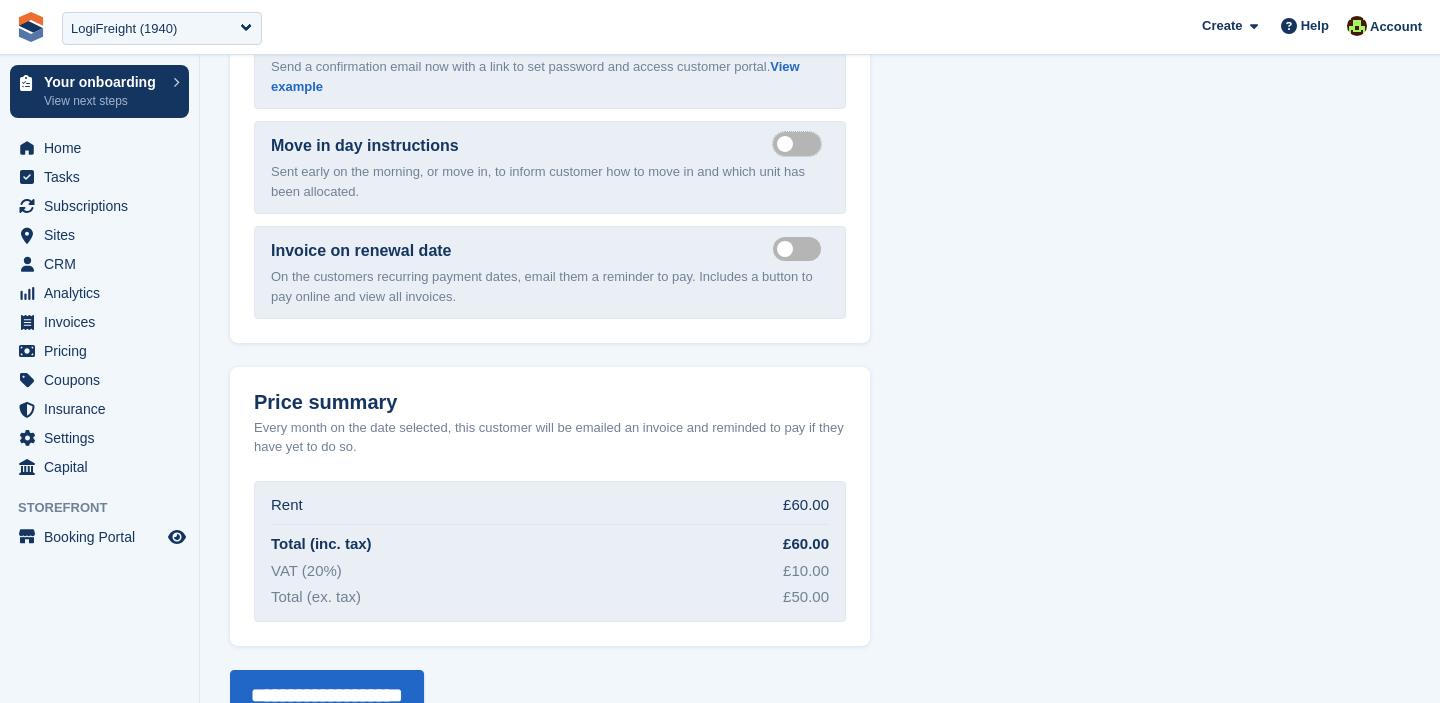 scroll, scrollTop: 2905, scrollLeft: 0, axis: vertical 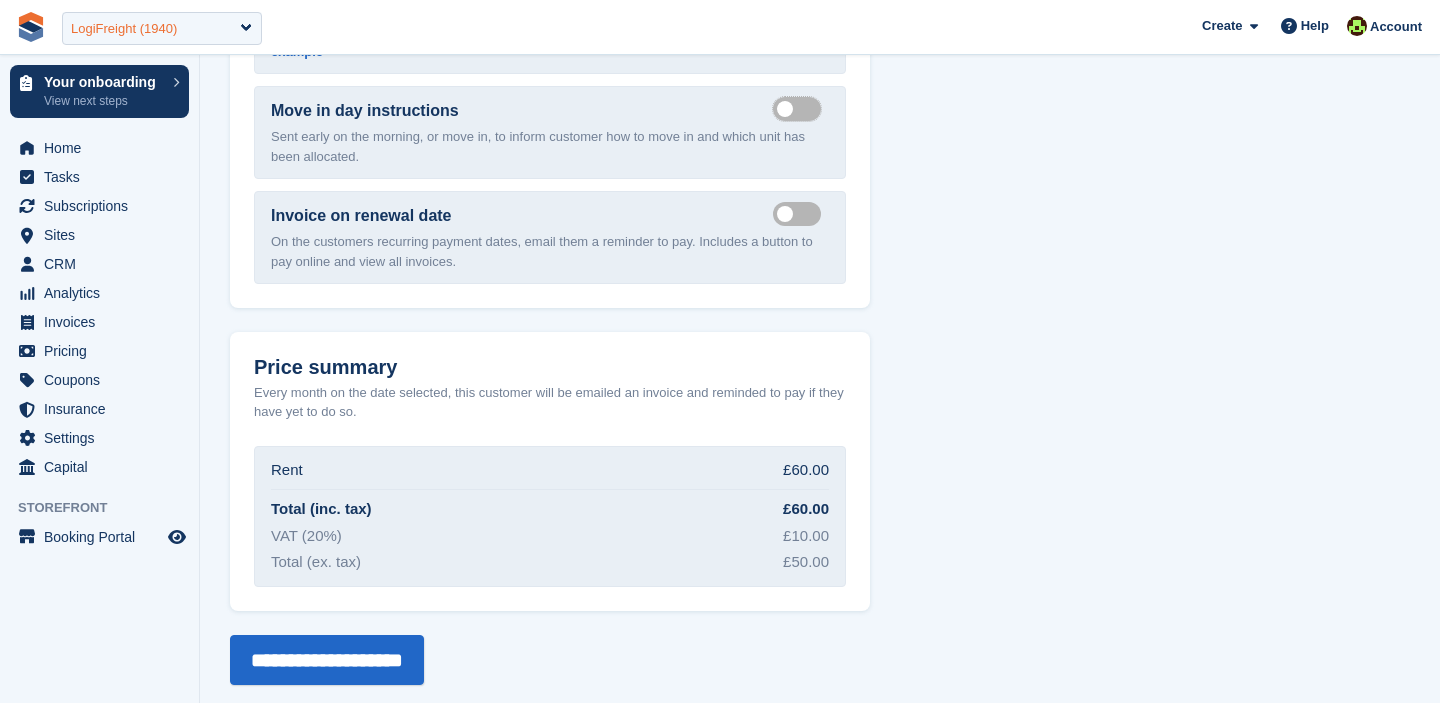 click on "LogiFreight (1940)" at bounding box center (124, 29) 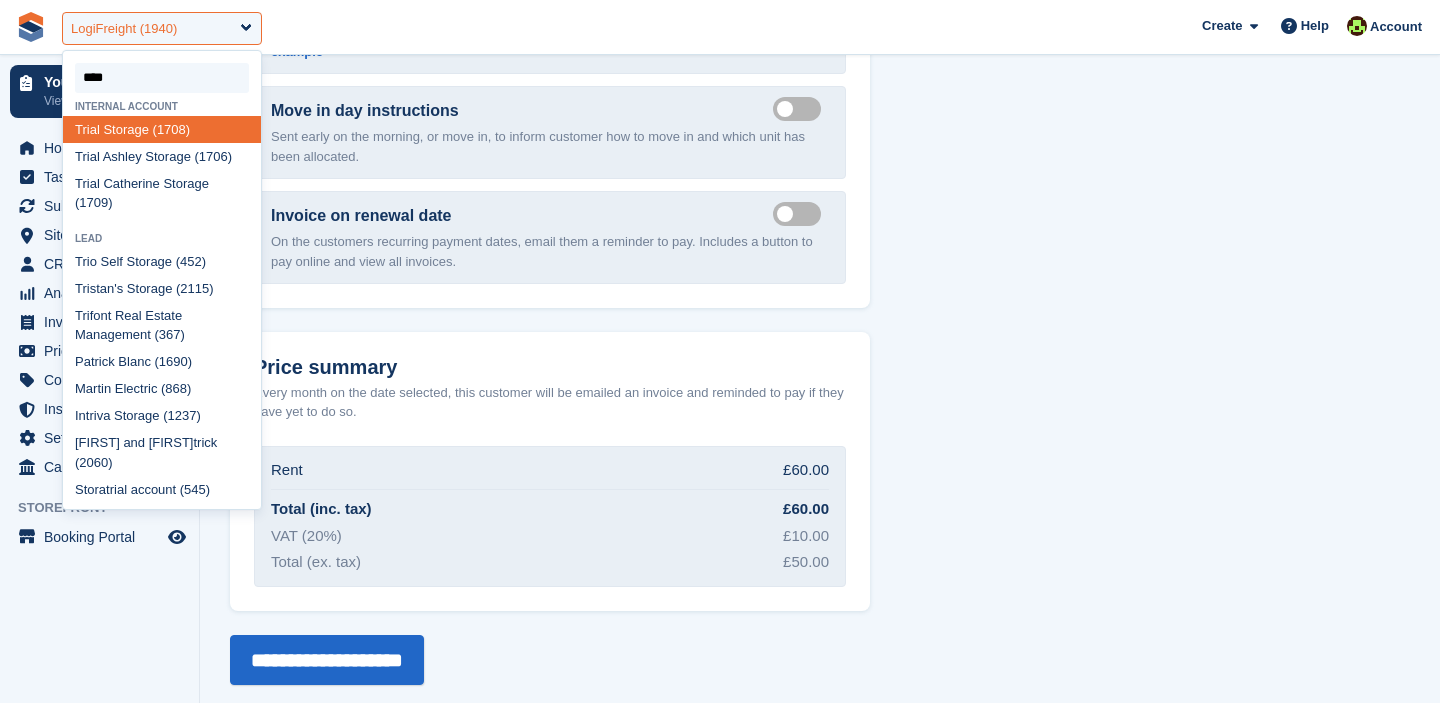type on "*****" 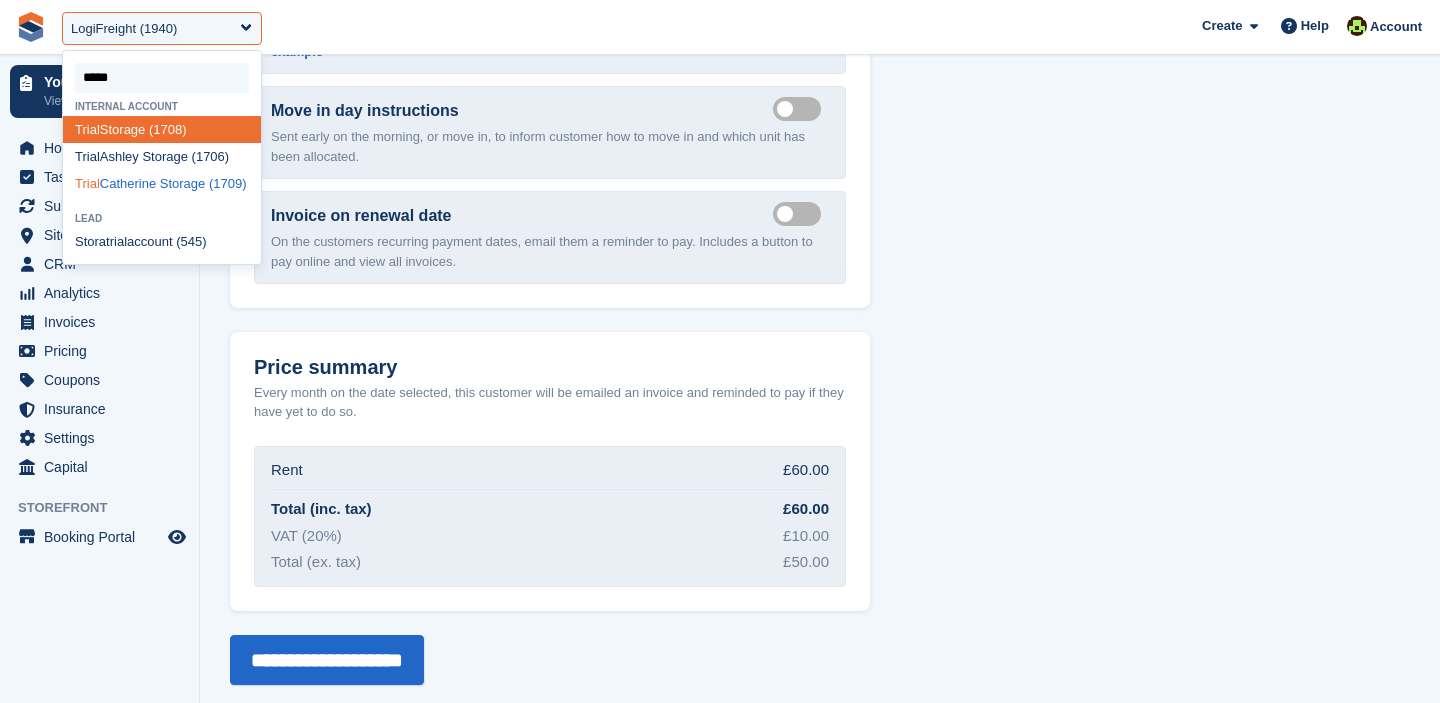 click on "Trial  Catherine Storage (1709)" at bounding box center [162, 183] 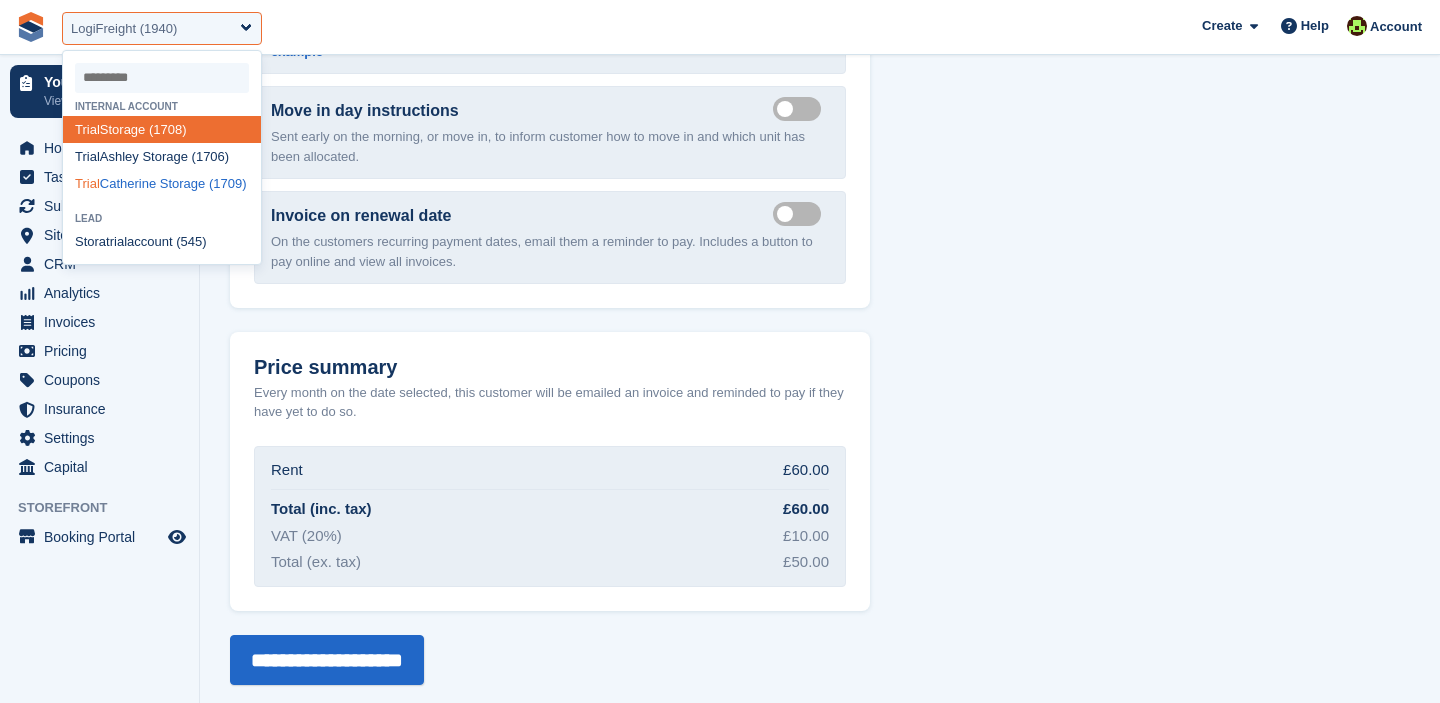 select on "****" 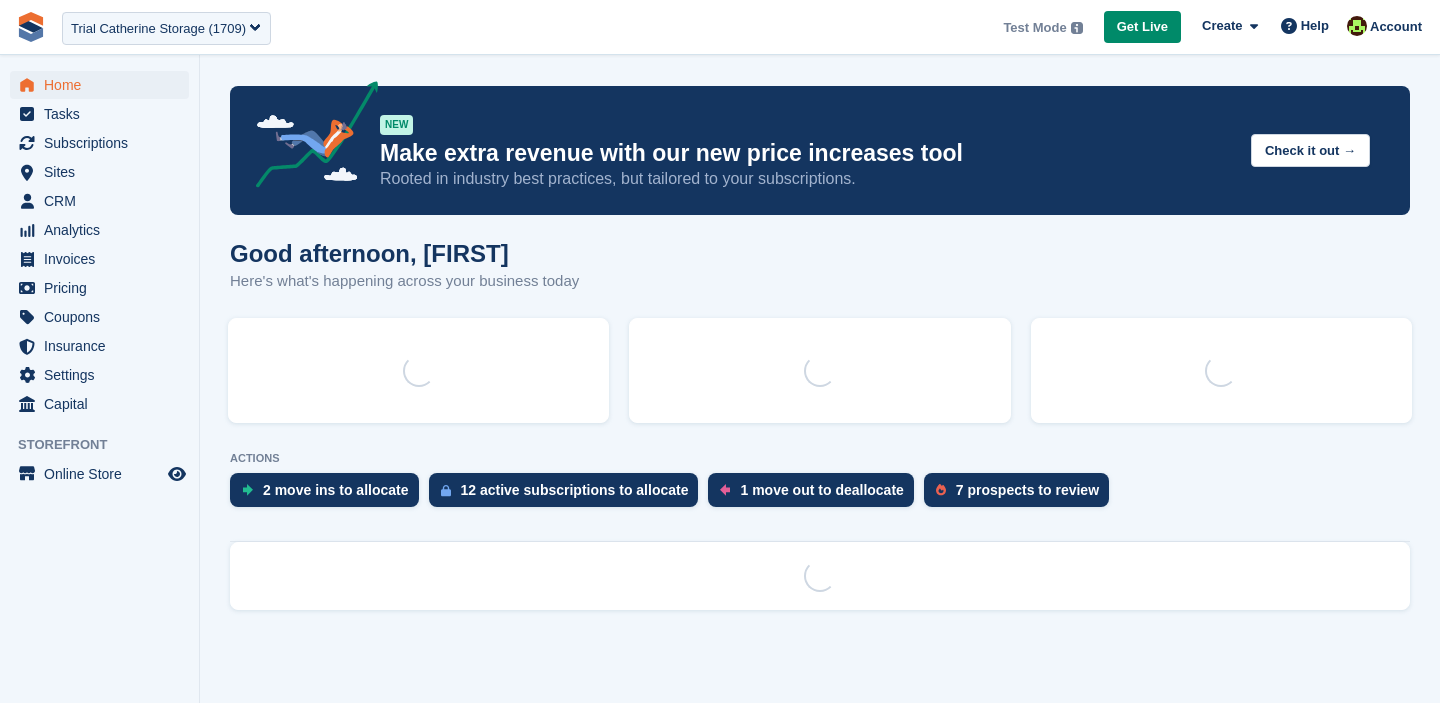 scroll, scrollTop: 0, scrollLeft: 0, axis: both 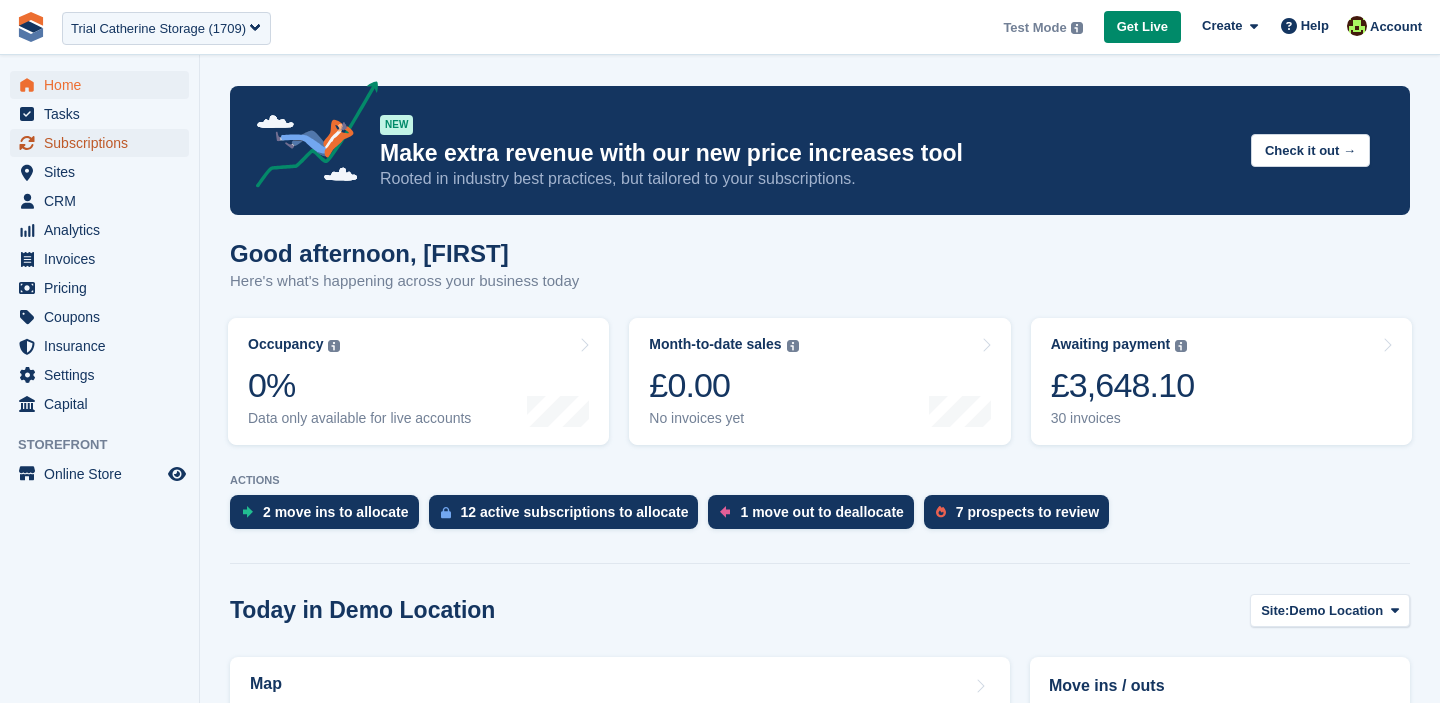 click on "Subscriptions" at bounding box center [104, 143] 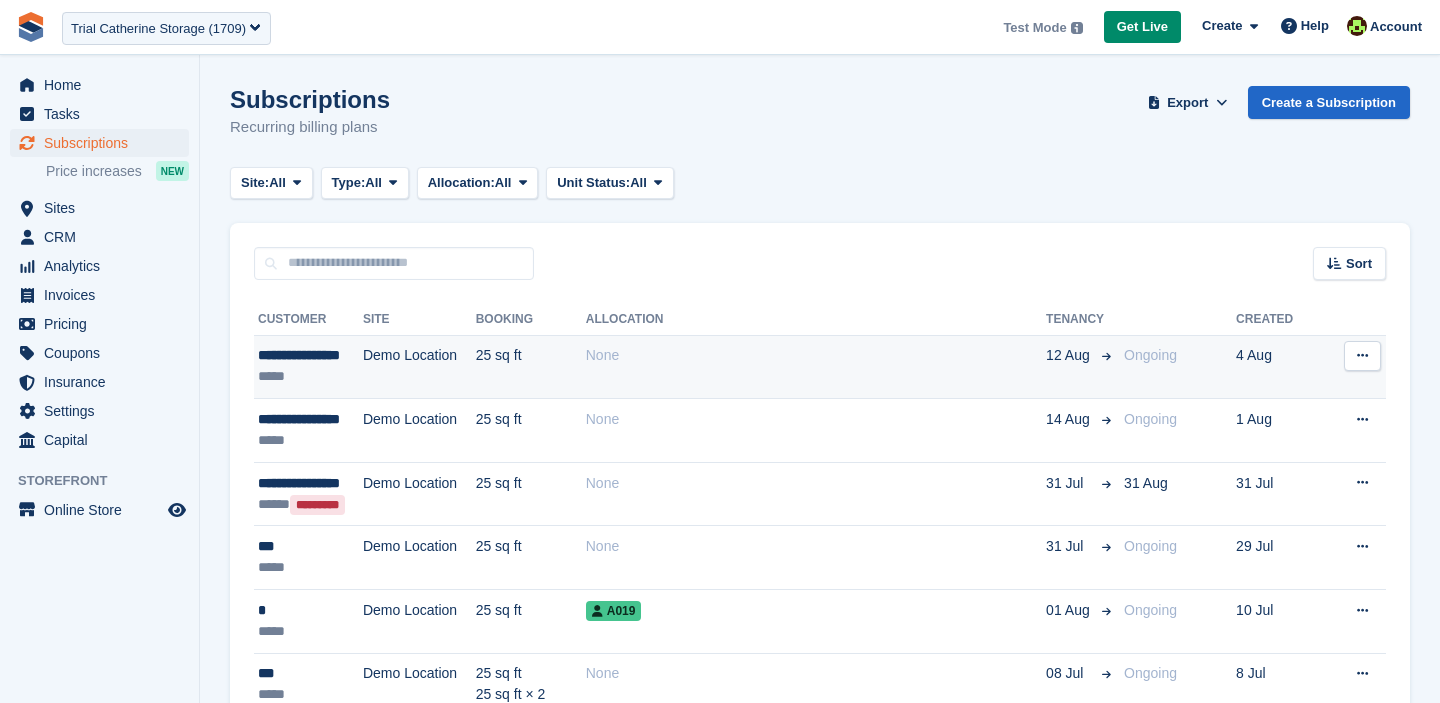 scroll, scrollTop: 0, scrollLeft: 0, axis: both 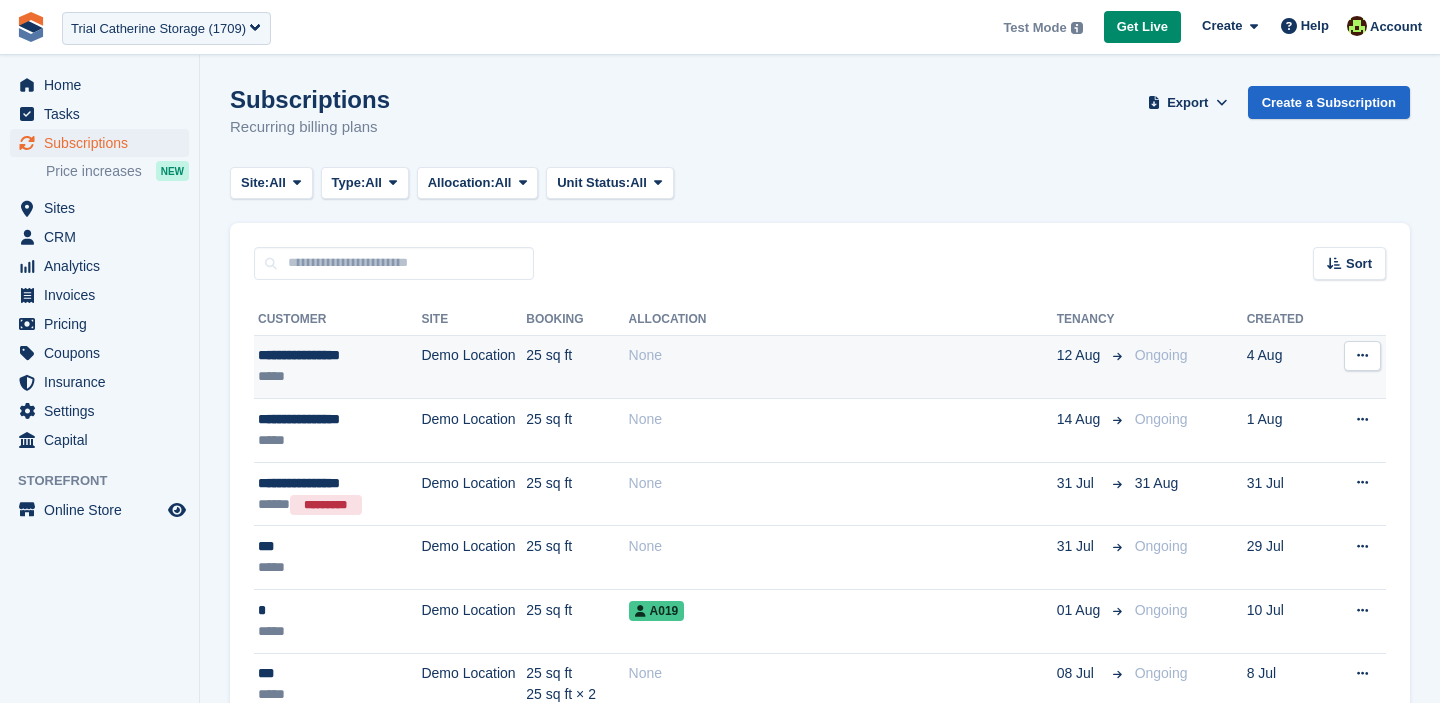 click on "25 sq ft" at bounding box center (577, 367) 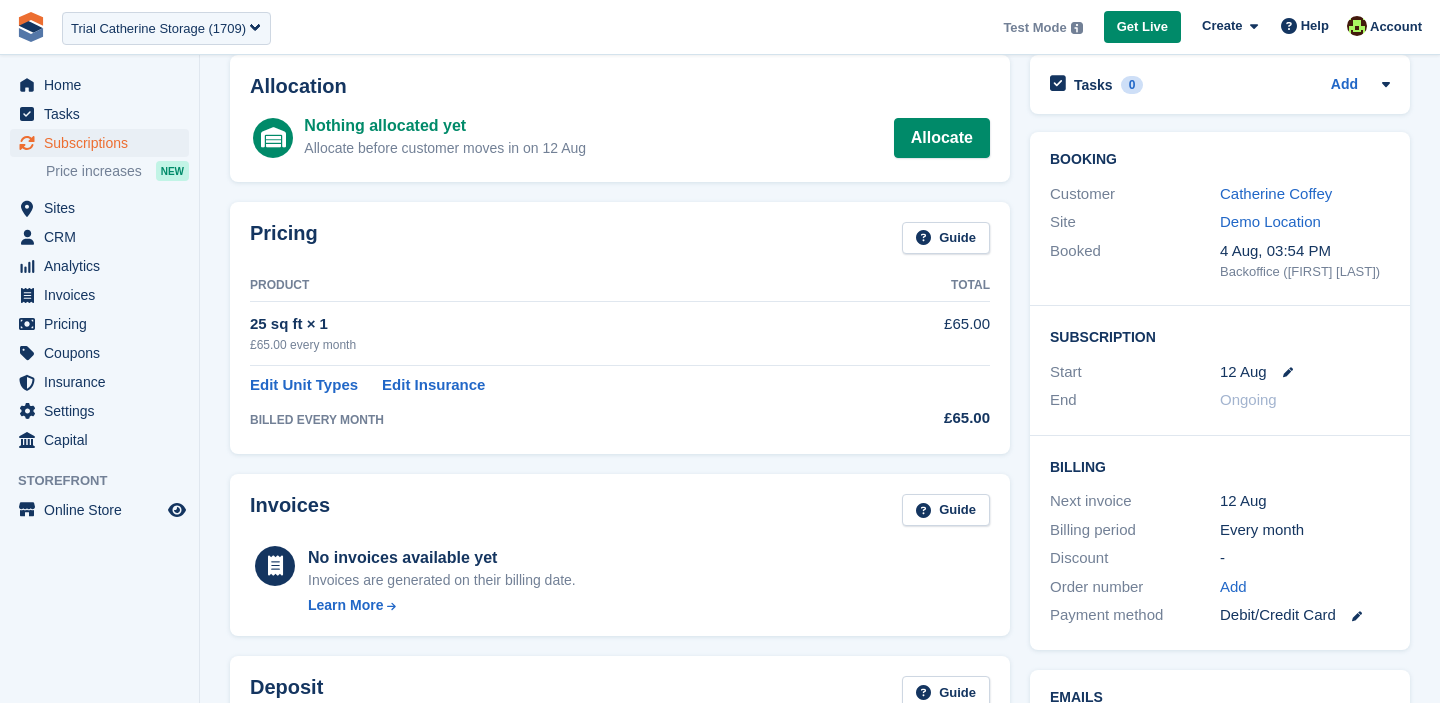 scroll, scrollTop: 101, scrollLeft: 0, axis: vertical 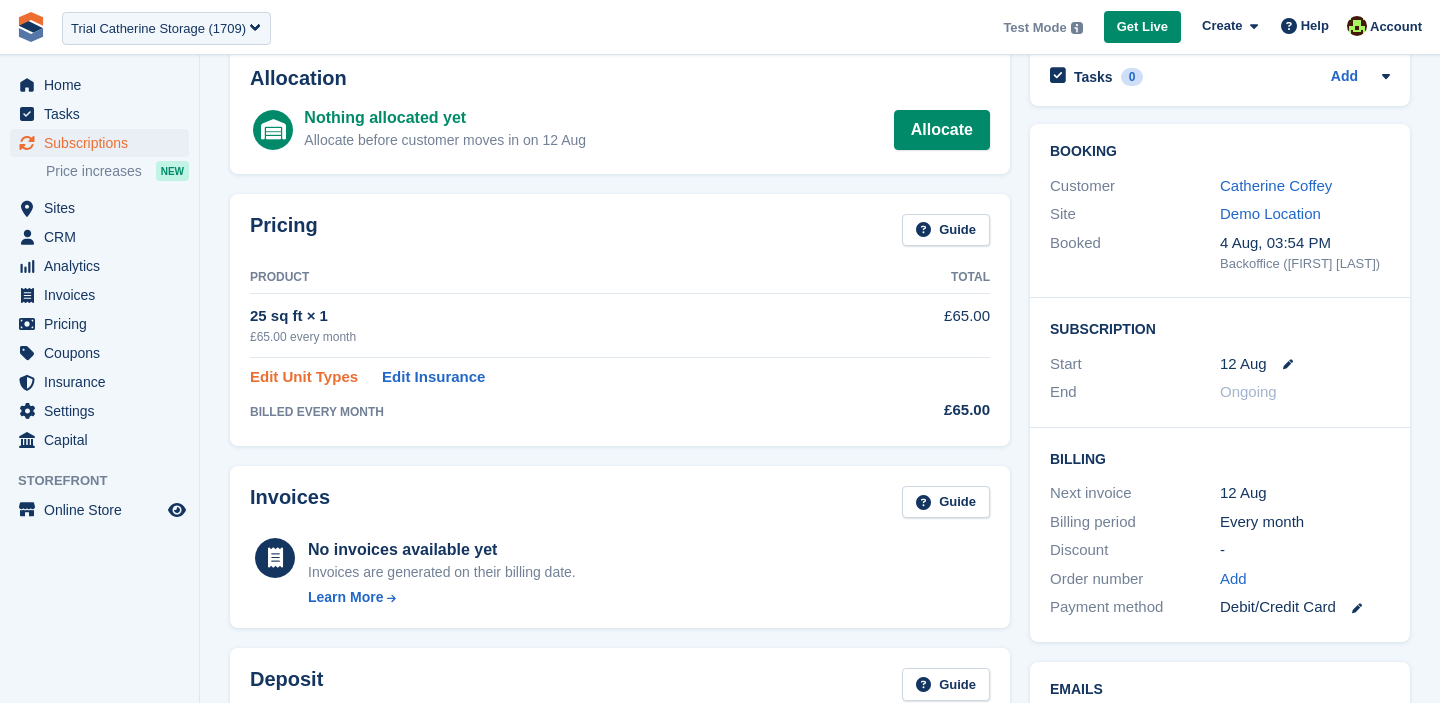 click on "Edit Unit Types" at bounding box center (304, 377) 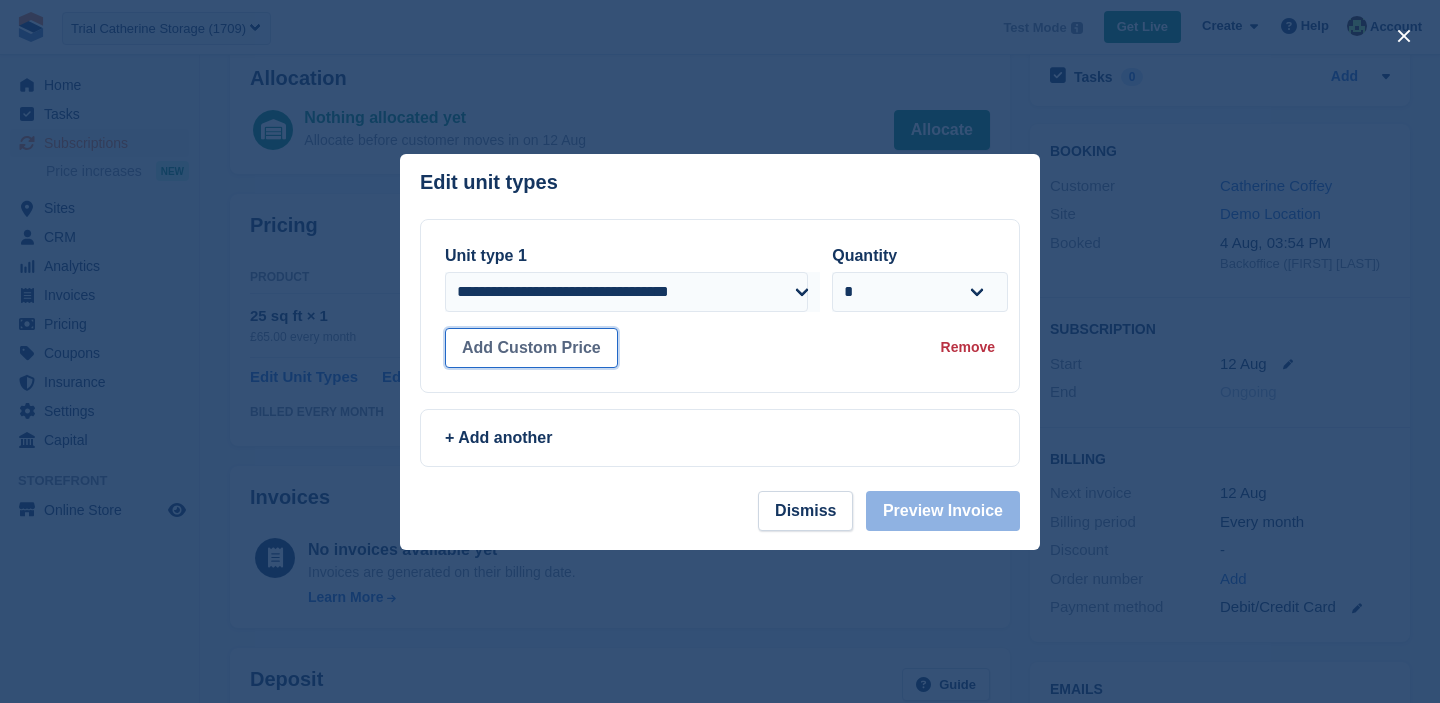 click on "Add Custom Price" at bounding box center (531, 348) 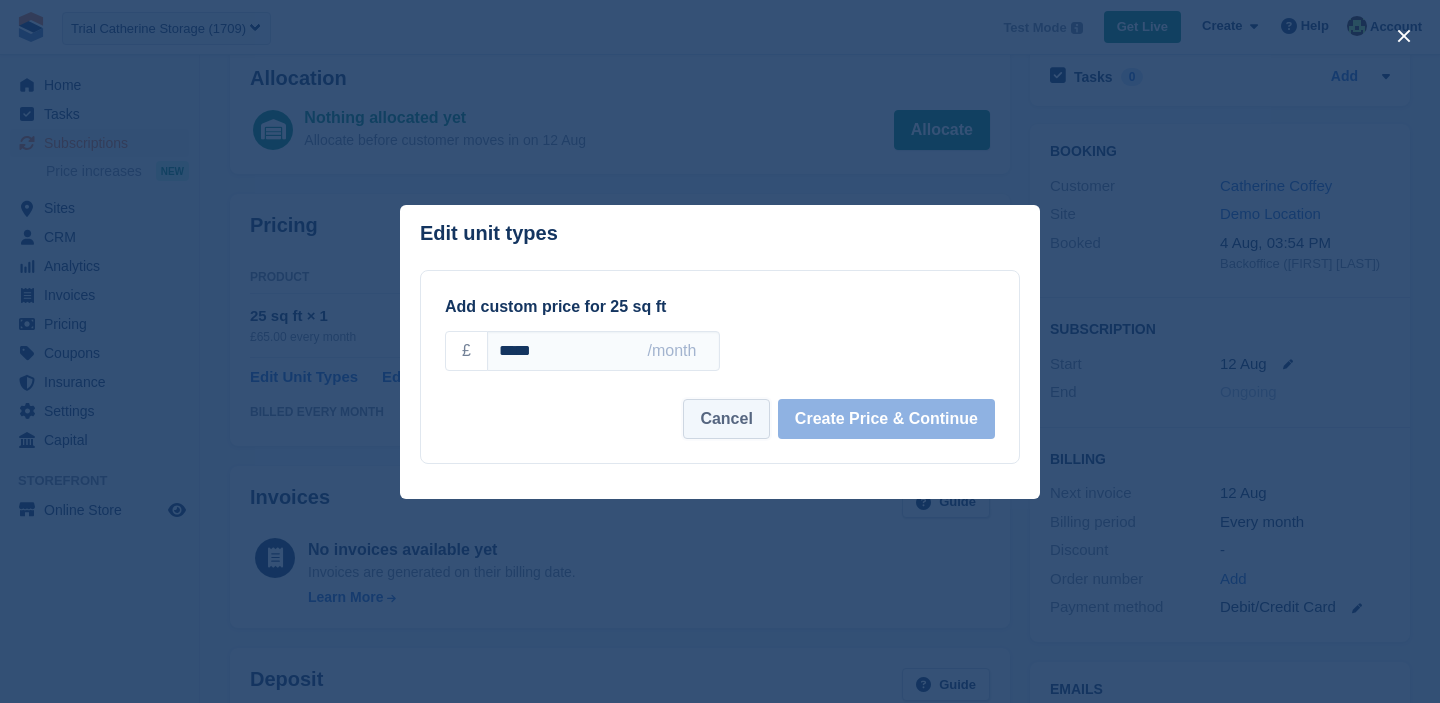 click on "Cancel" at bounding box center (726, 419) 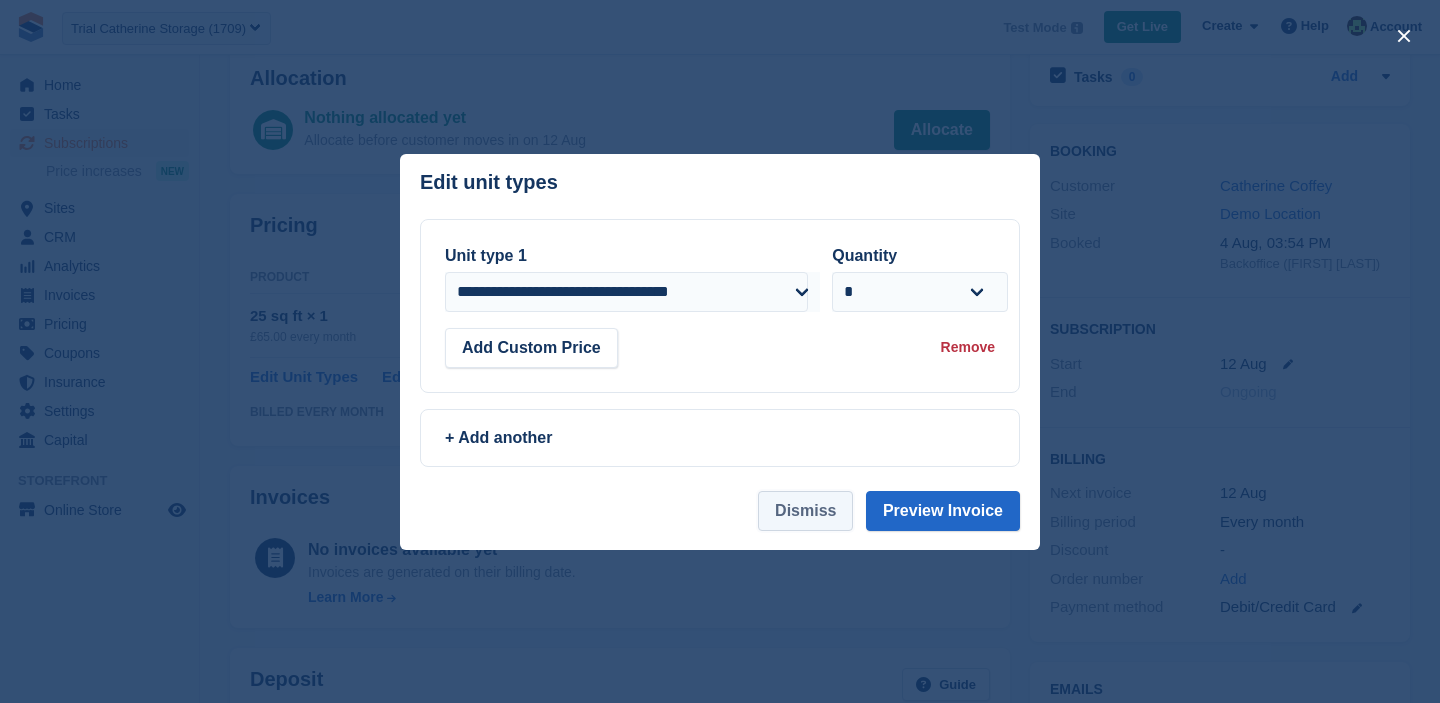 click on "Dismiss" at bounding box center [805, 511] 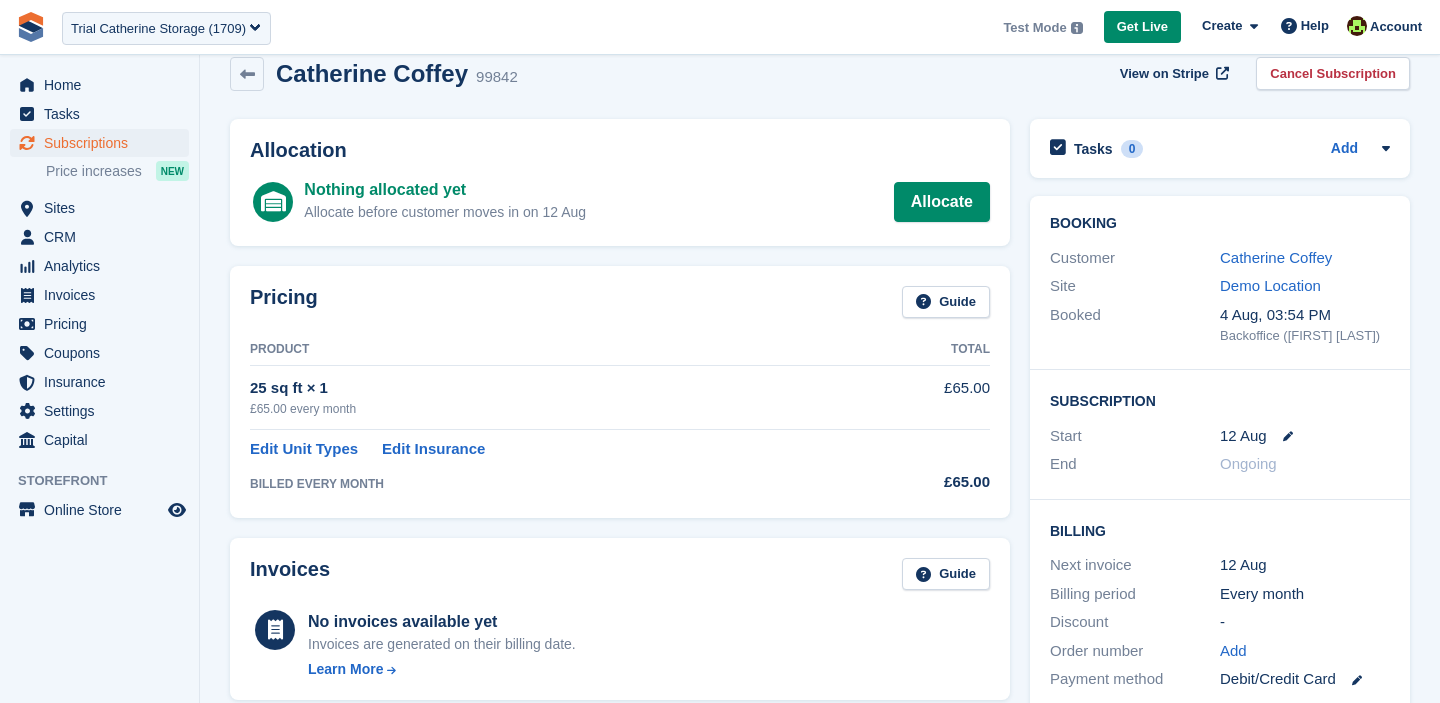 scroll, scrollTop: 0, scrollLeft: 0, axis: both 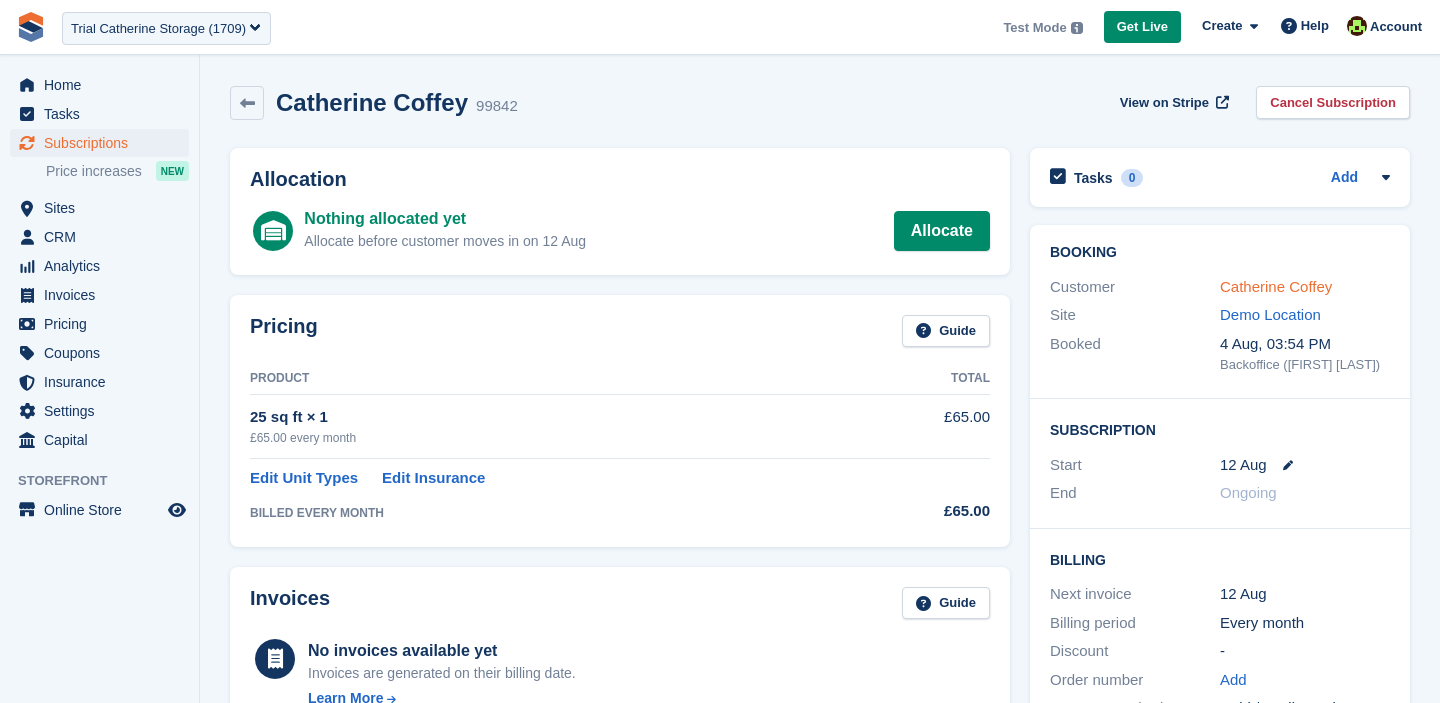 click on "Catherine Coffey" at bounding box center (1276, 286) 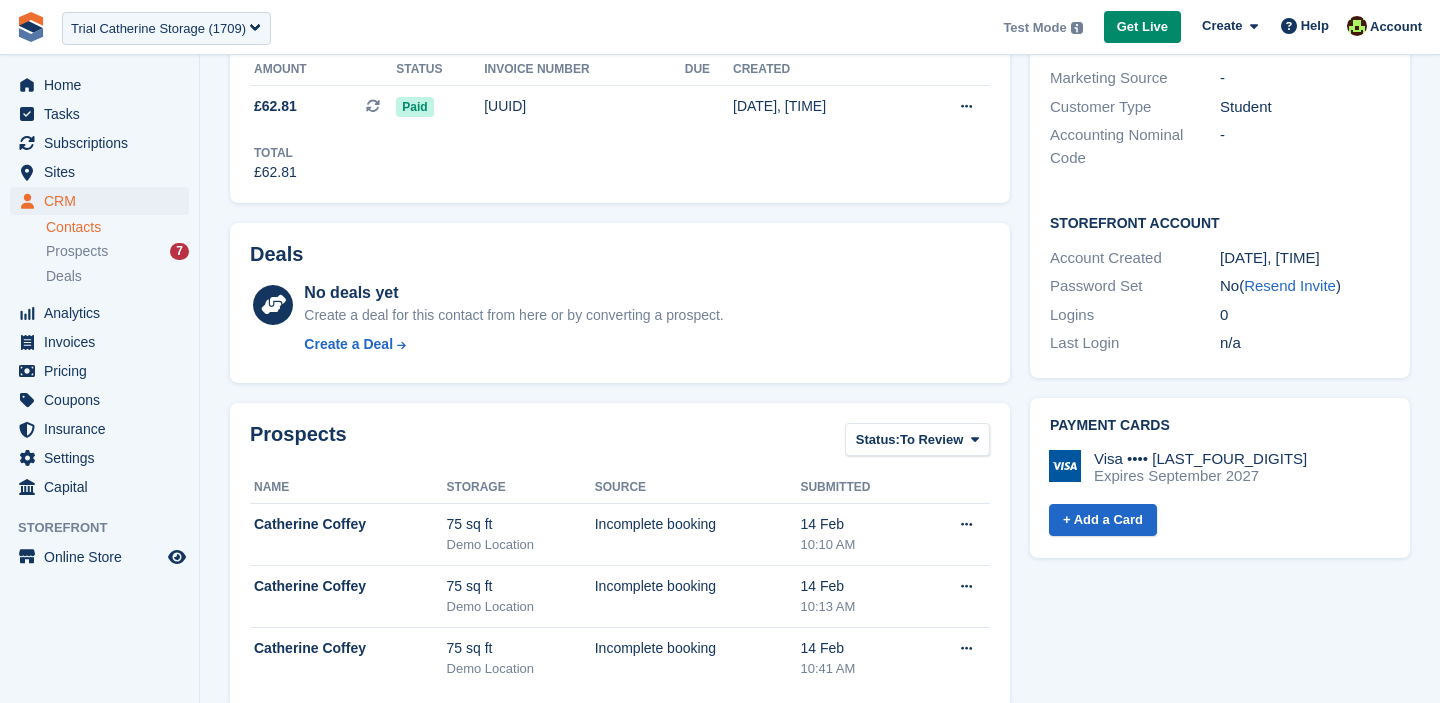 scroll, scrollTop: 517, scrollLeft: 0, axis: vertical 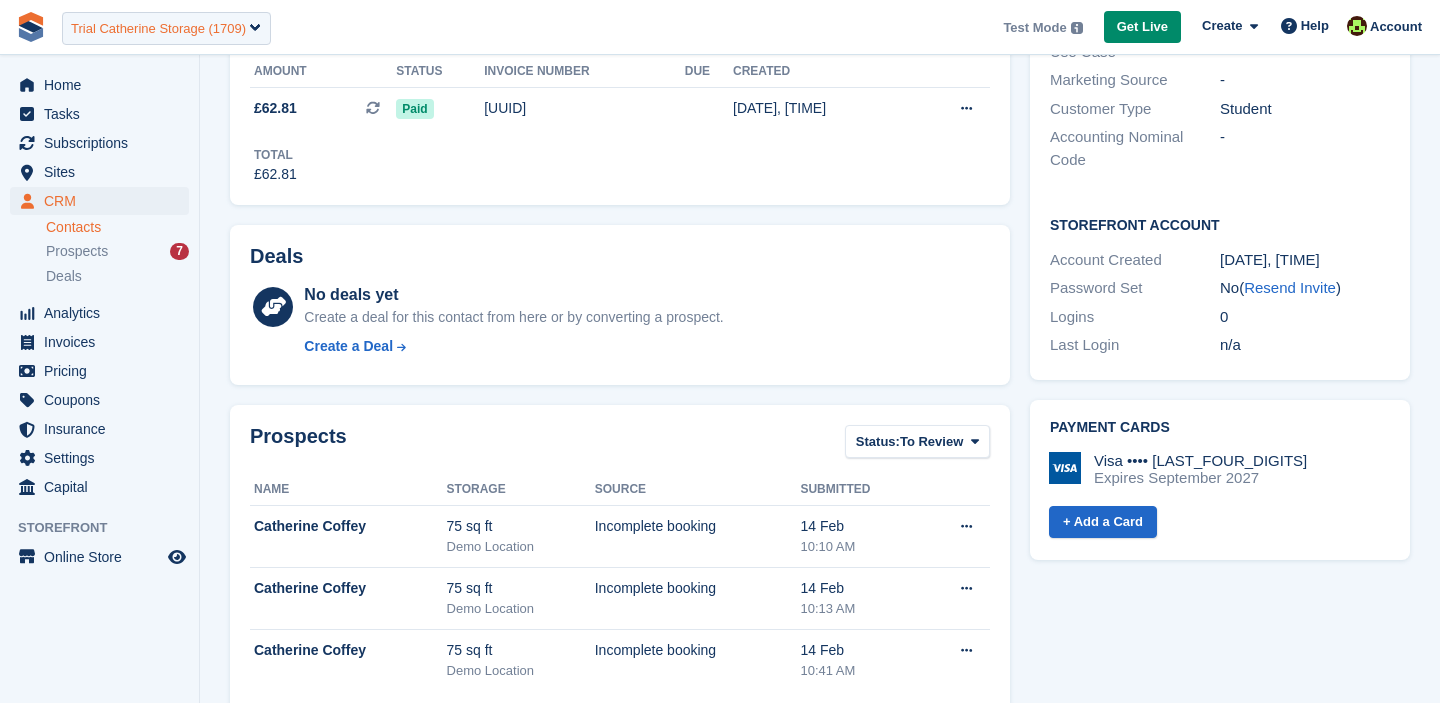 click on "Trial Catherine Storage (1709)" at bounding box center (158, 29) 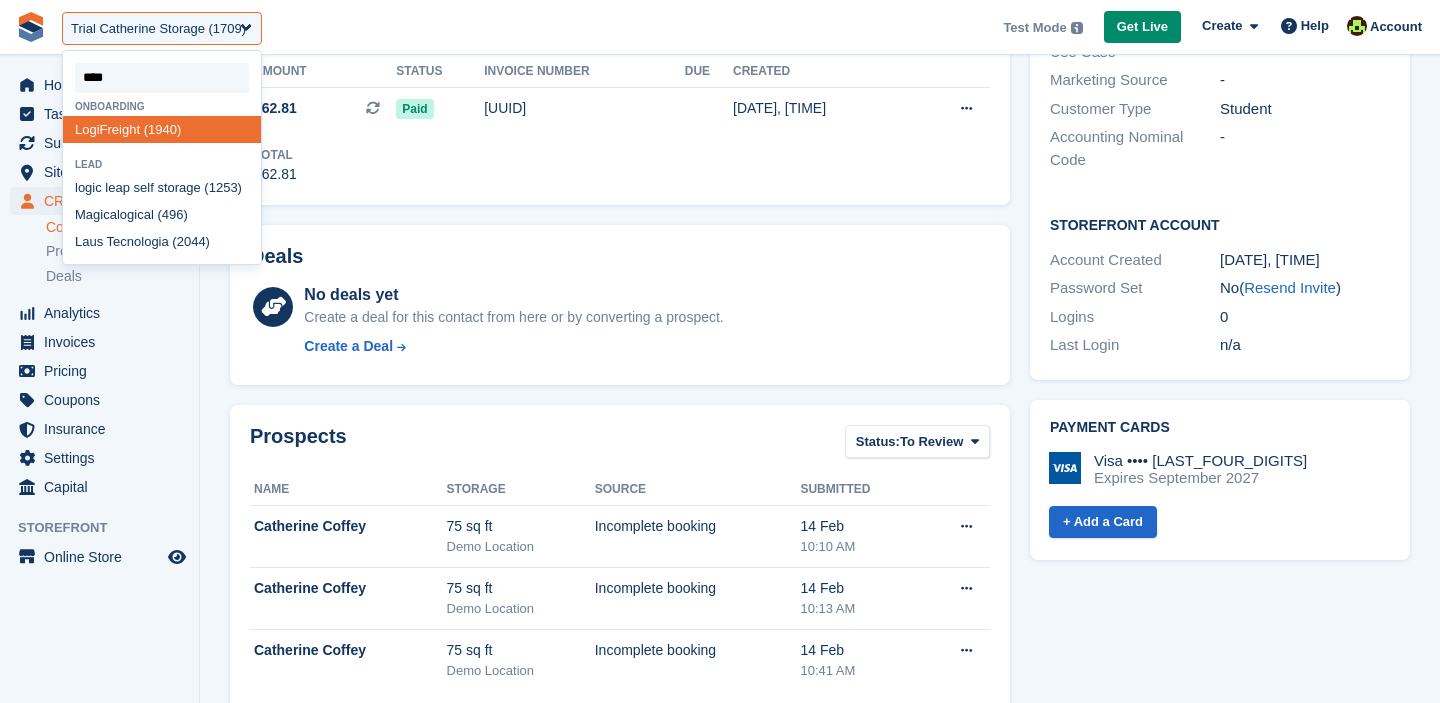 drag, startPoint x: 118, startPoint y: 75, endPoint x: 27, endPoint y: 65, distance: 91.5478 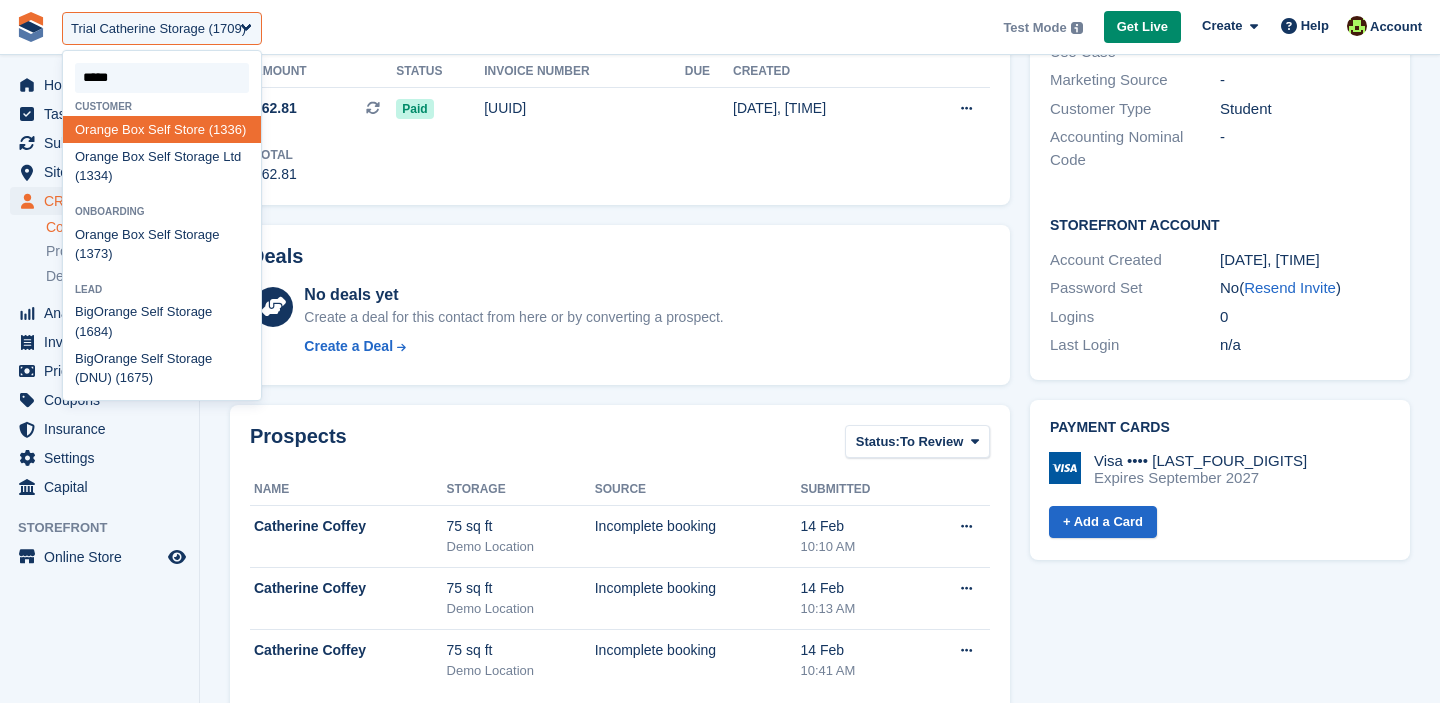 type on "******" 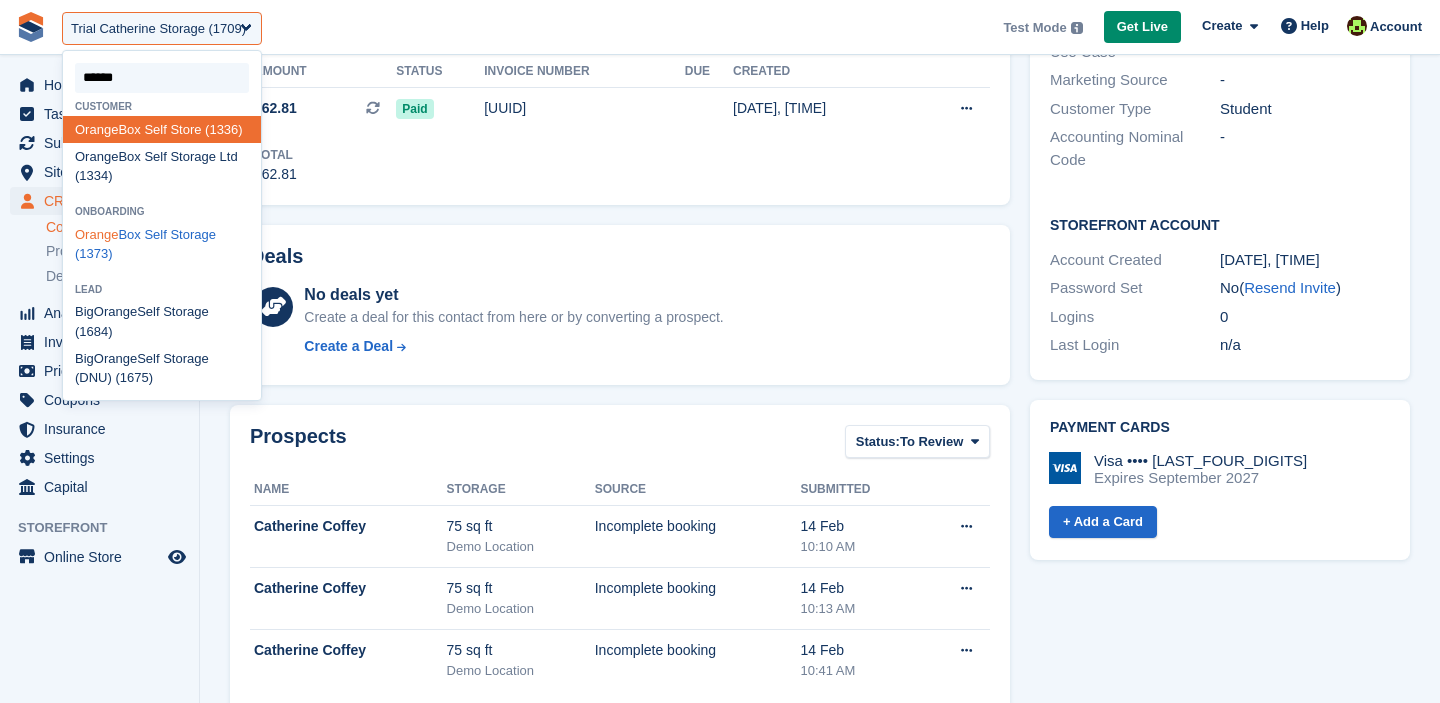 click on "Orange  Box Self Storage (1373)" at bounding box center (162, 244) 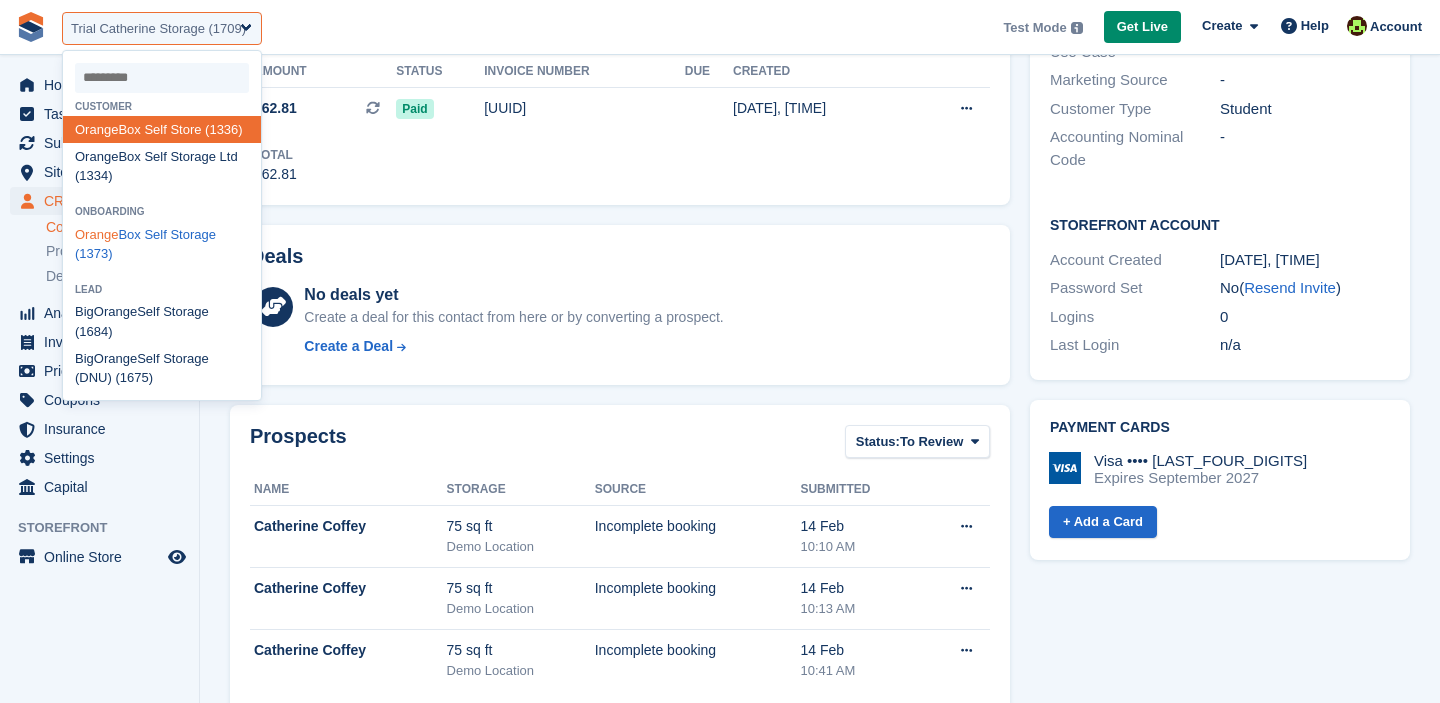 select on "****" 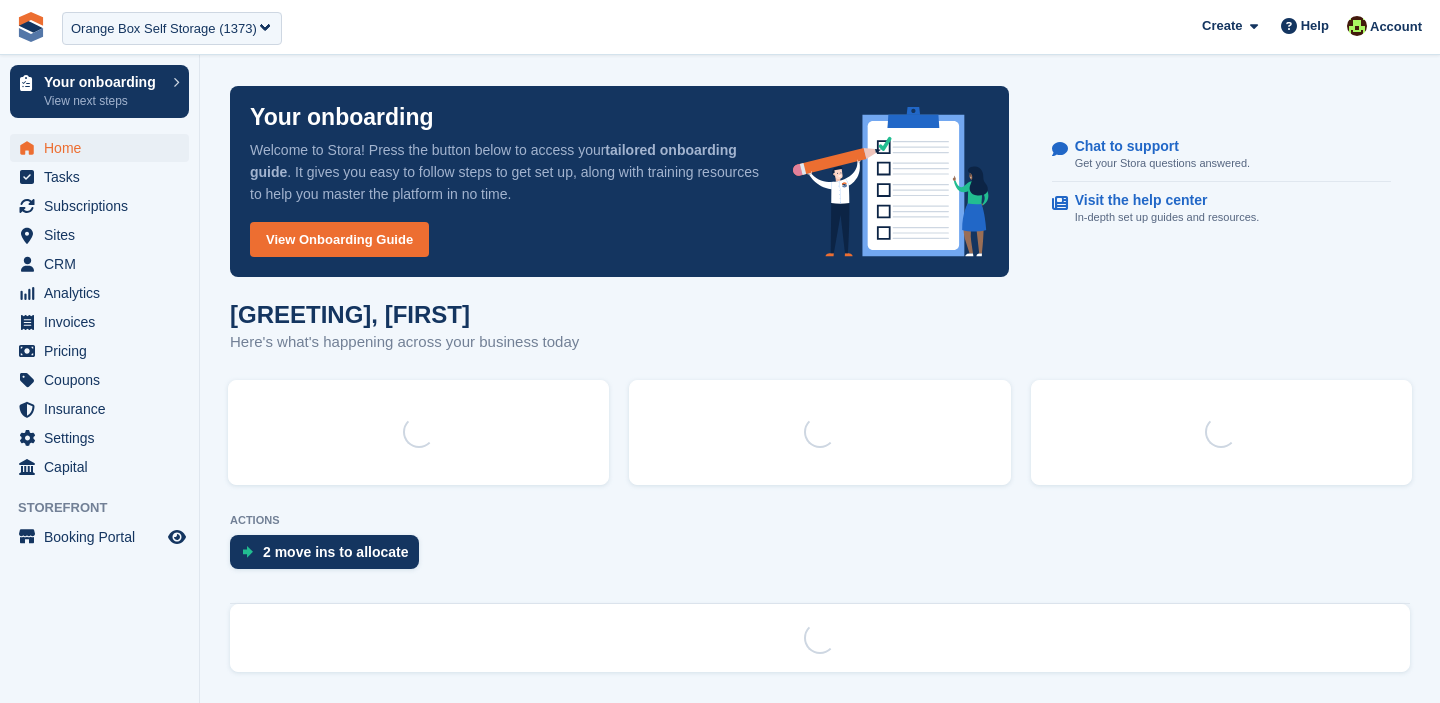 scroll, scrollTop: 0, scrollLeft: 0, axis: both 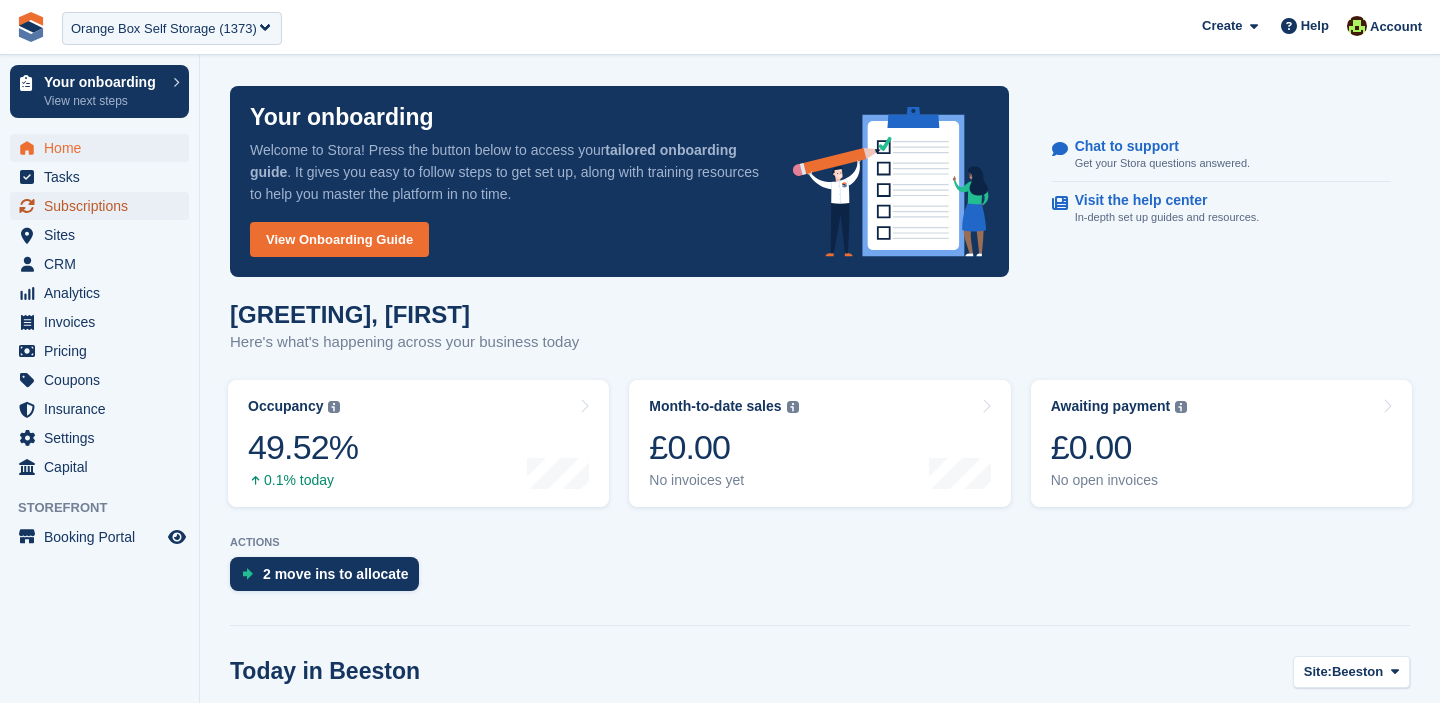 click on "Subscriptions" at bounding box center (104, 206) 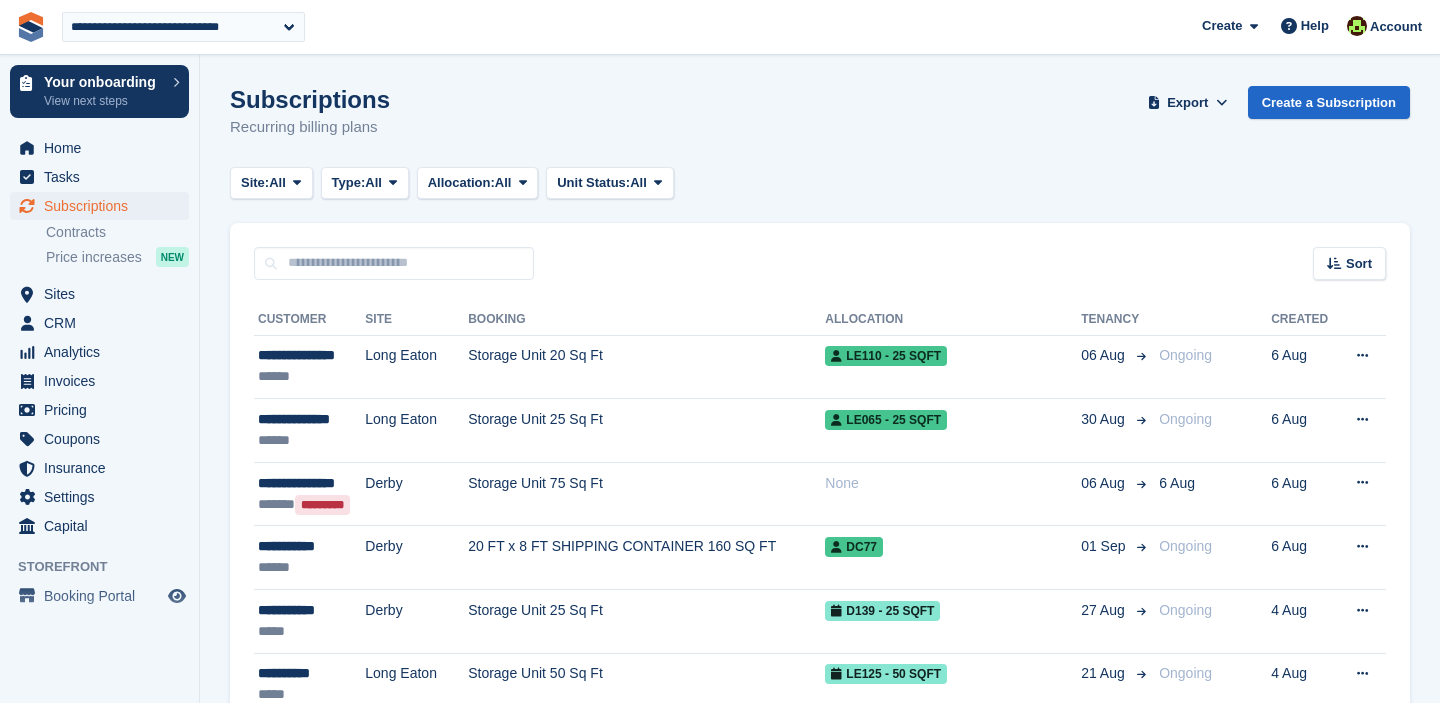 select on "****" 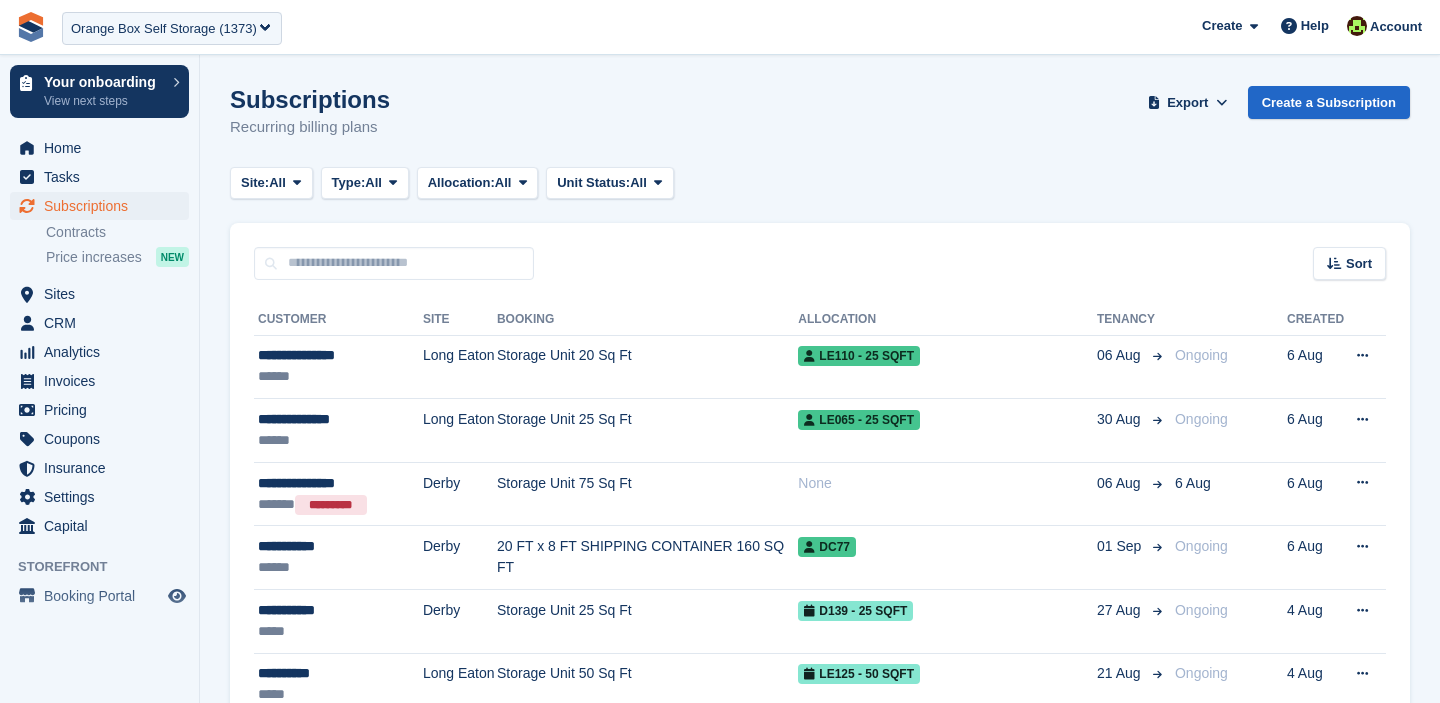 scroll, scrollTop: 0, scrollLeft: 0, axis: both 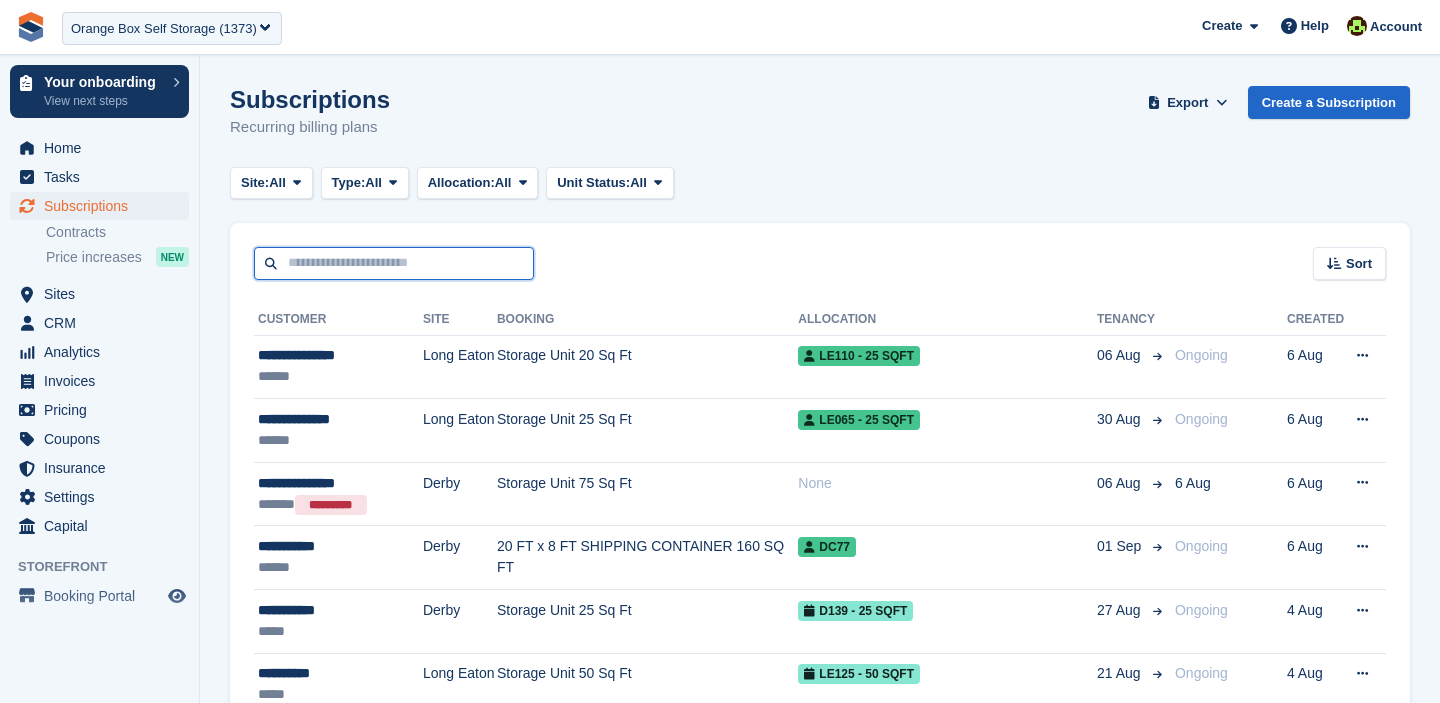 click at bounding box center (394, 263) 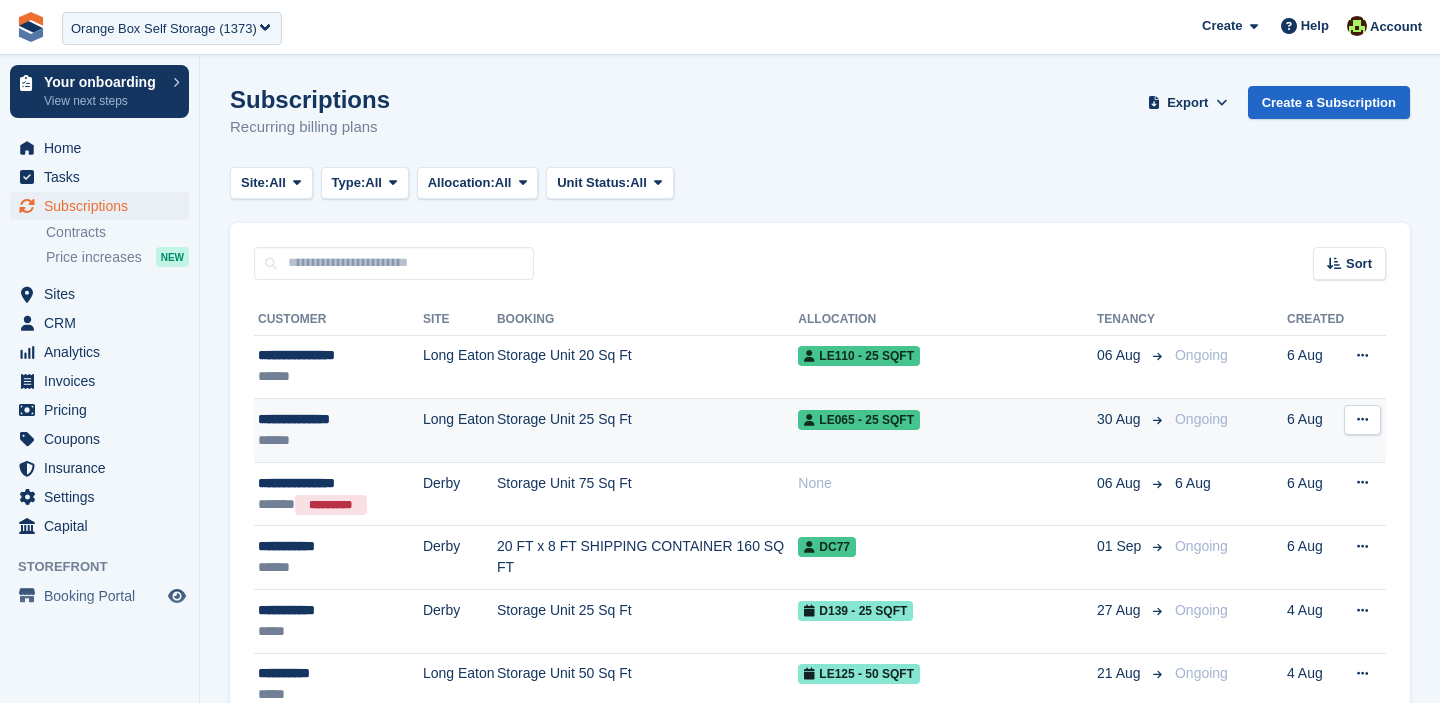 click on "Storage Unit 25 Sq Ft" at bounding box center (647, 431) 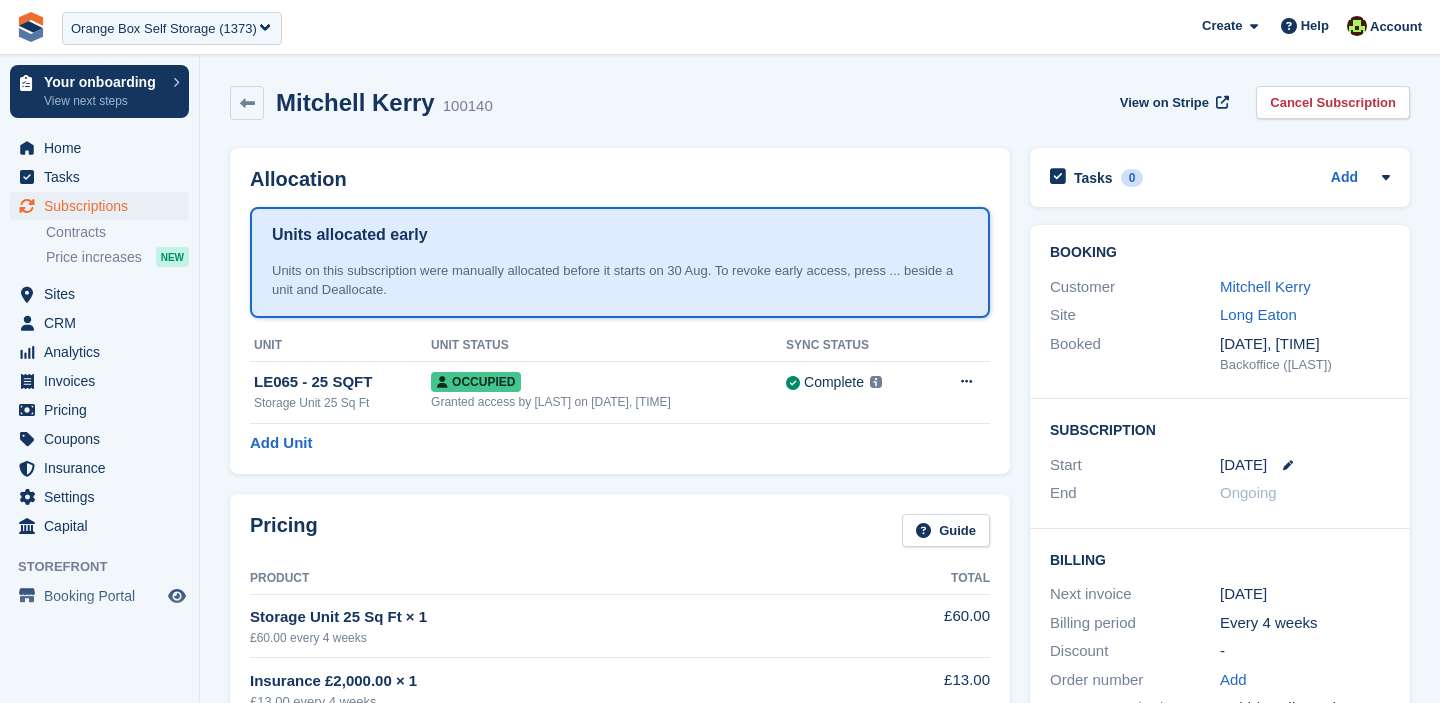 scroll, scrollTop: 0, scrollLeft: 0, axis: both 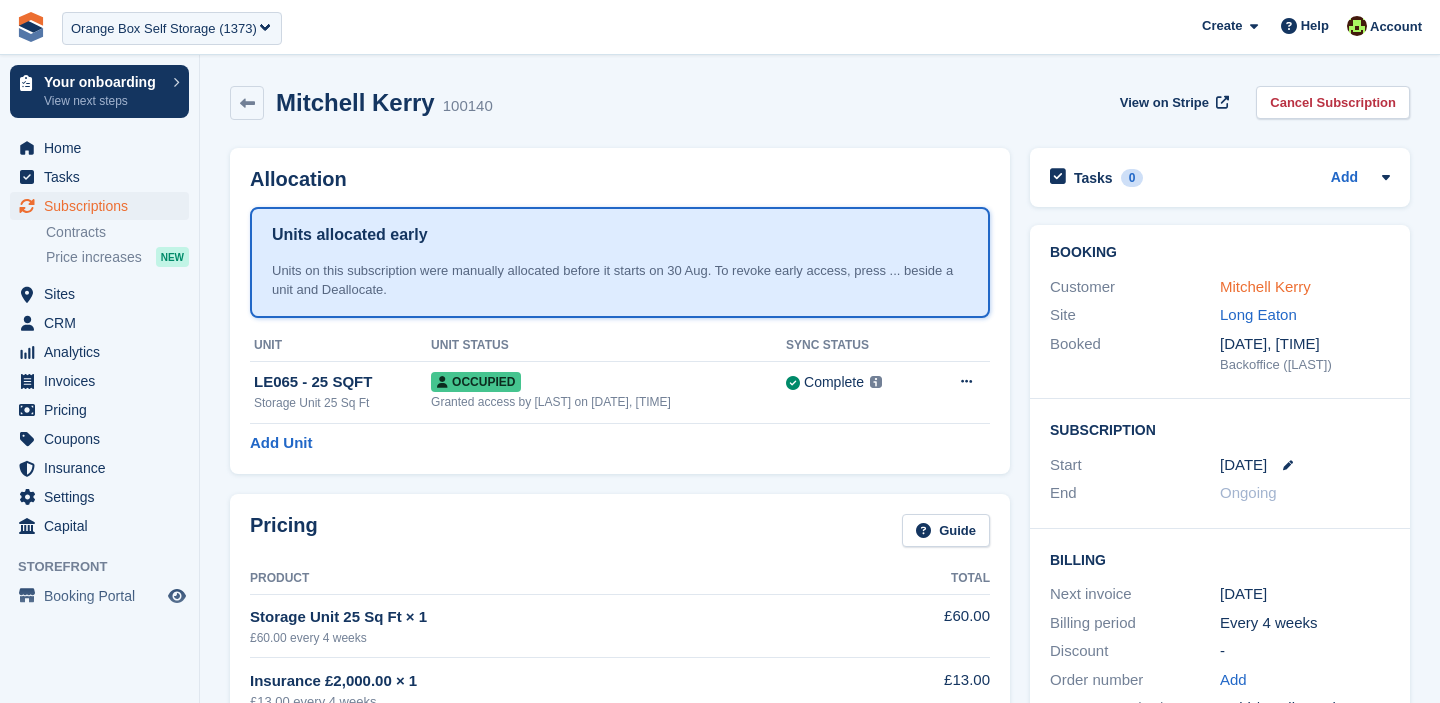click on "Mitchell Kerry" at bounding box center [1265, 286] 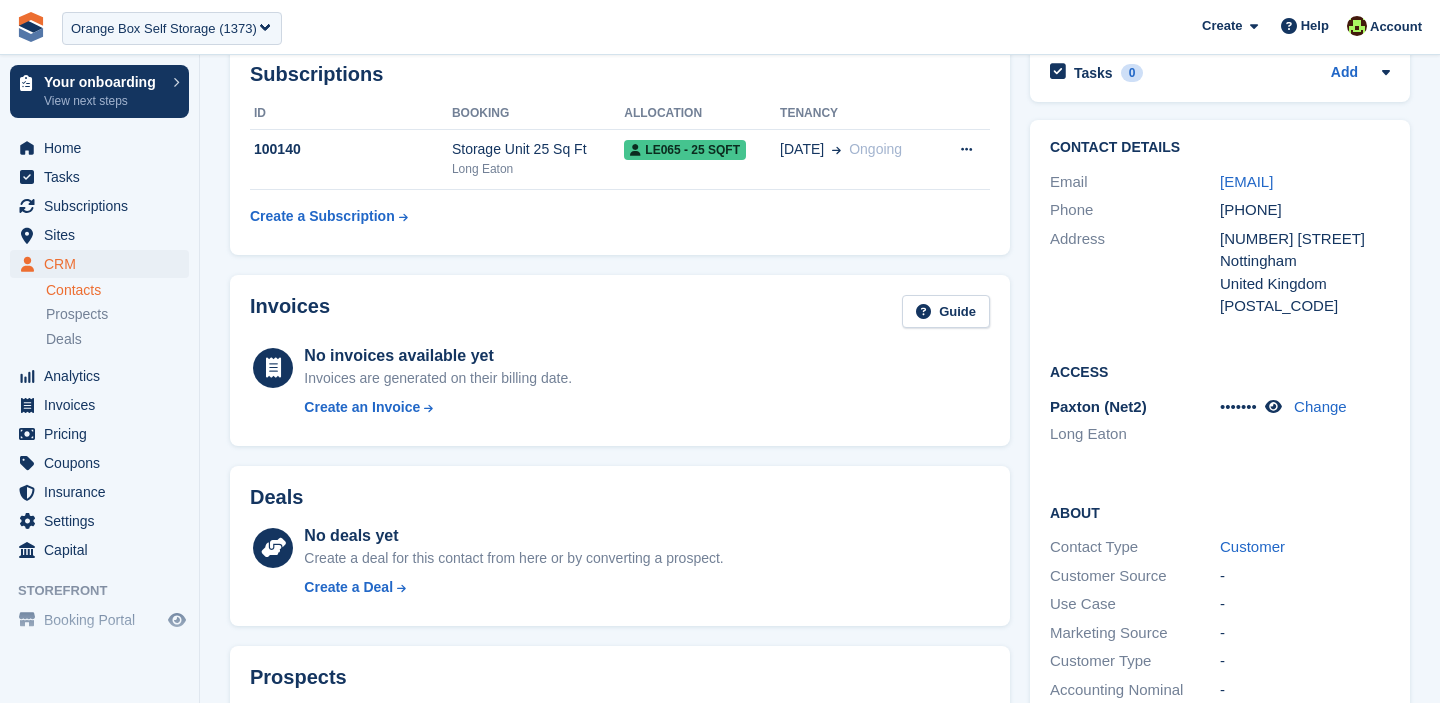 scroll, scrollTop: 113, scrollLeft: 0, axis: vertical 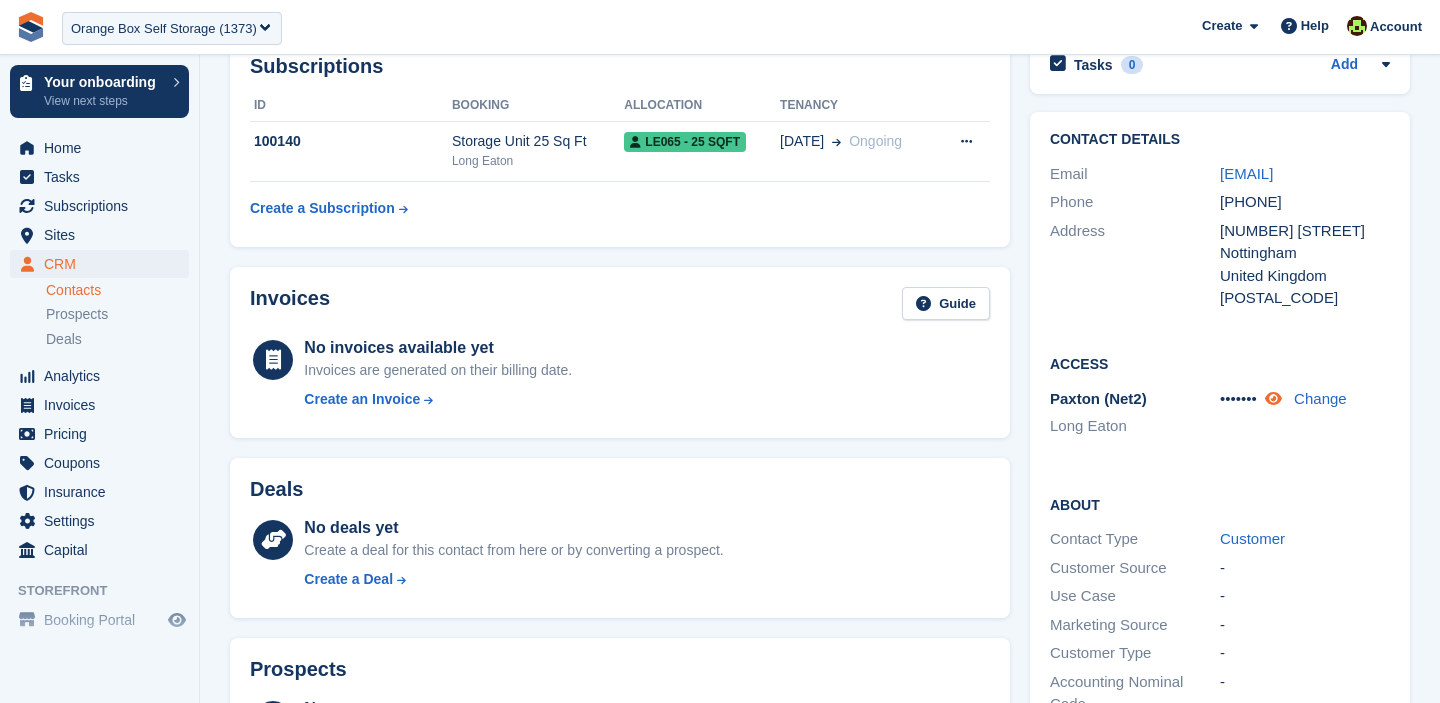 click at bounding box center [1273, 398] 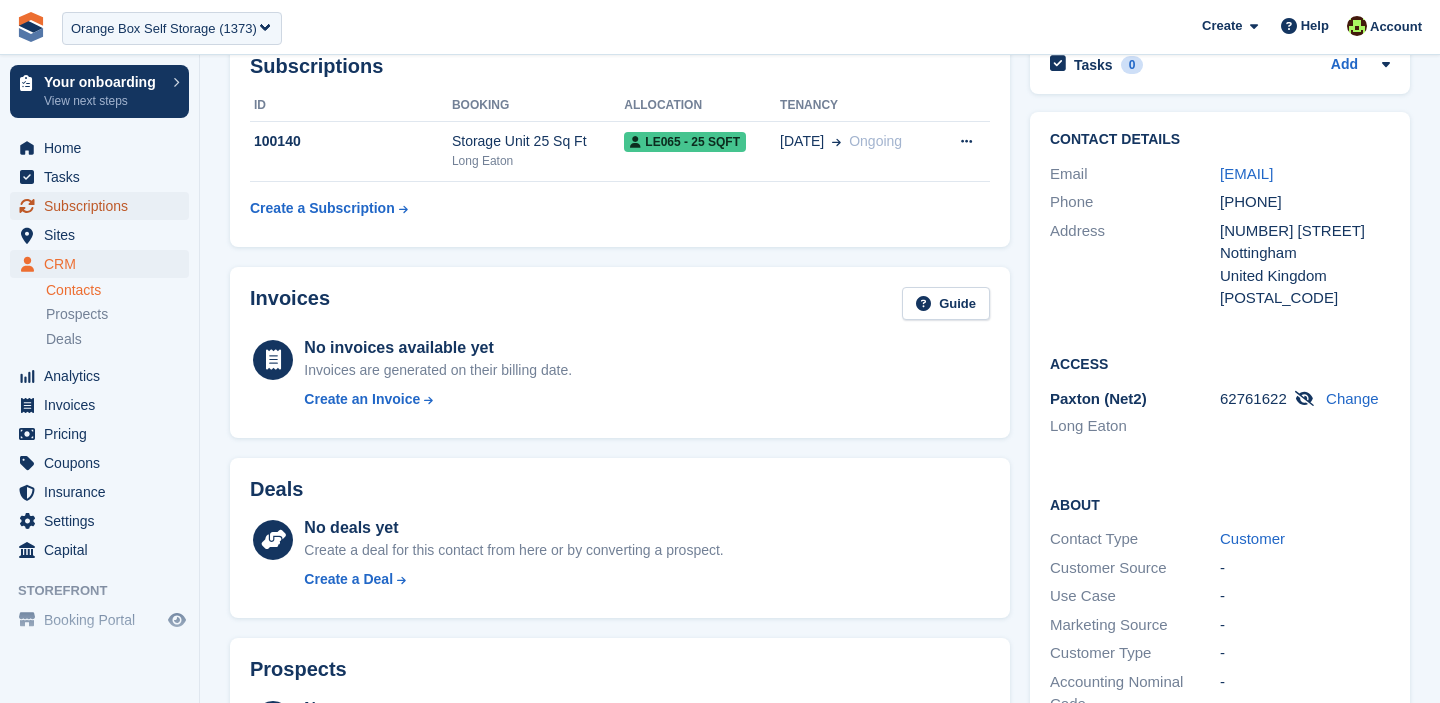 click on "Subscriptions" at bounding box center [104, 206] 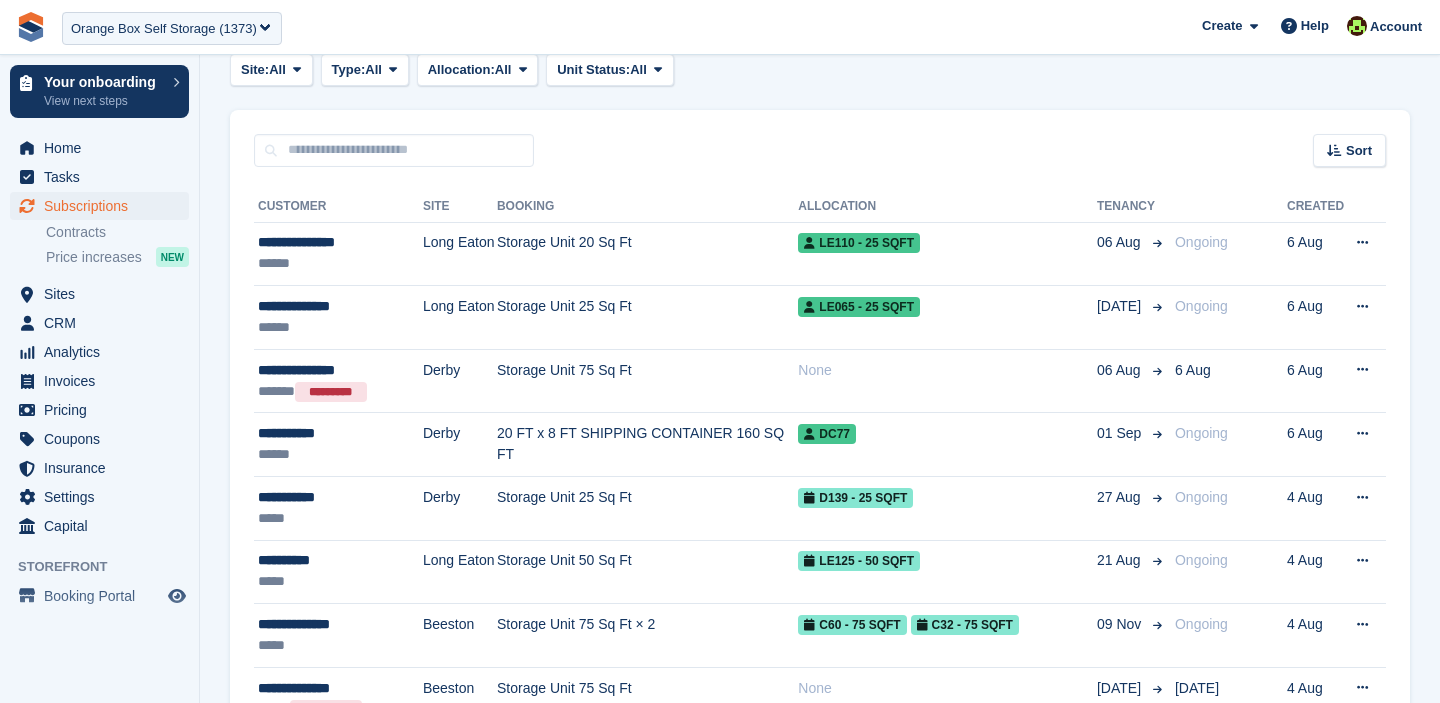 scroll, scrollTop: 0, scrollLeft: 0, axis: both 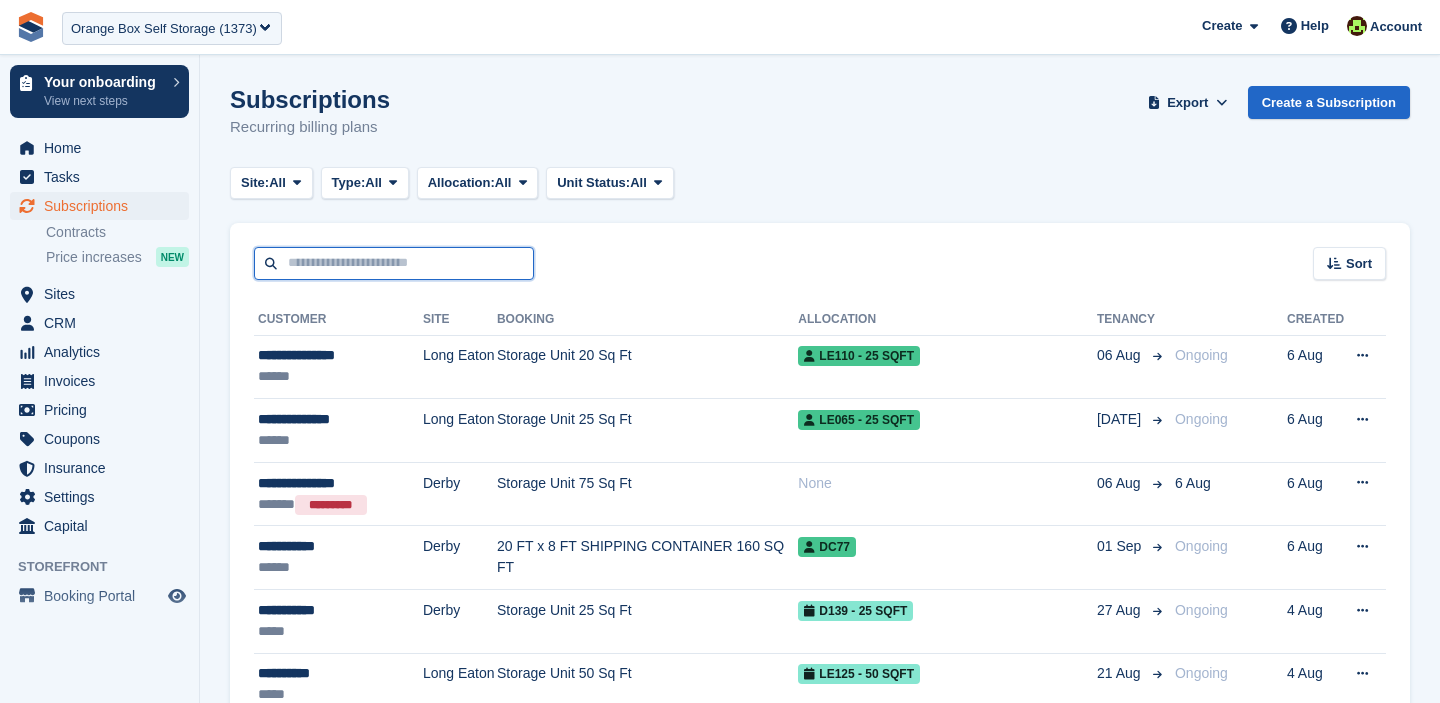 click at bounding box center (394, 263) 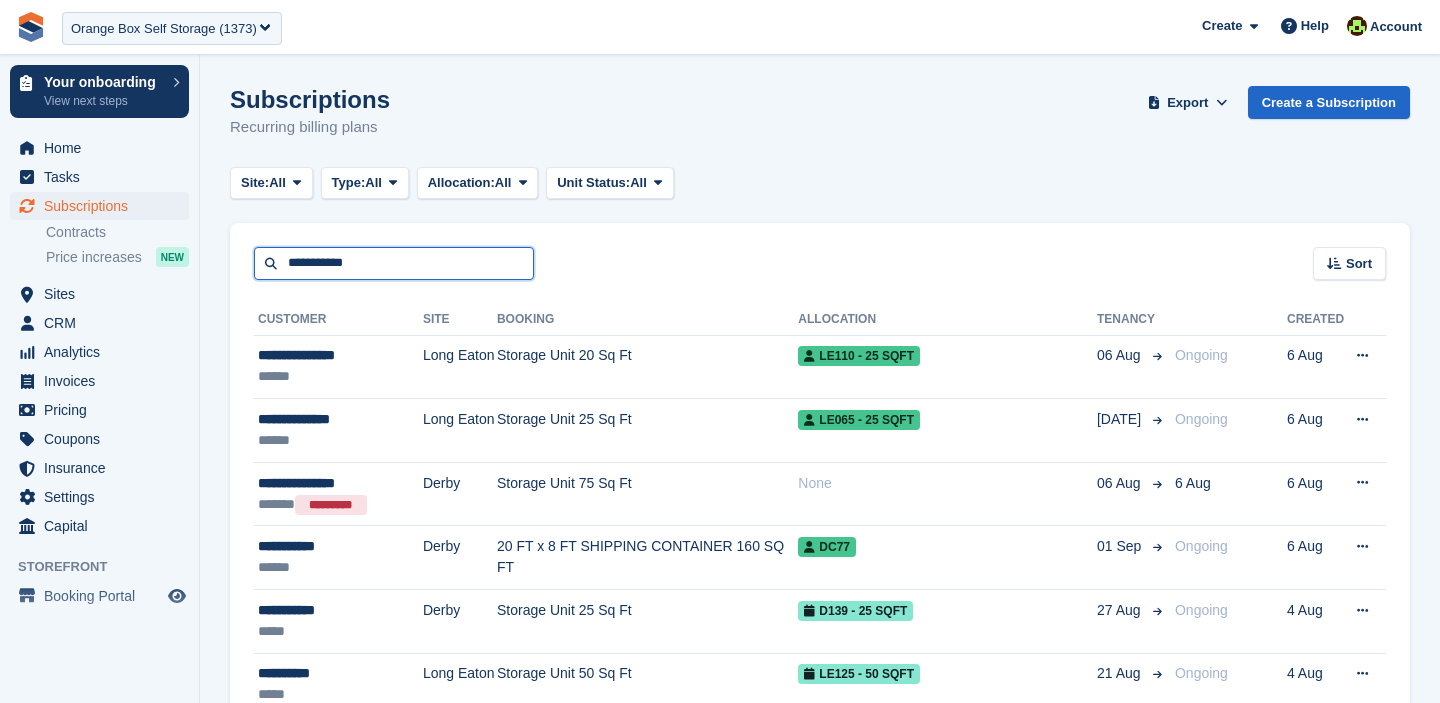 type on "**********" 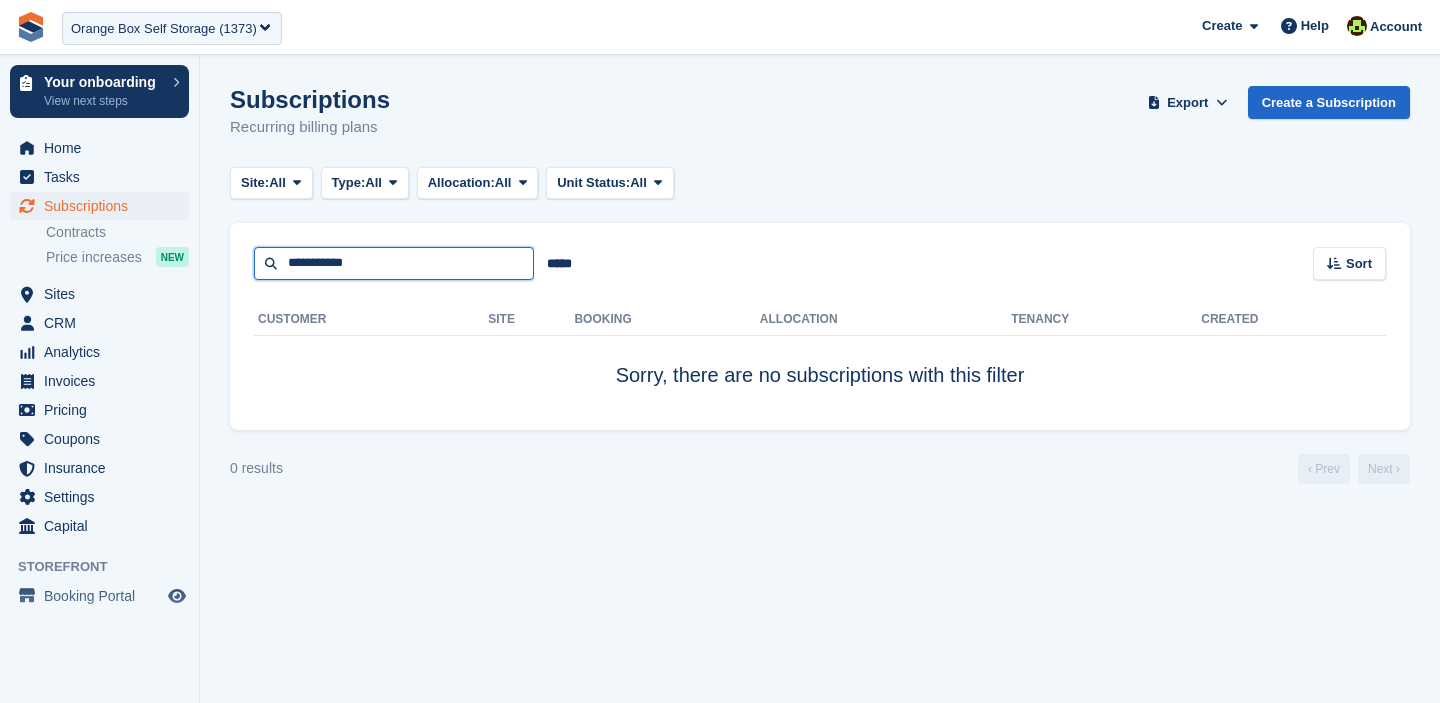 click on "**********" at bounding box center (394, 263) 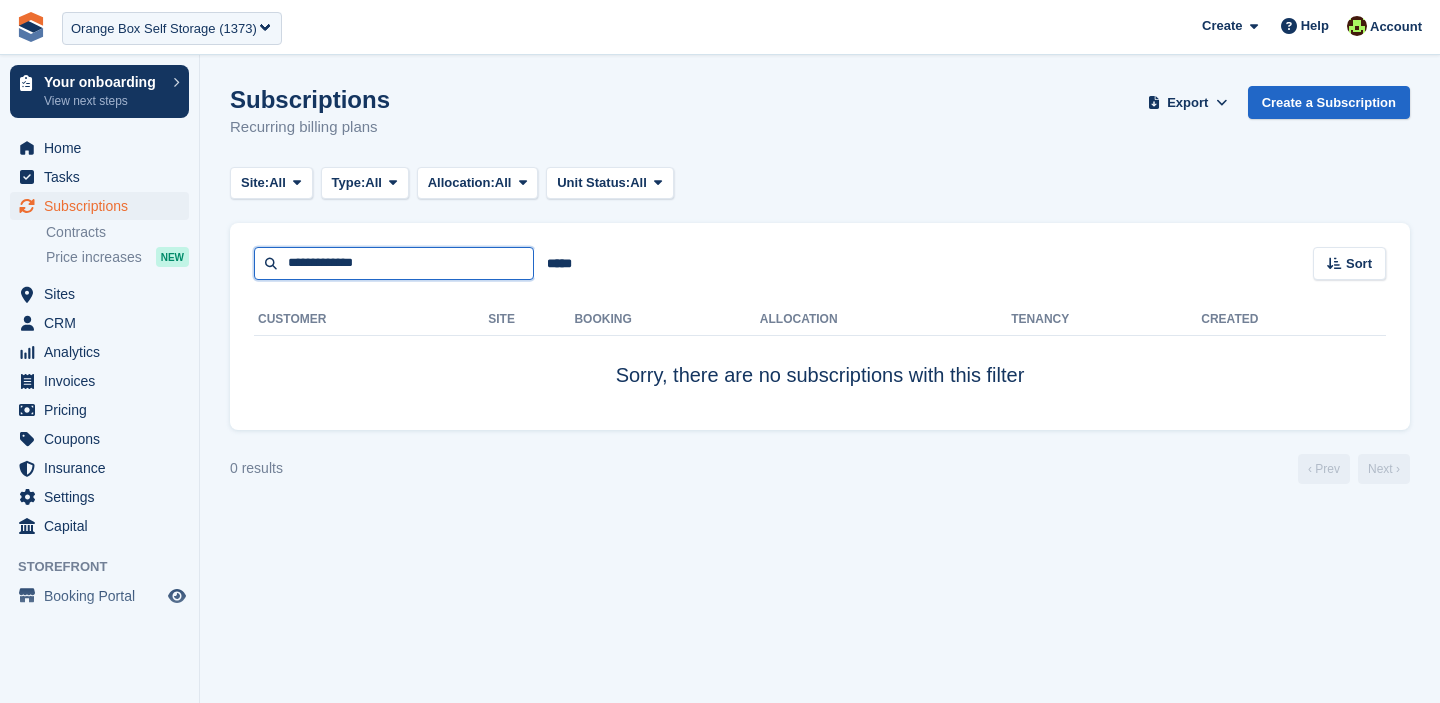 type on "**********" 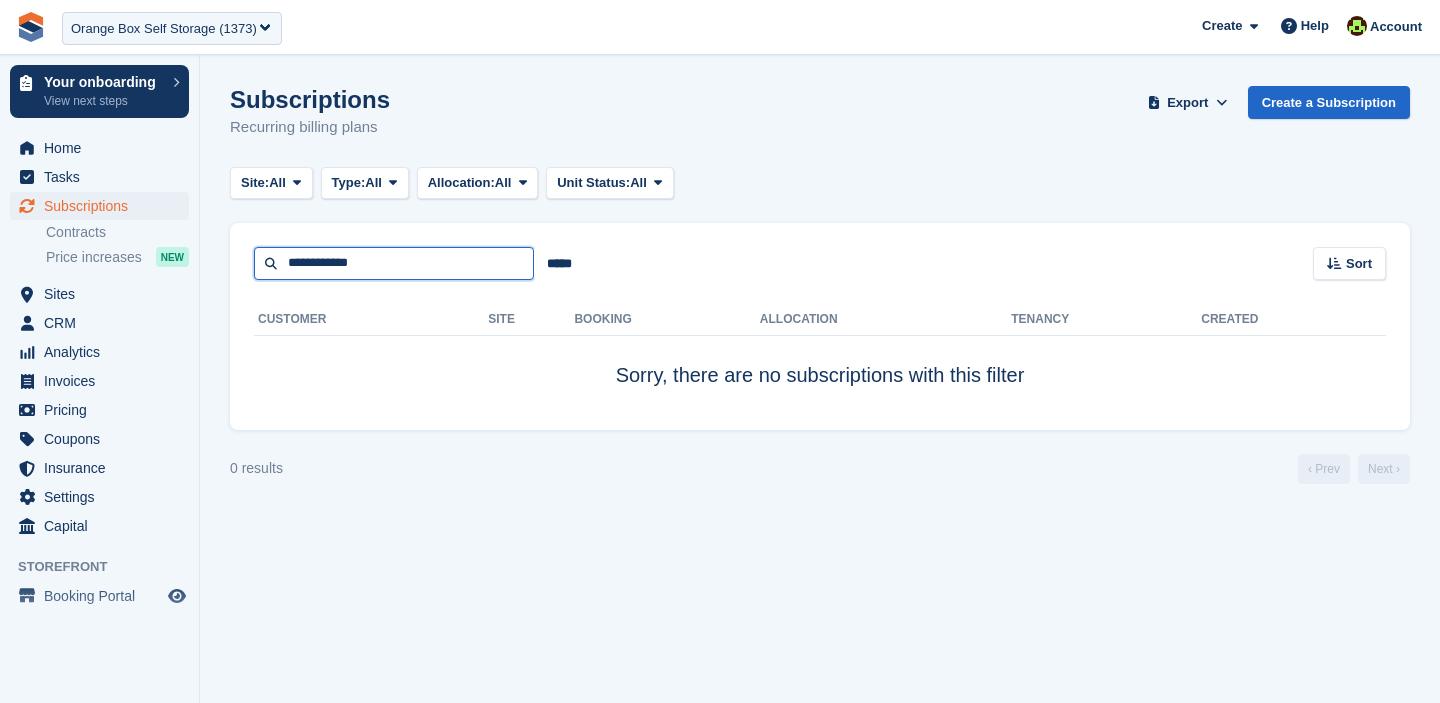 type on "**********" 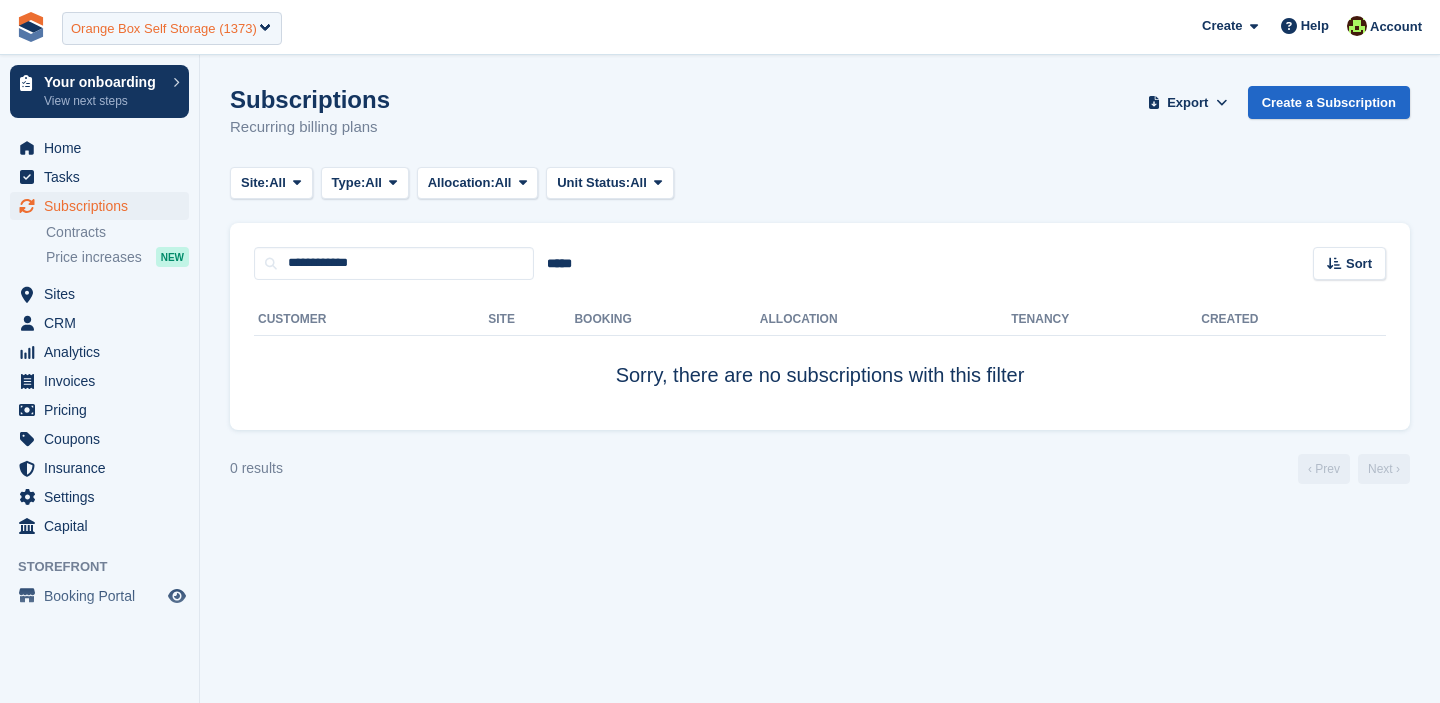 click on "Orange Box Self Storage (1373)" at bounding box center (164, 29) 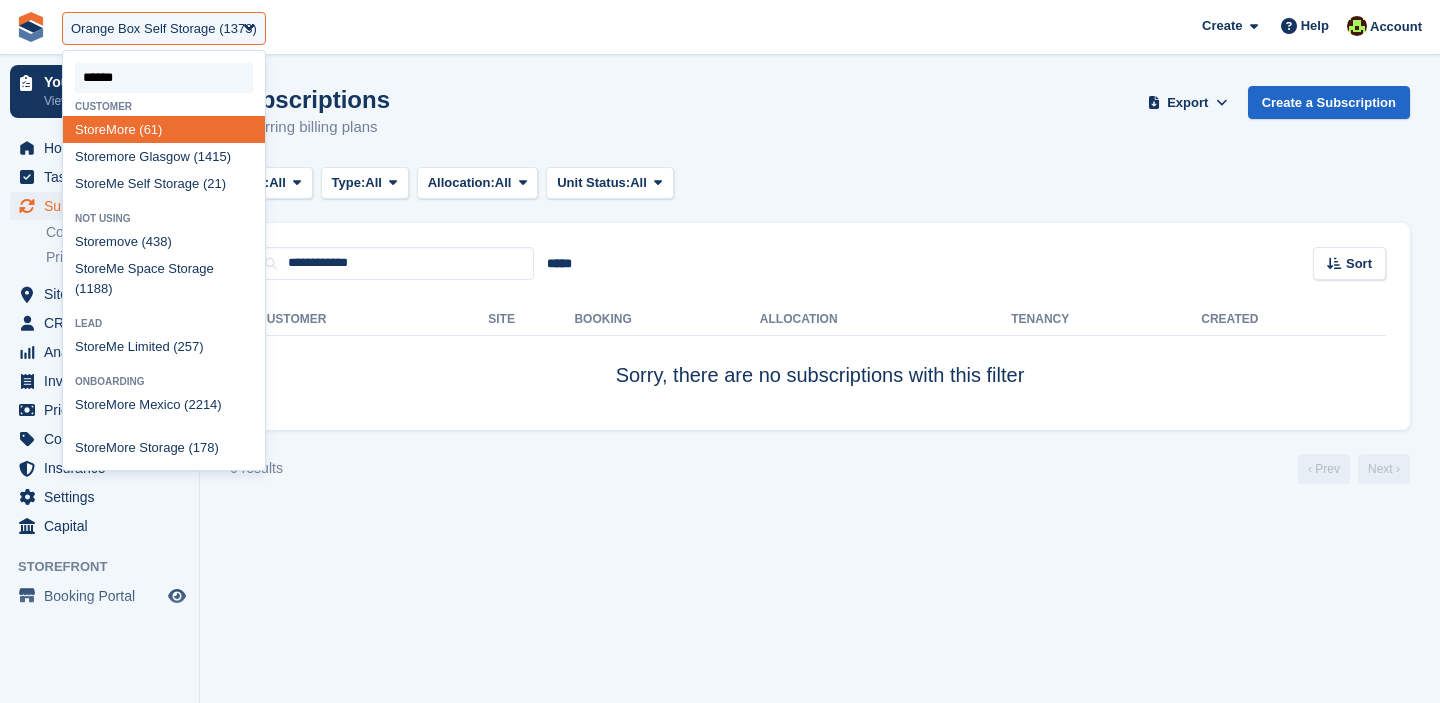 type on "*******" 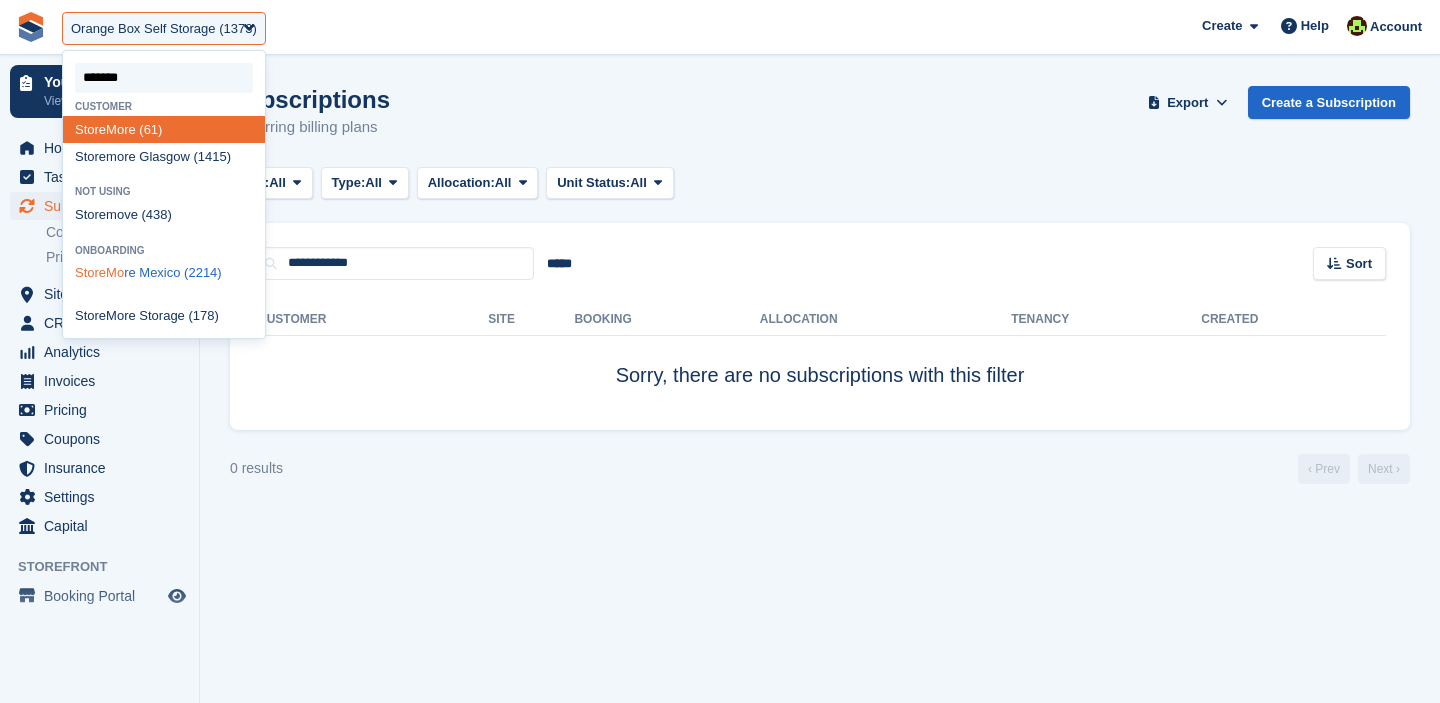 click on "StoreMo re Mexico (2214)" at bounding box center (164, 273) 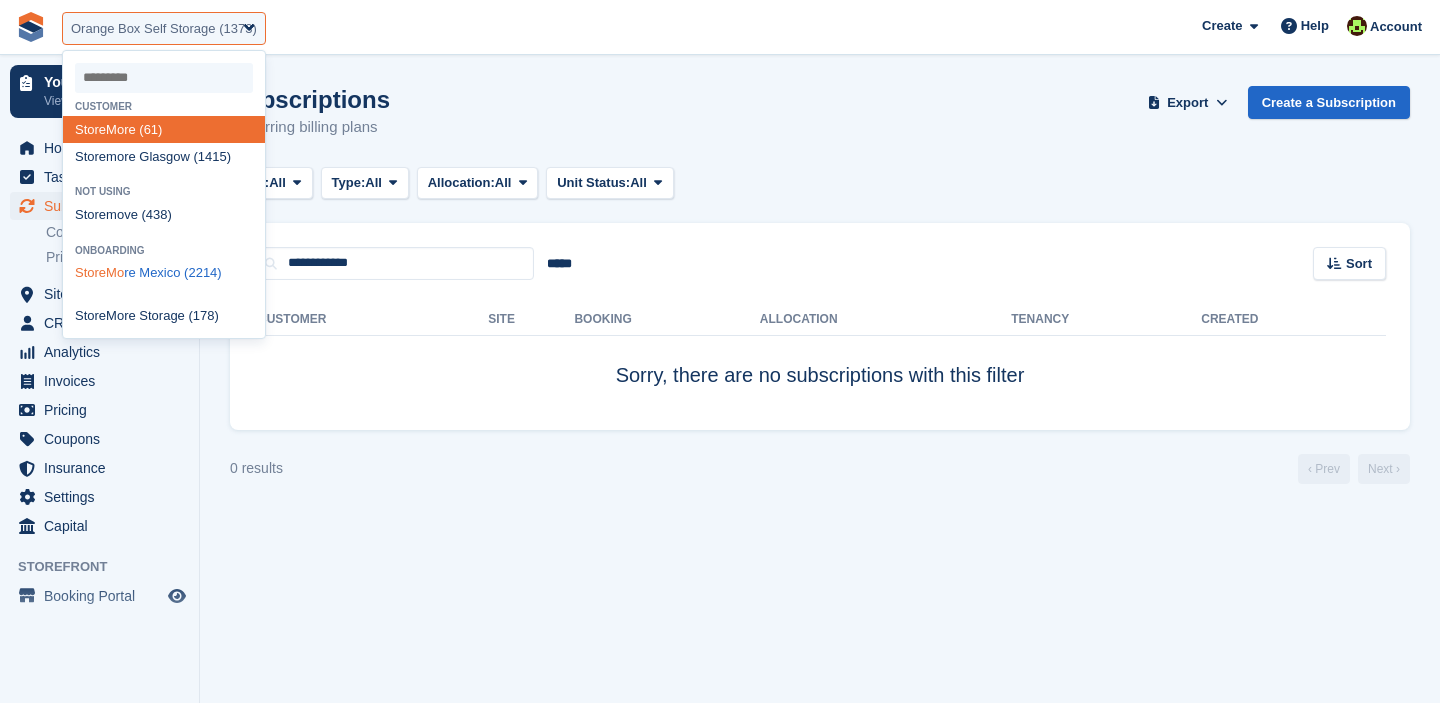 select on "****" 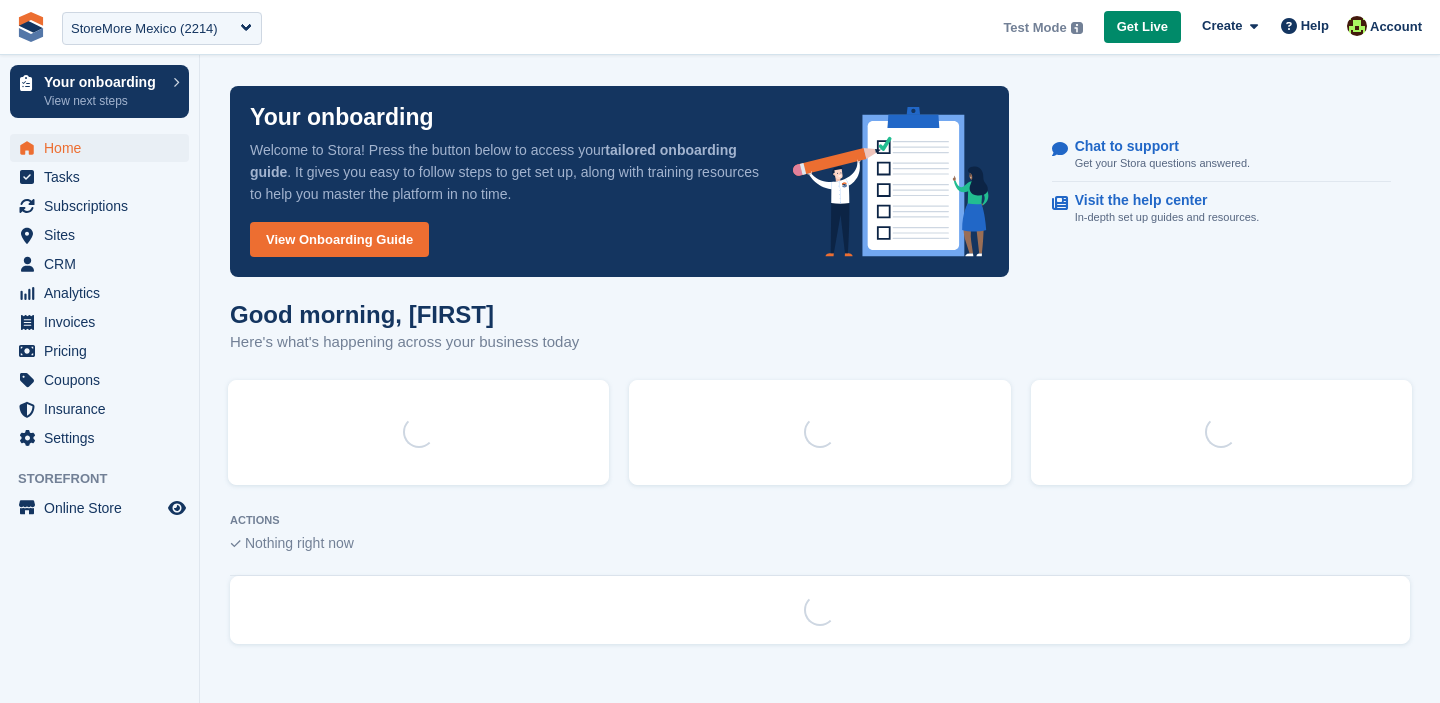 scroll, scrollTop: 0, scrollLeft: 0, axis: both 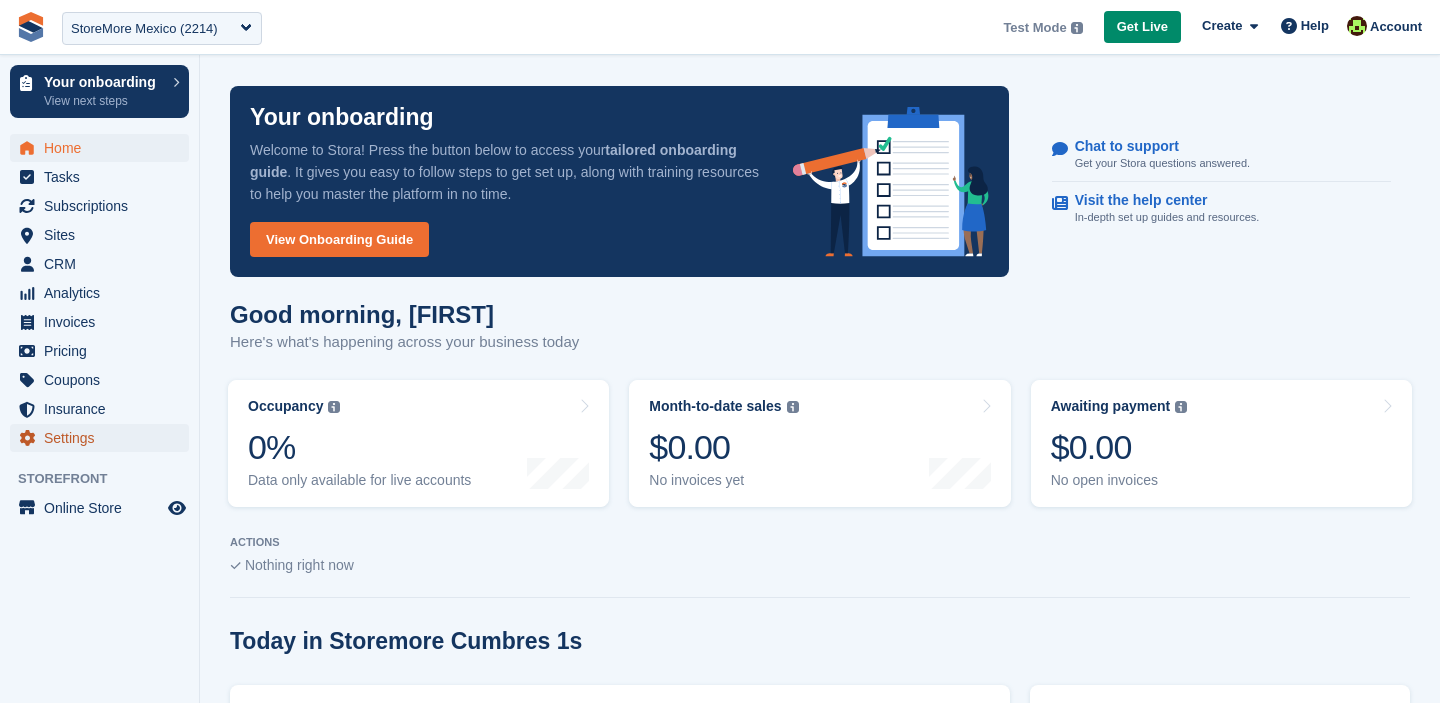 click on "Settings" at bounding box center (104, 438) 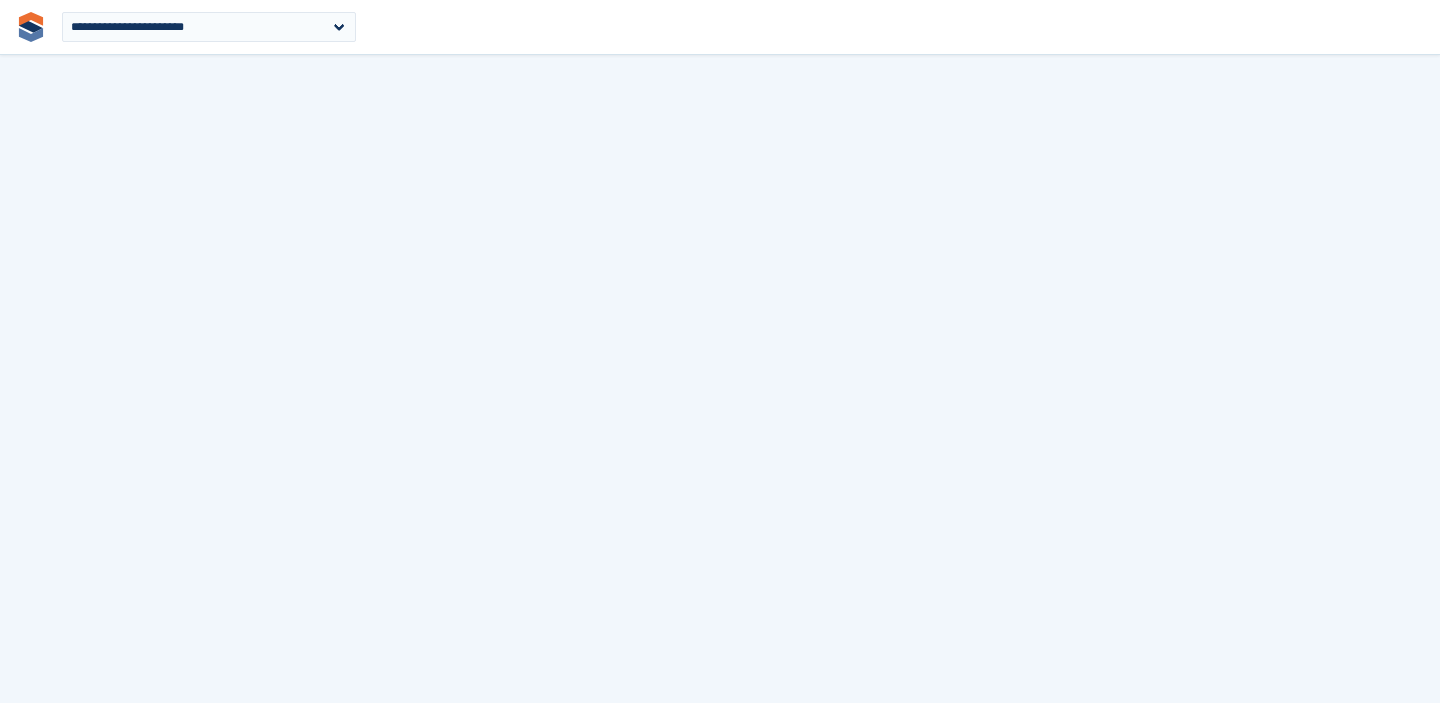 scroll, scrollTop: 0, scrollLeft: 0, axis: both 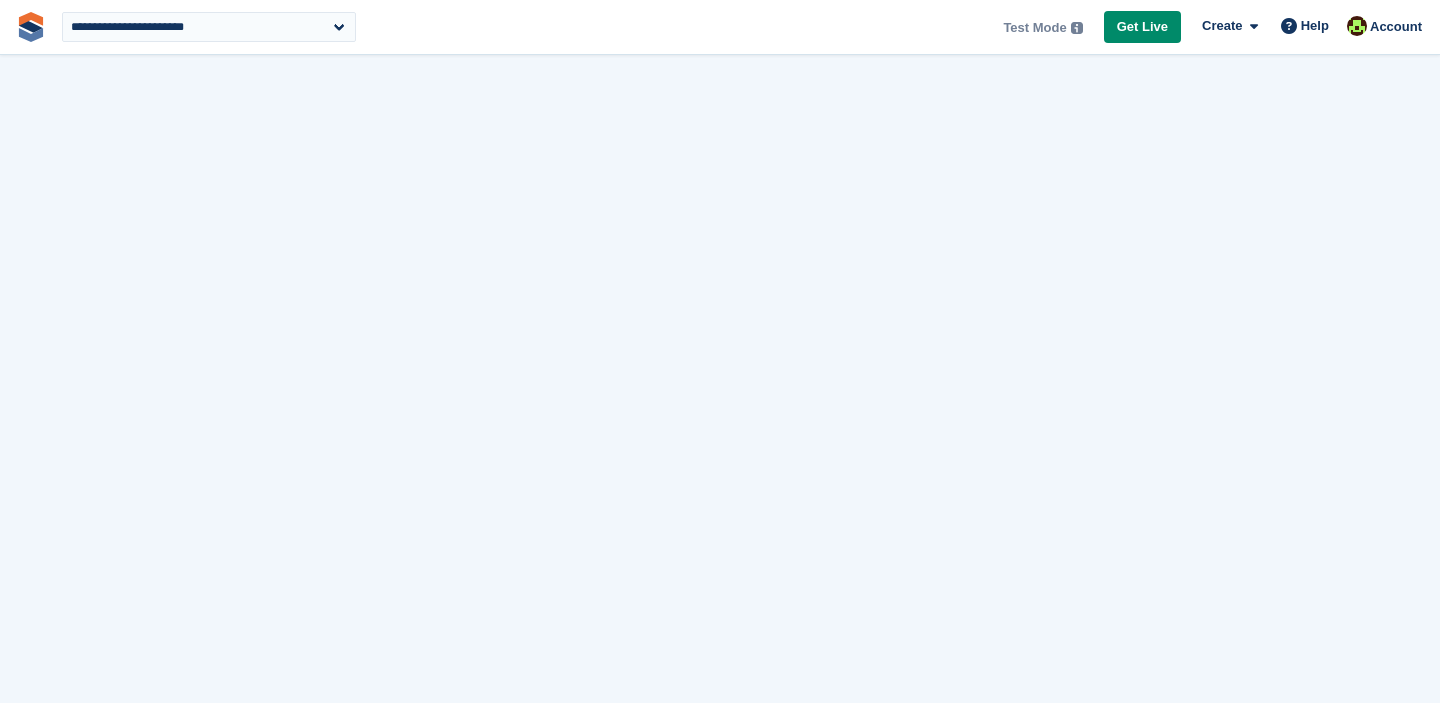 select on "****" 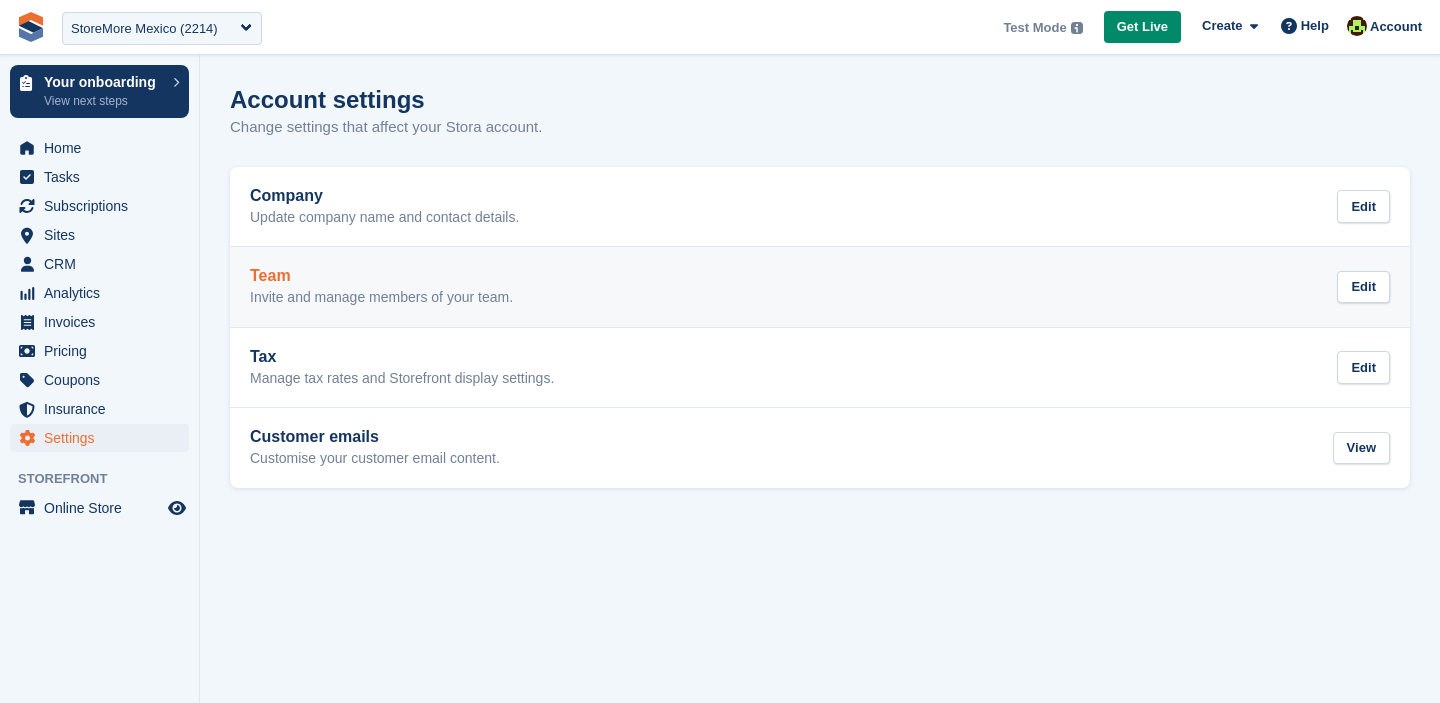 click on "Invite and manage members of your team." at bounding box center (381, 298) 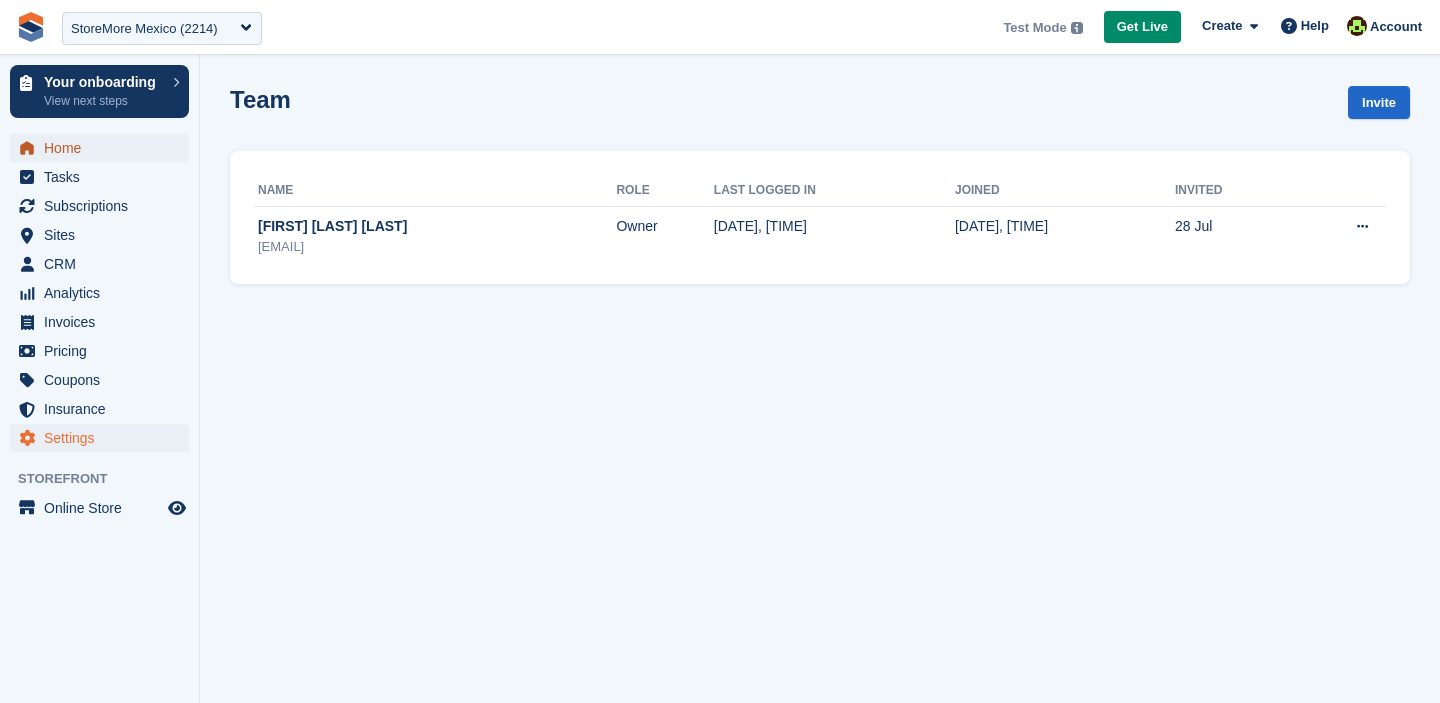 click on "Home" at bounding box center (104, 148) 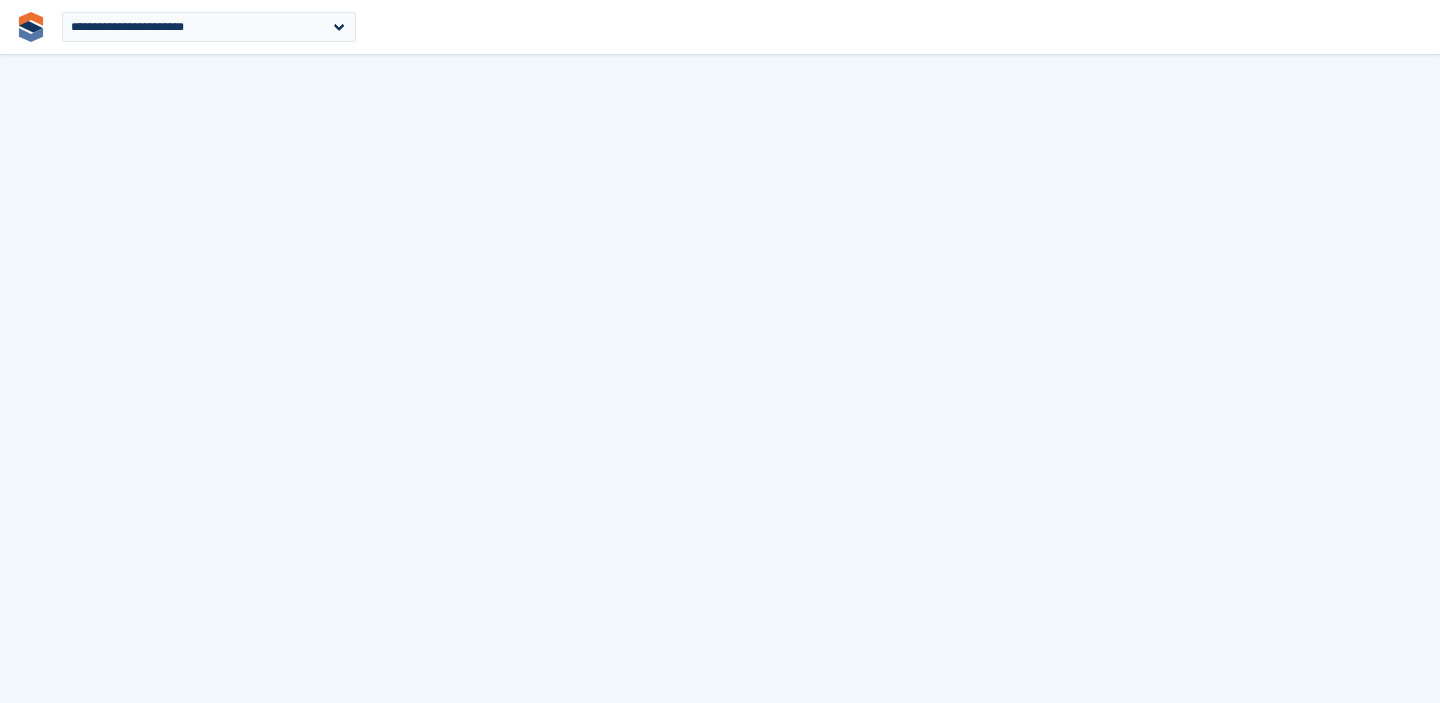 scroll, scrollTop: 0, scrollLeft: 0, axis: both 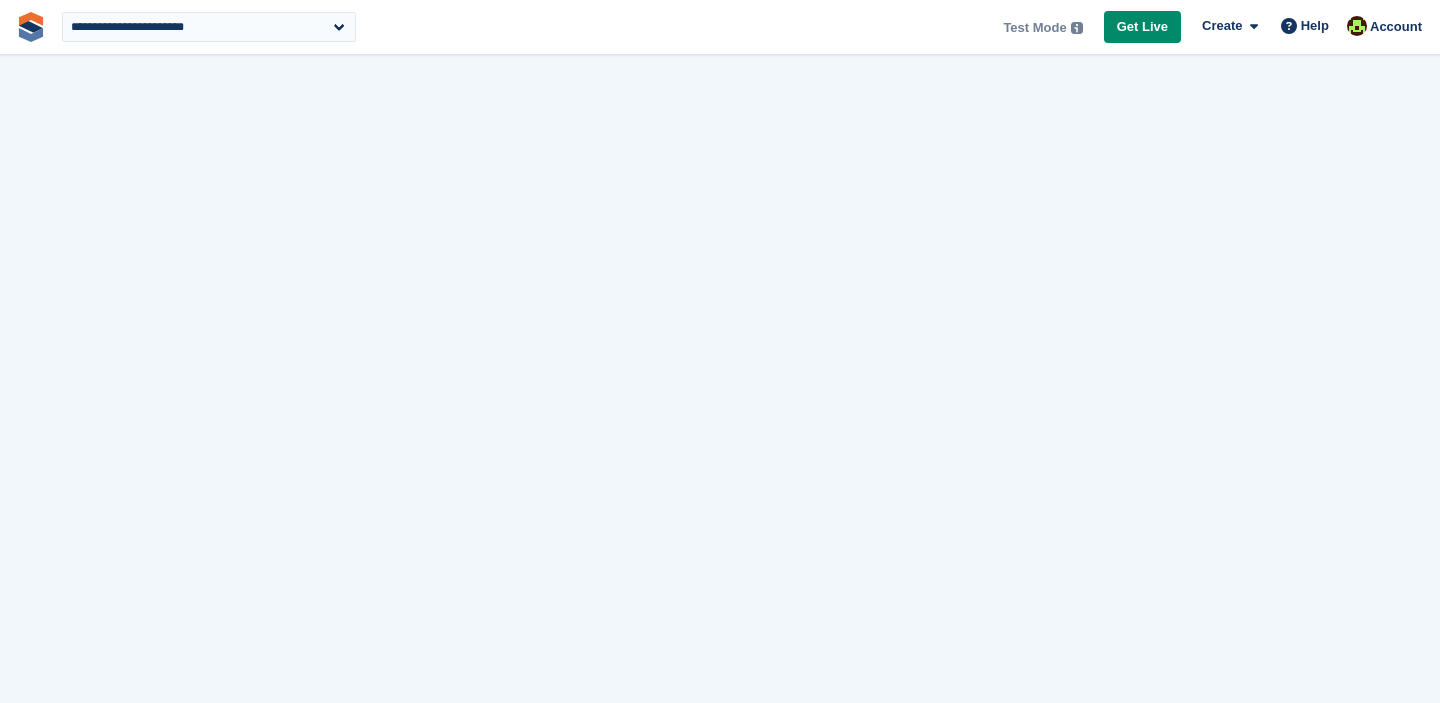 select on "****" 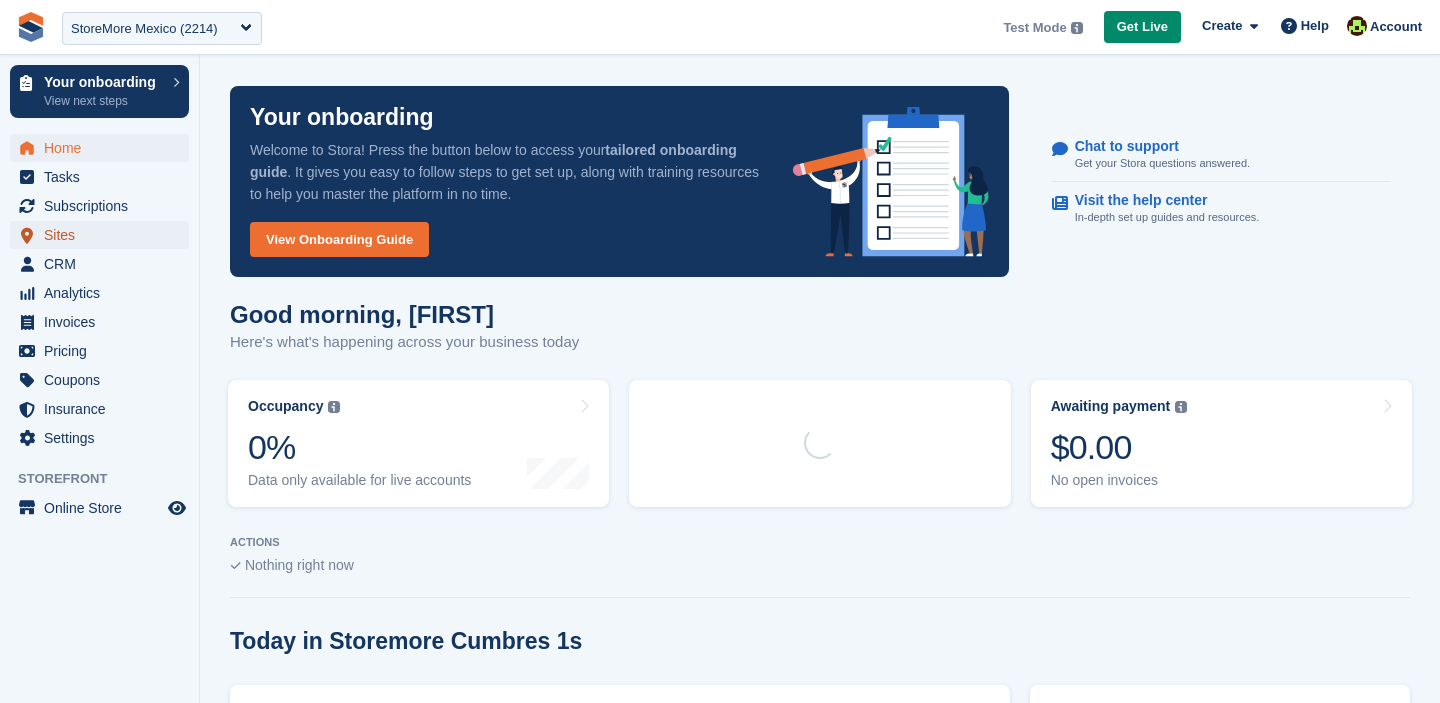 click on "Sites" at bounding box center (104, 235) 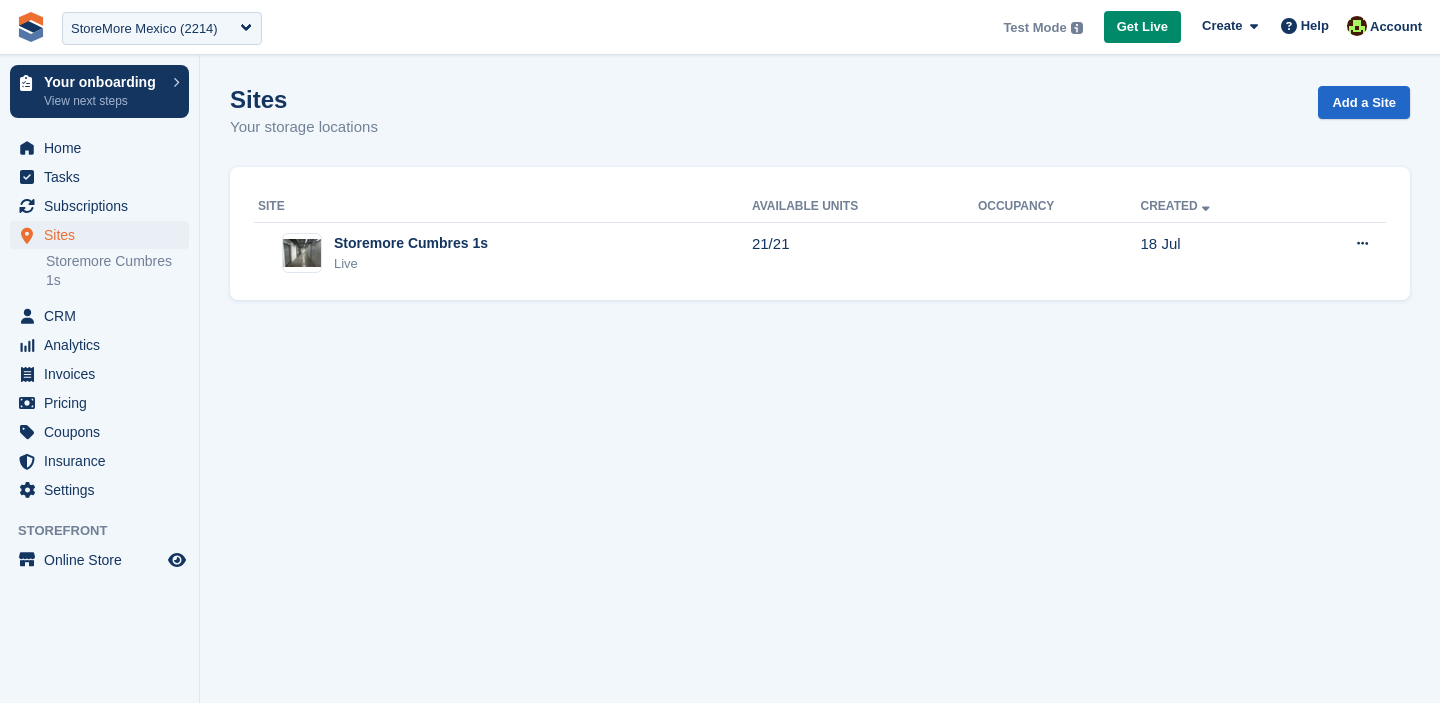 scroll, scrollTop: 0, scrollLeft: 0, axis: both 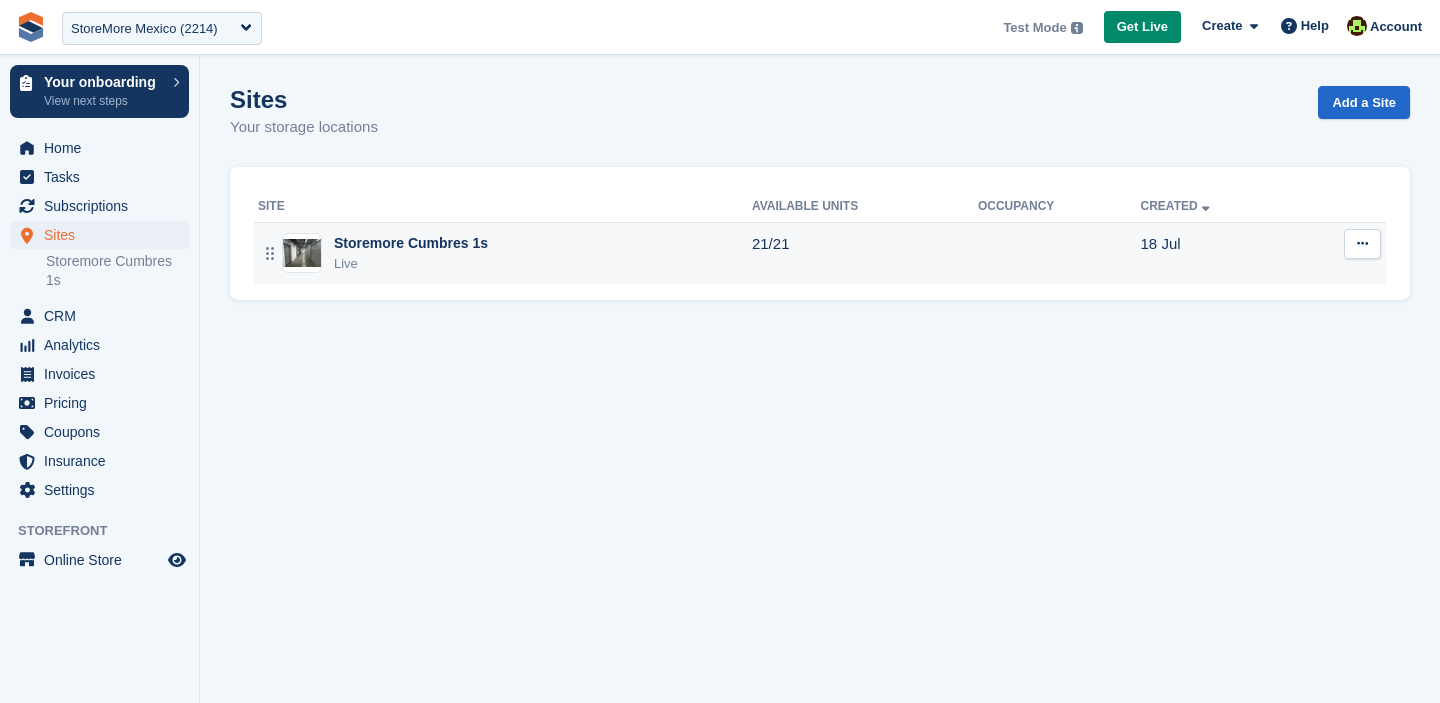 click on "Storemore Cumbres 1s" at bounding box center [411, 243] 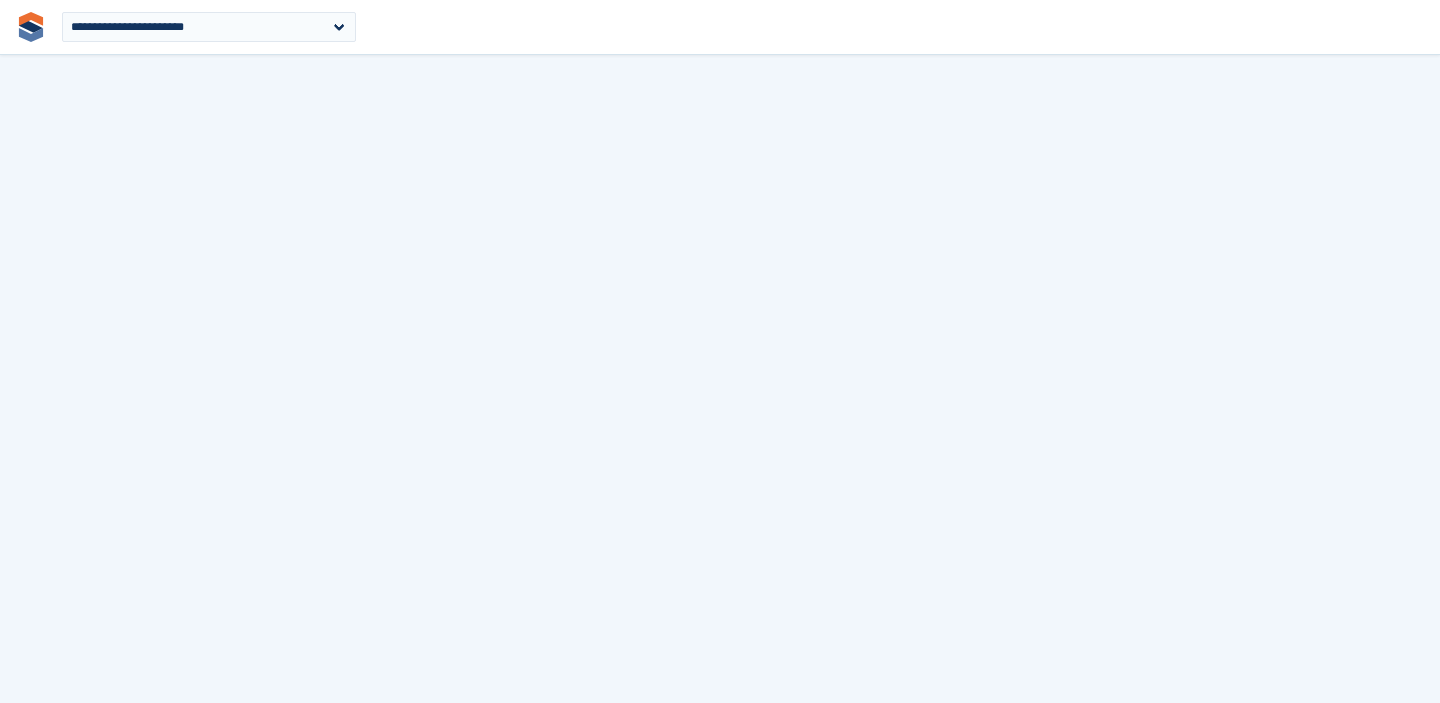 scroll, scrollTop: 0, scrollLeft: 0, axis: both 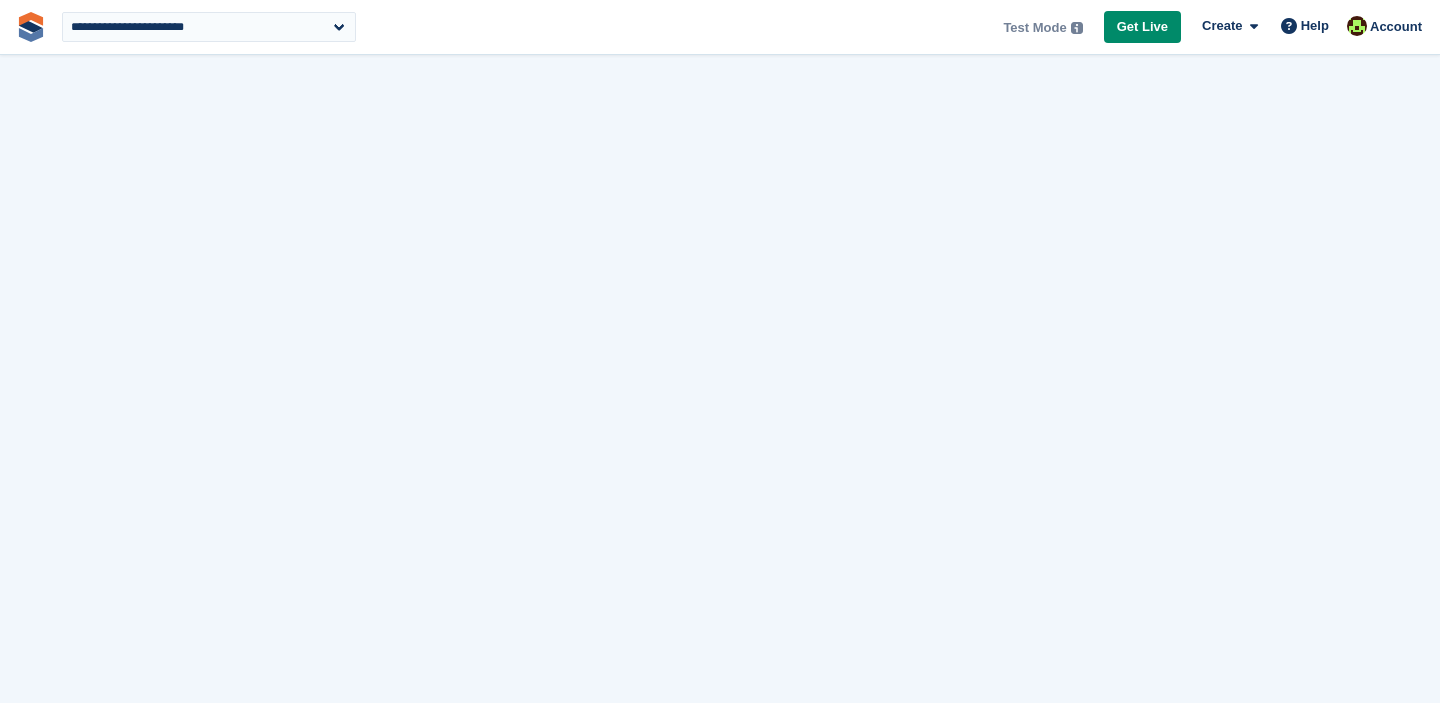 select on "****" 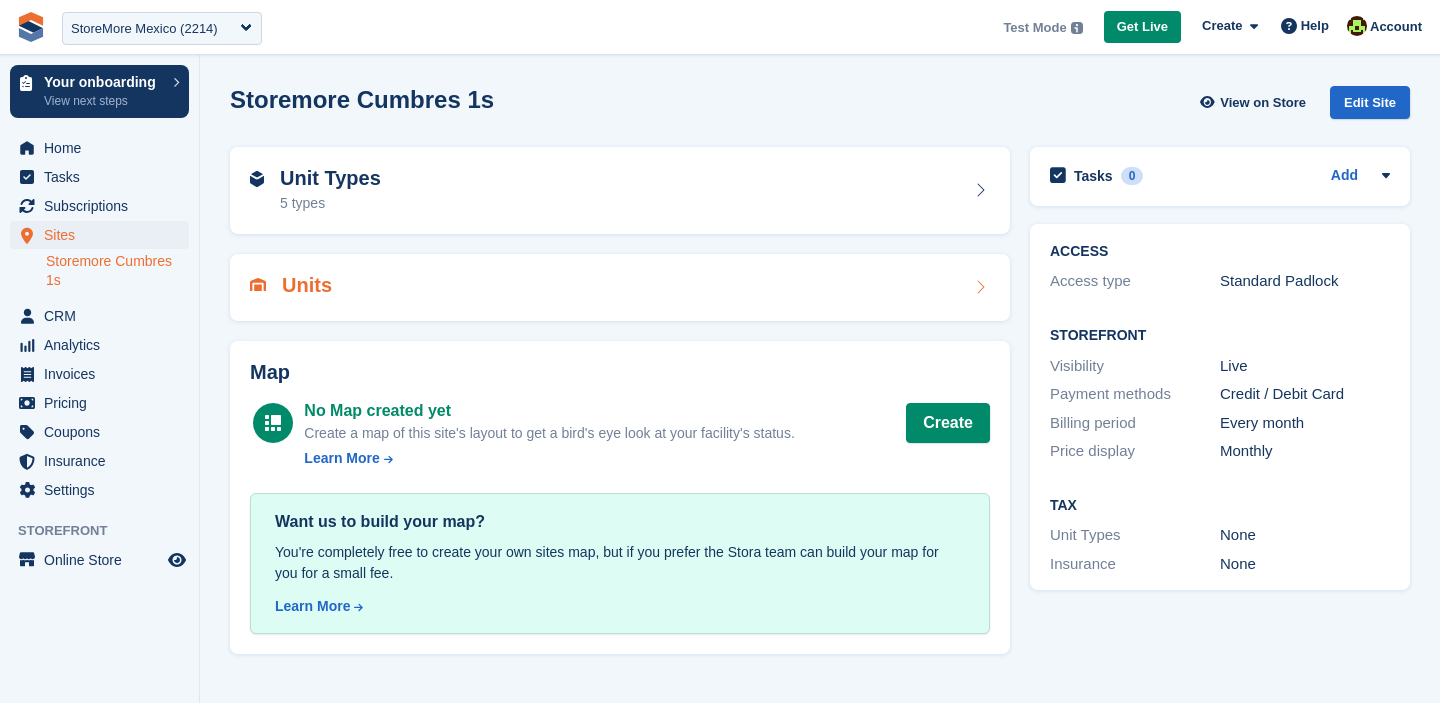 click on "Units" at bounding box center [620, 287] 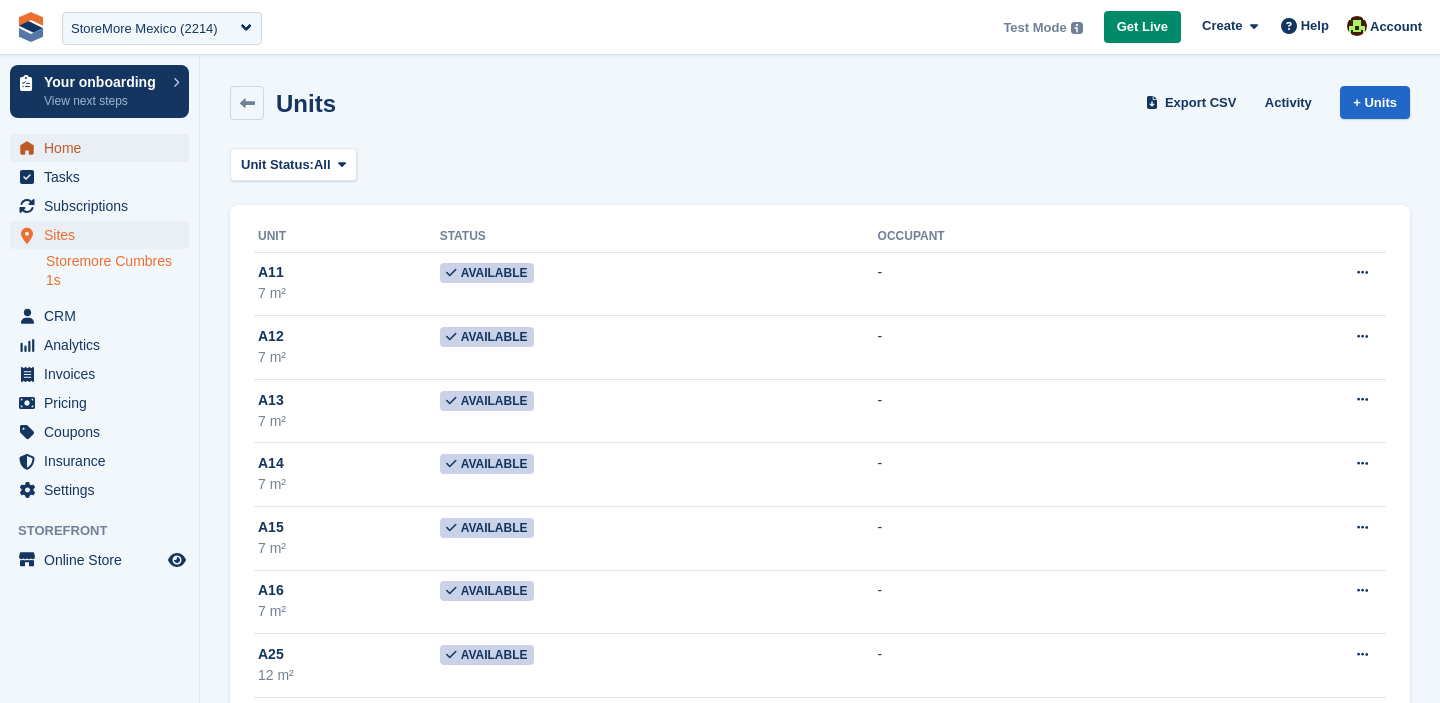 click on "Home" at bounding box center (104, 148) 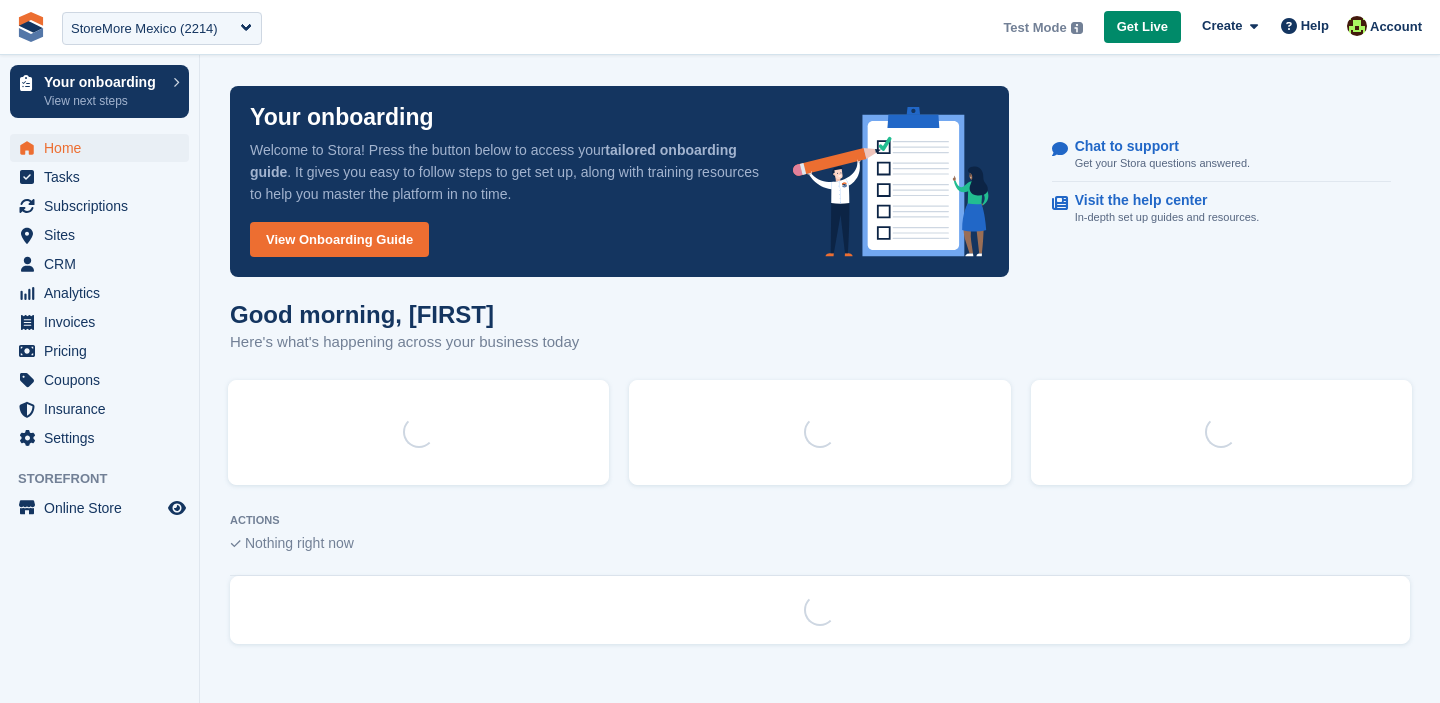 scroll, scrollTop: 0, scrollLeft: 0, axis: both 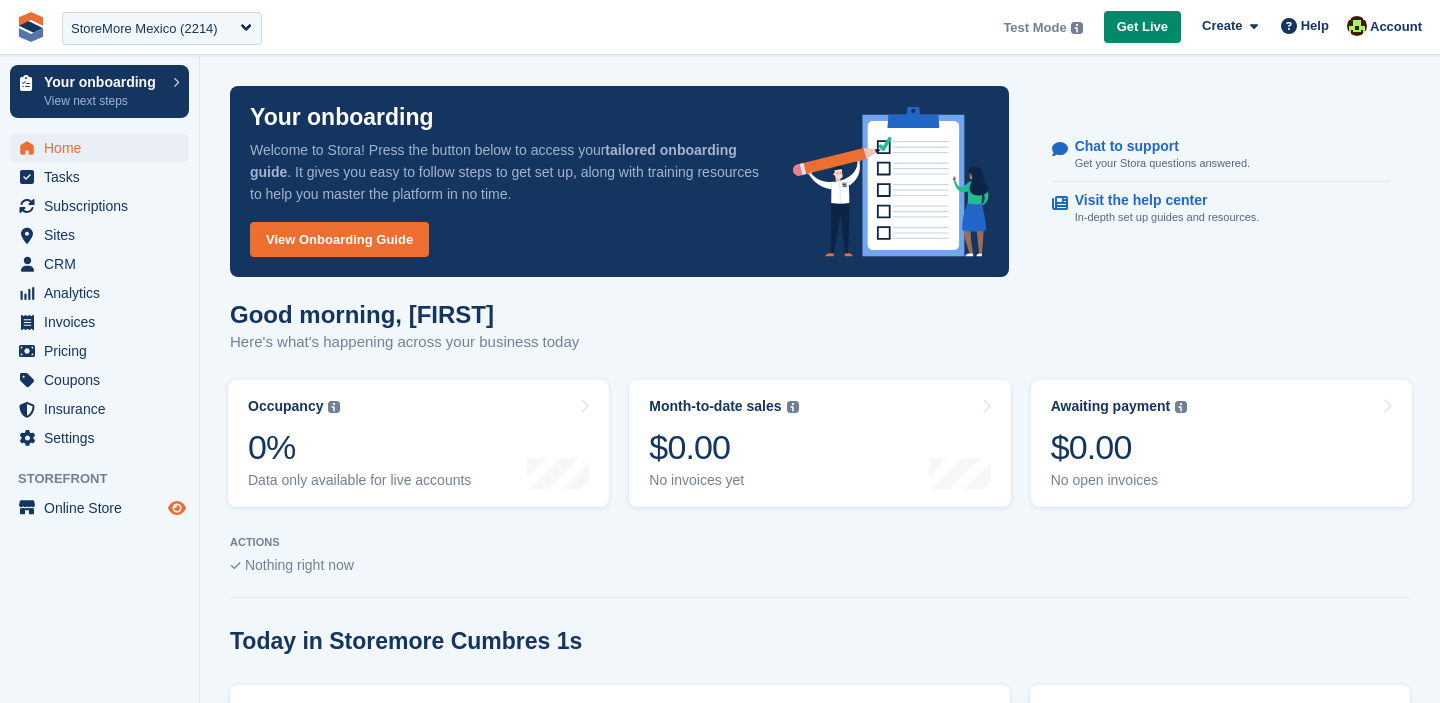 click at bounding box center [177, 508] 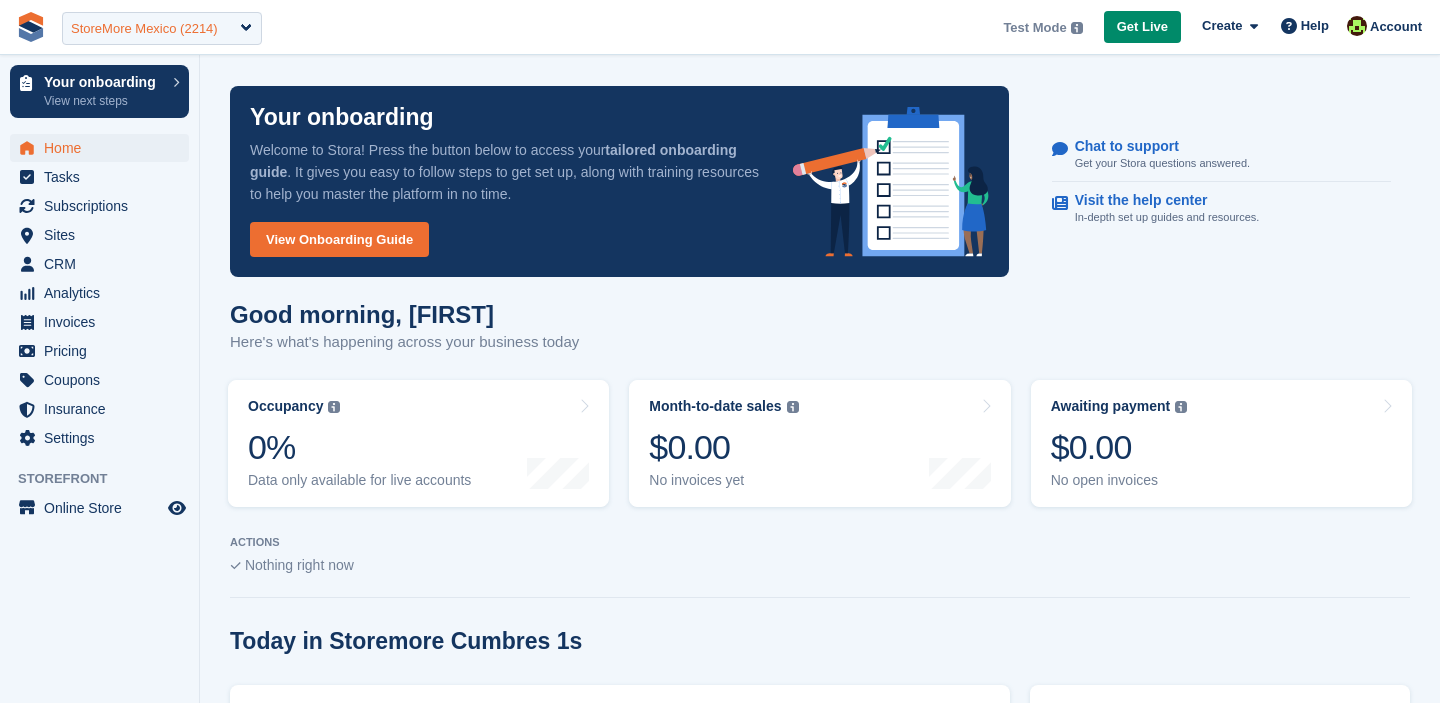 click on "StoreMore Mexico (2214)" at bounding box center [162, 28] 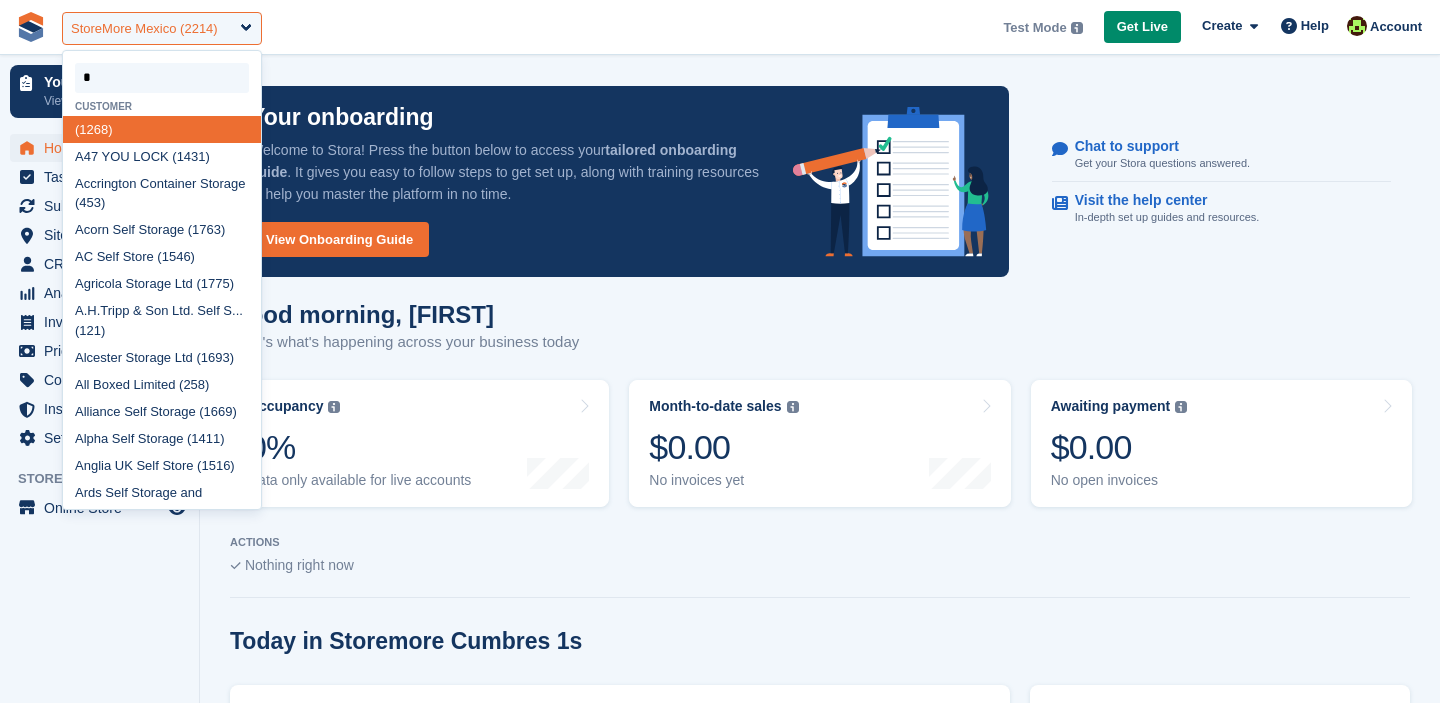 type on "**" 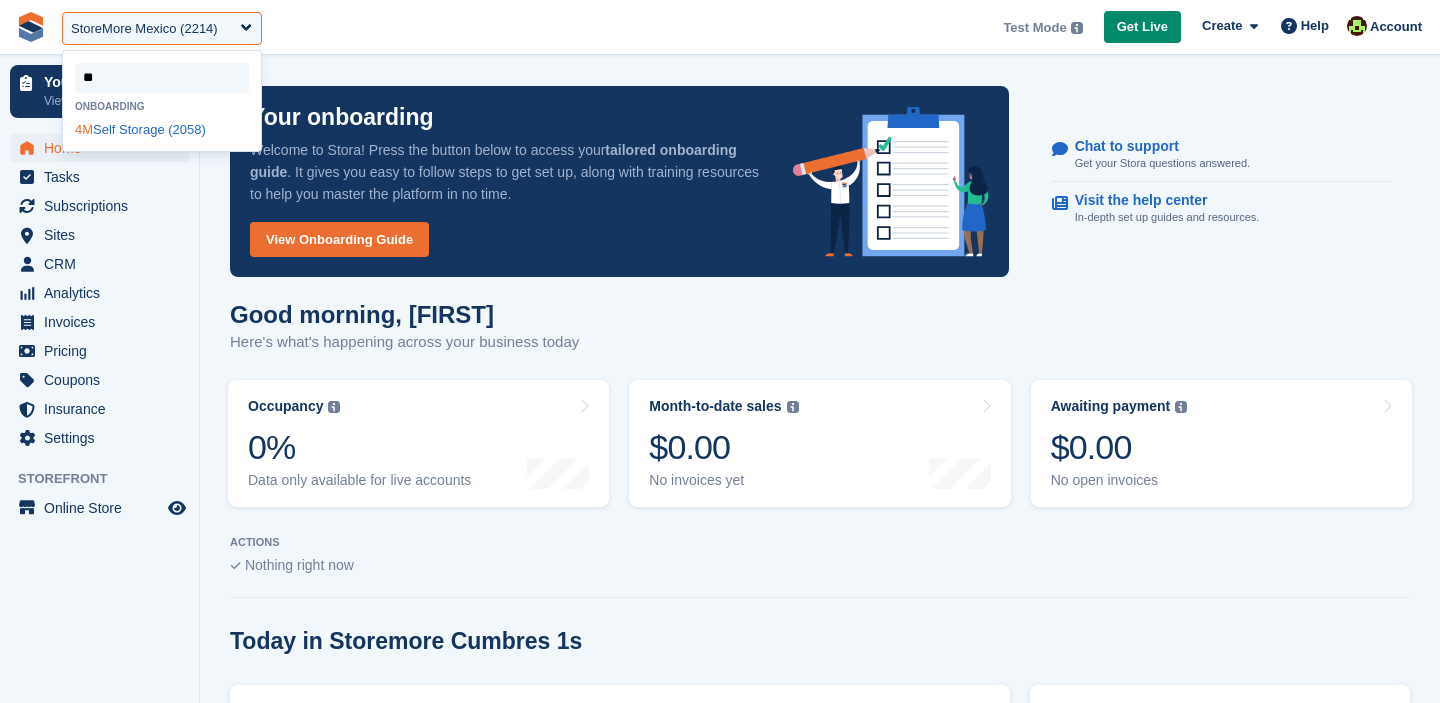 click on "4M  Self Storage (2058)" at bounding box center (162, 129) 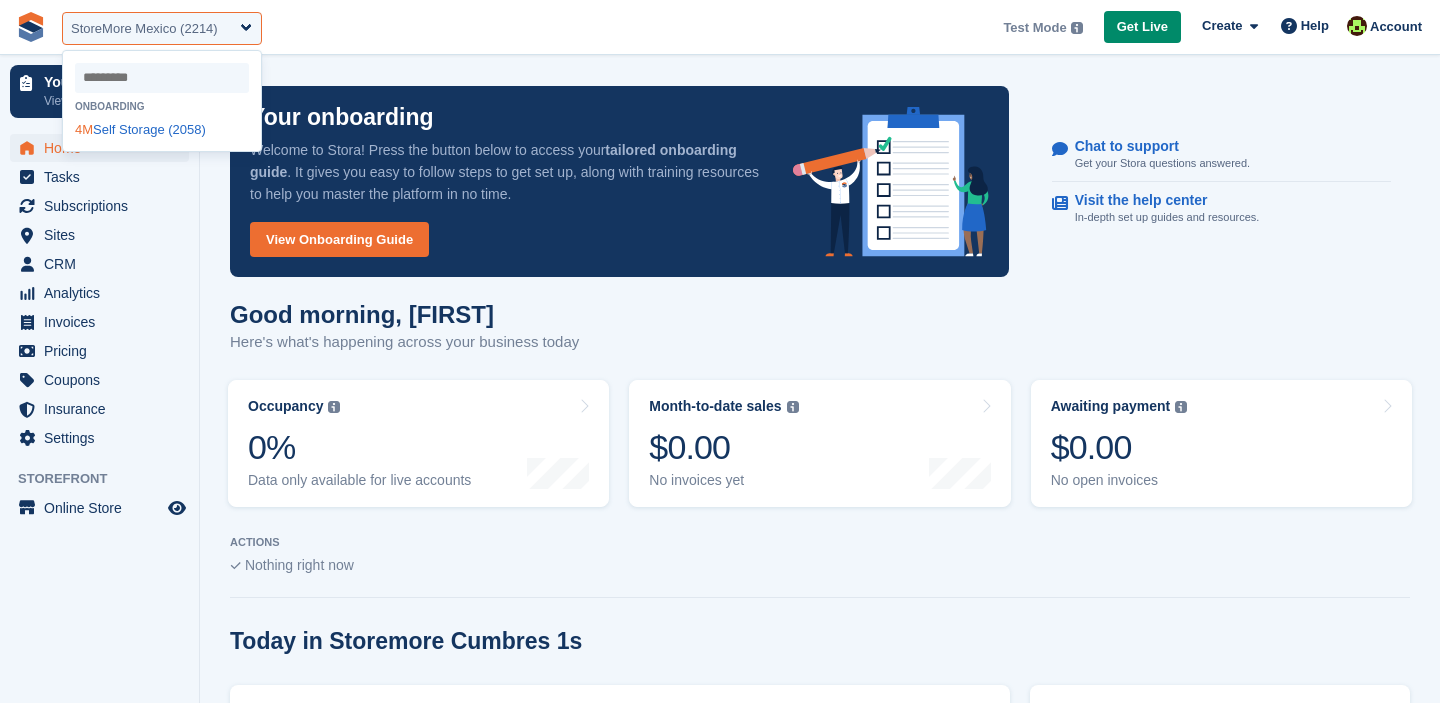 select on "****" 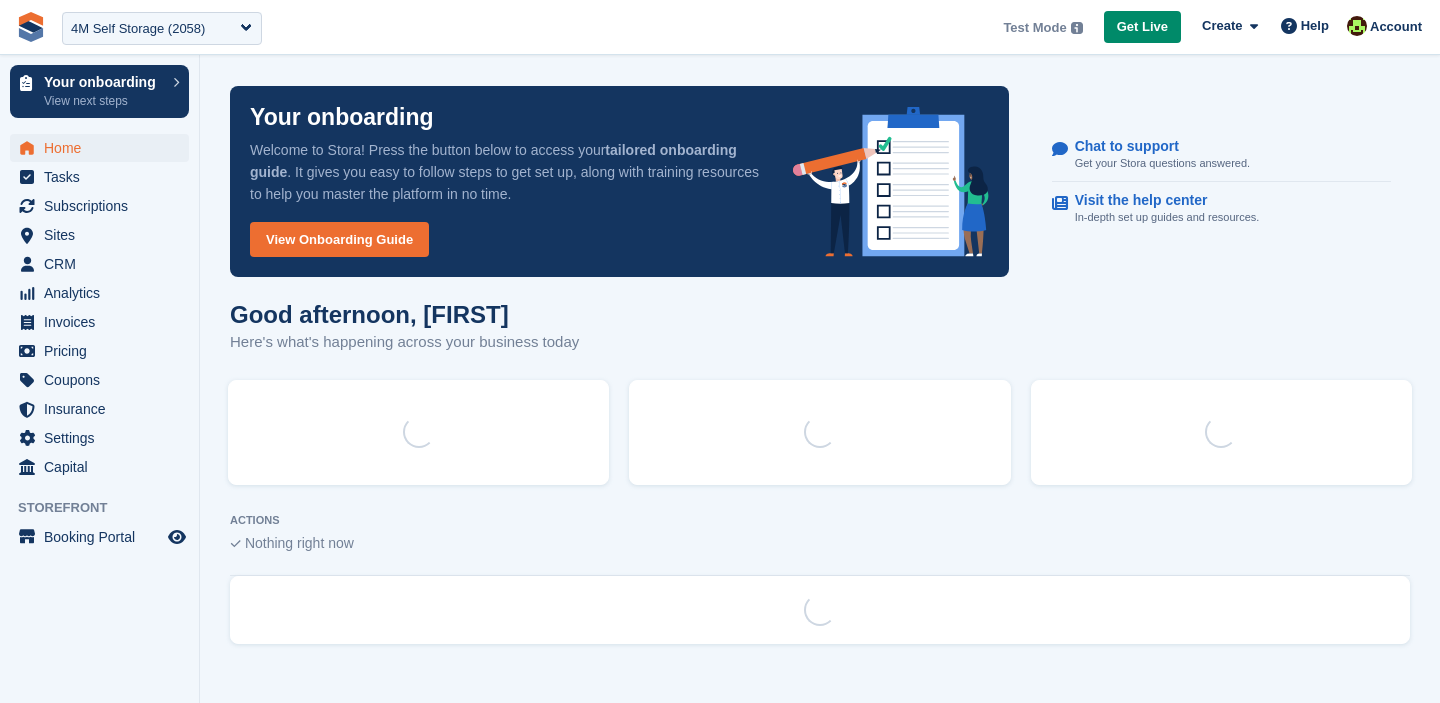 scroll, scrollTop: 0, scrollLeft: 0, axis: both 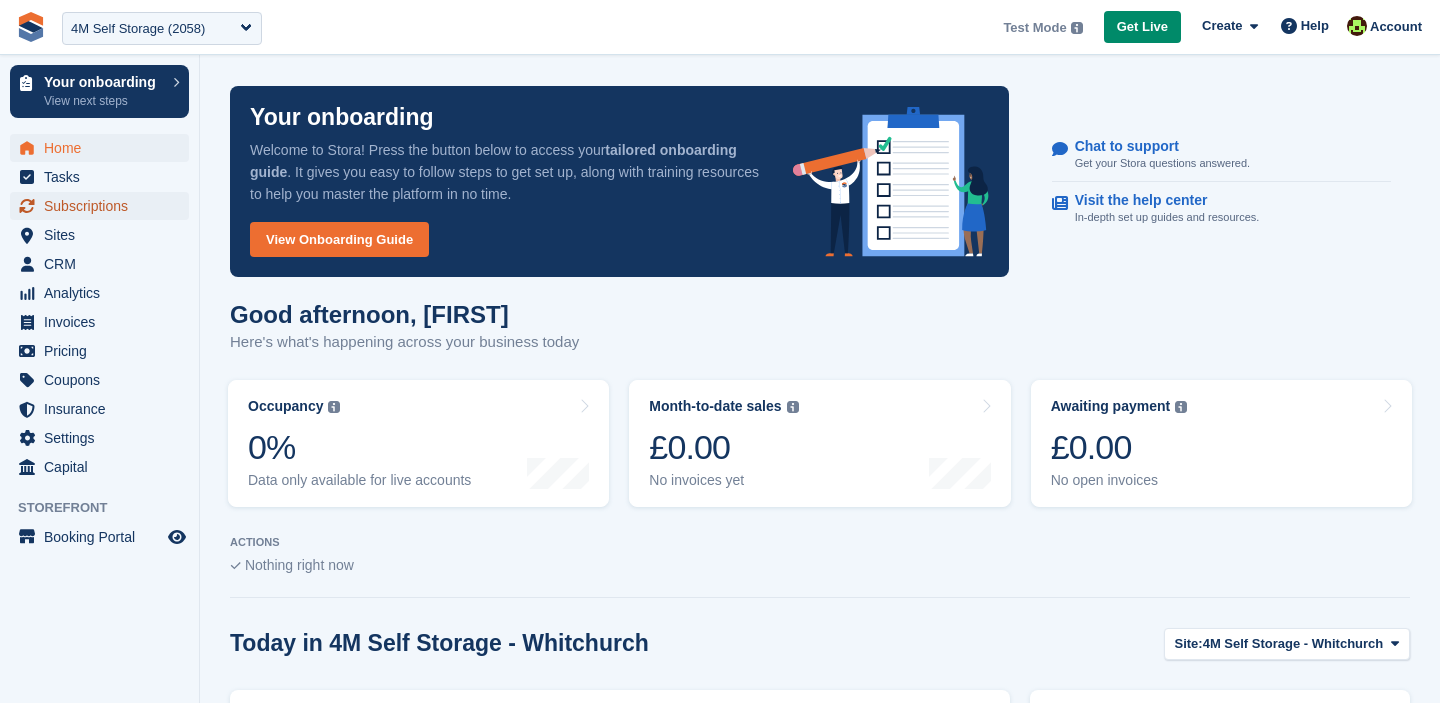 click on "Subscriptions" at bounding box center (104, 206) 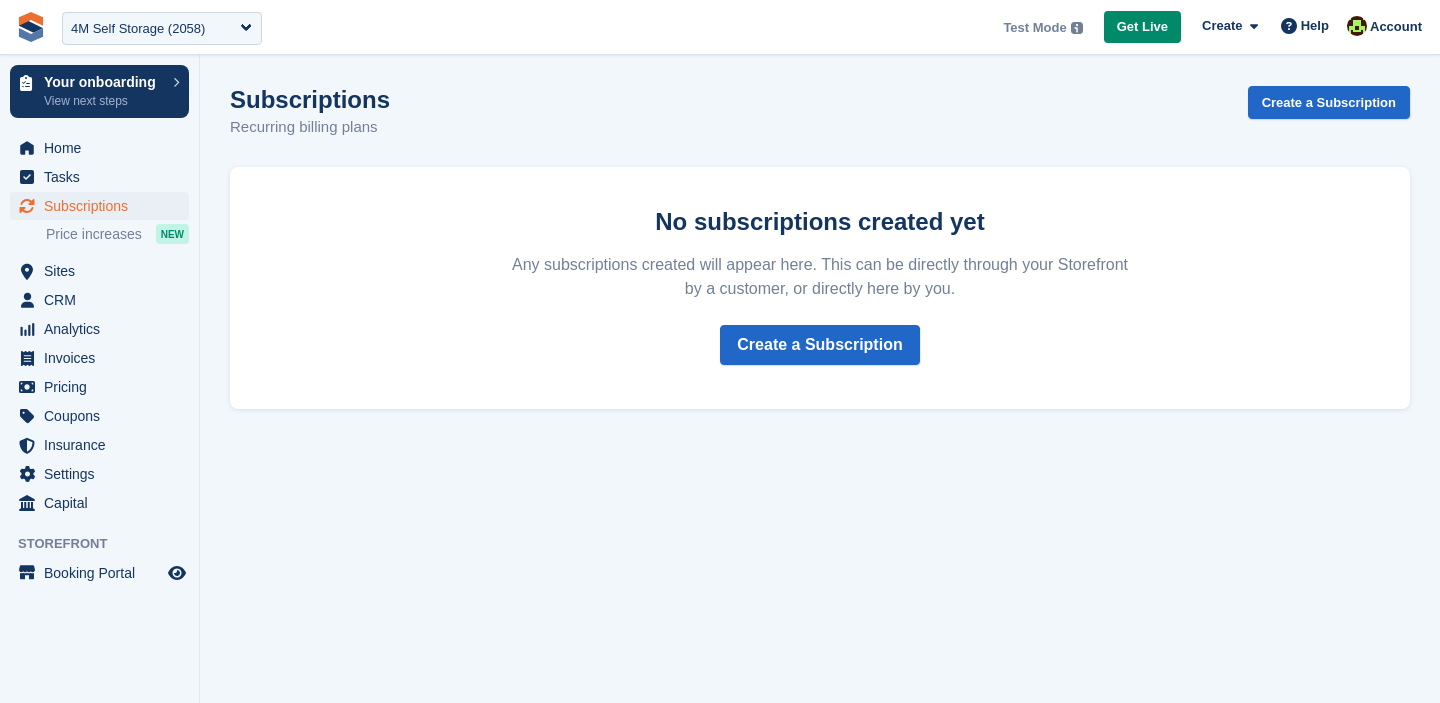 scroll, scrollTop: 0, scrollLeft: 0, axis: both 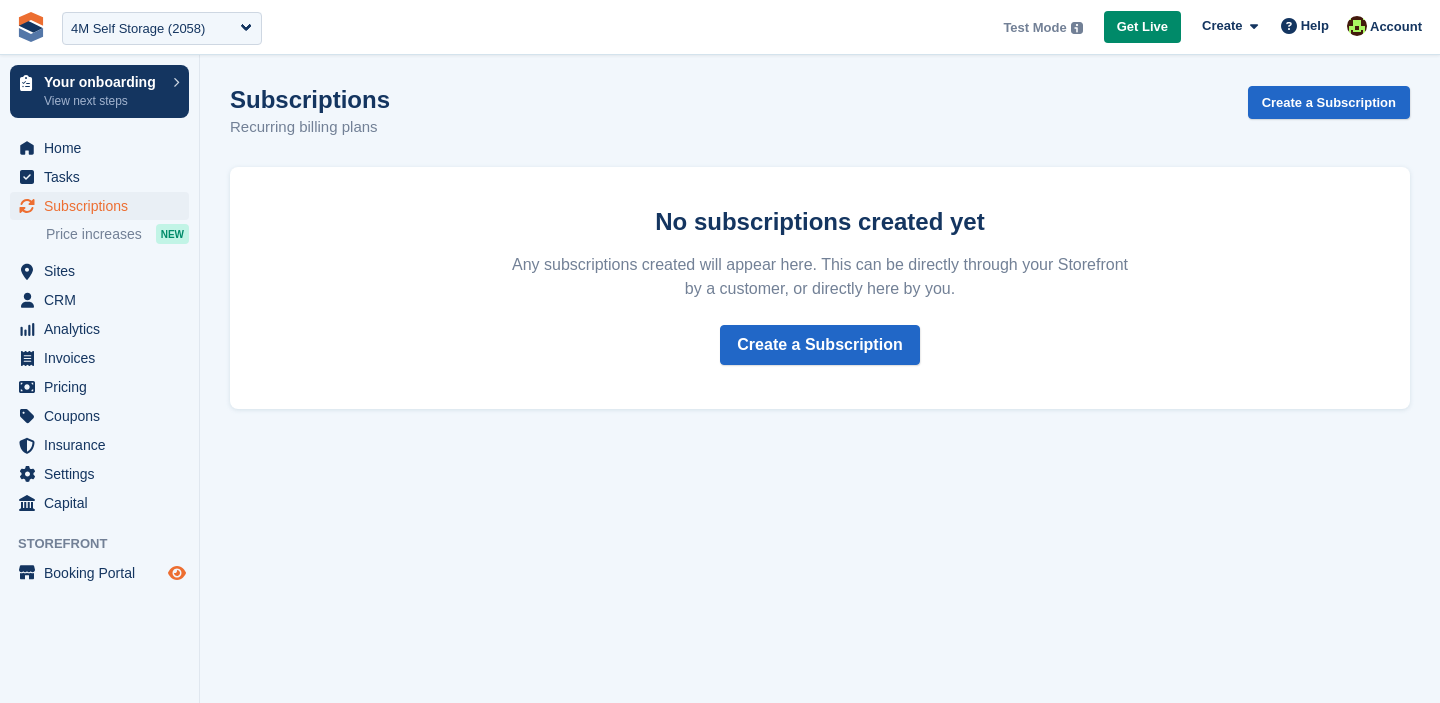 click at bounding box center [177, 573] 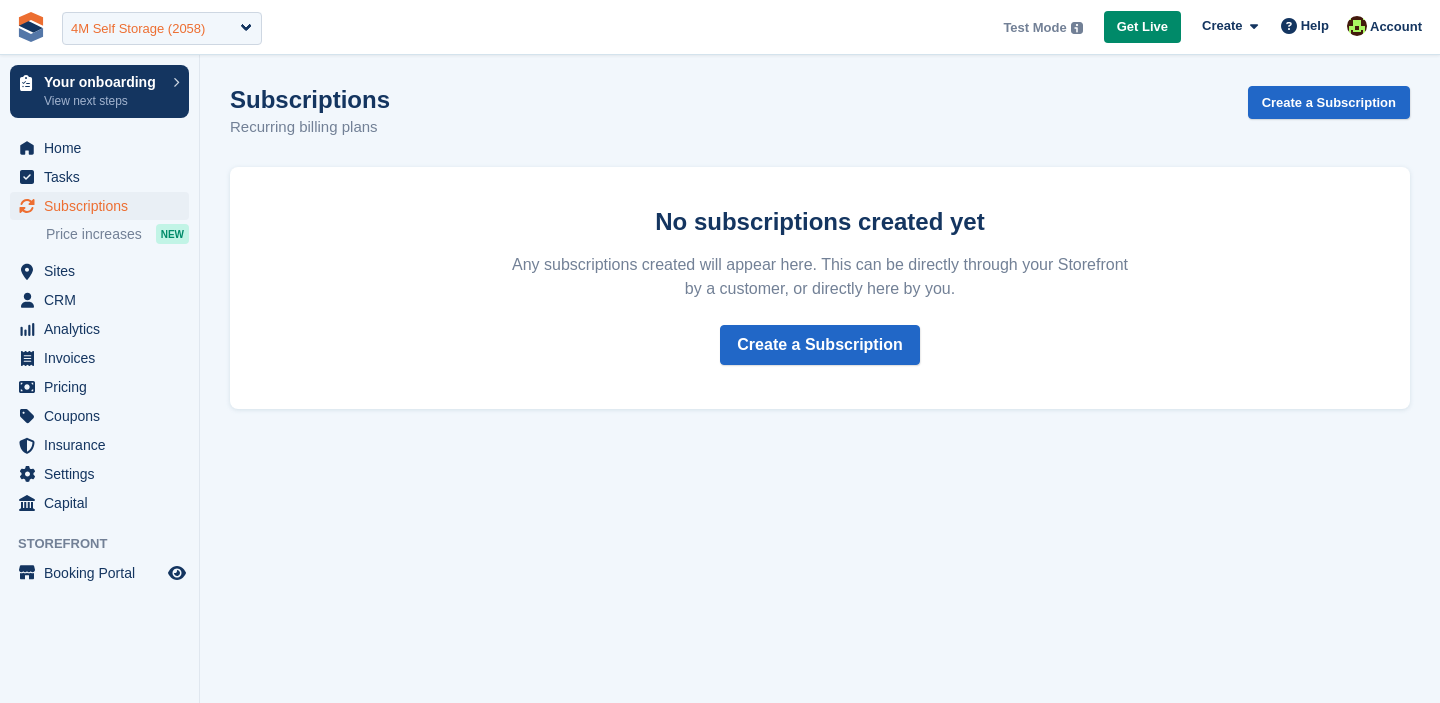click on "4M Self Storage (2058)" at bounding box center (138, 29) 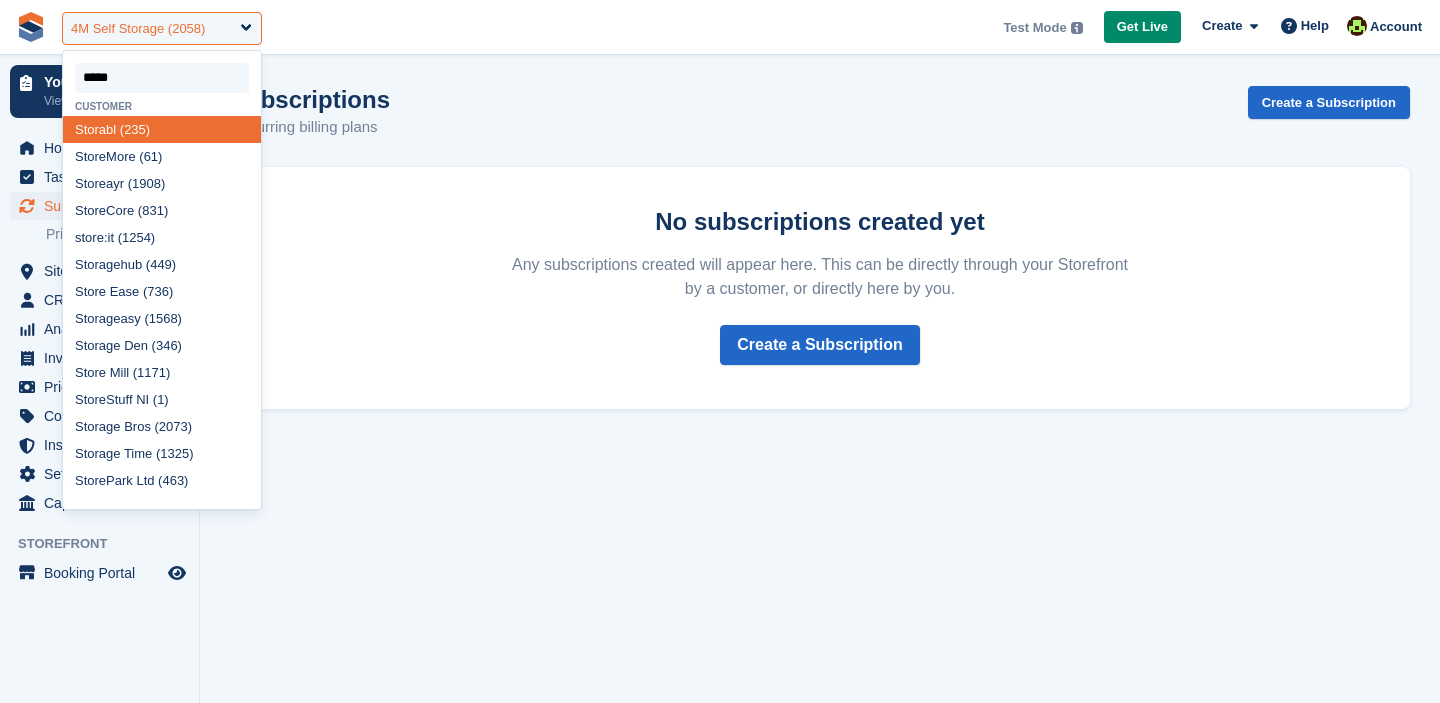 type on "******" 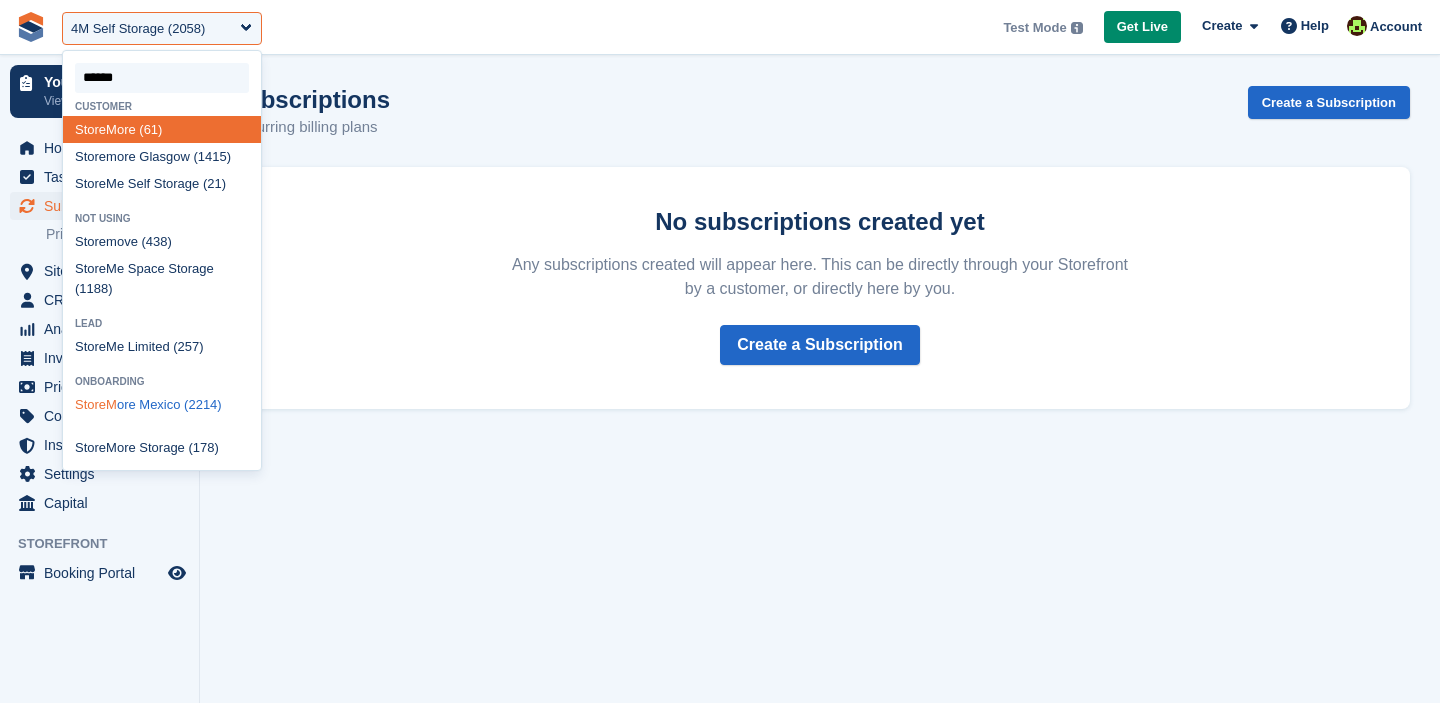 click on "StoreM ore Mexico (2214)" at bounding box center (162, 405) 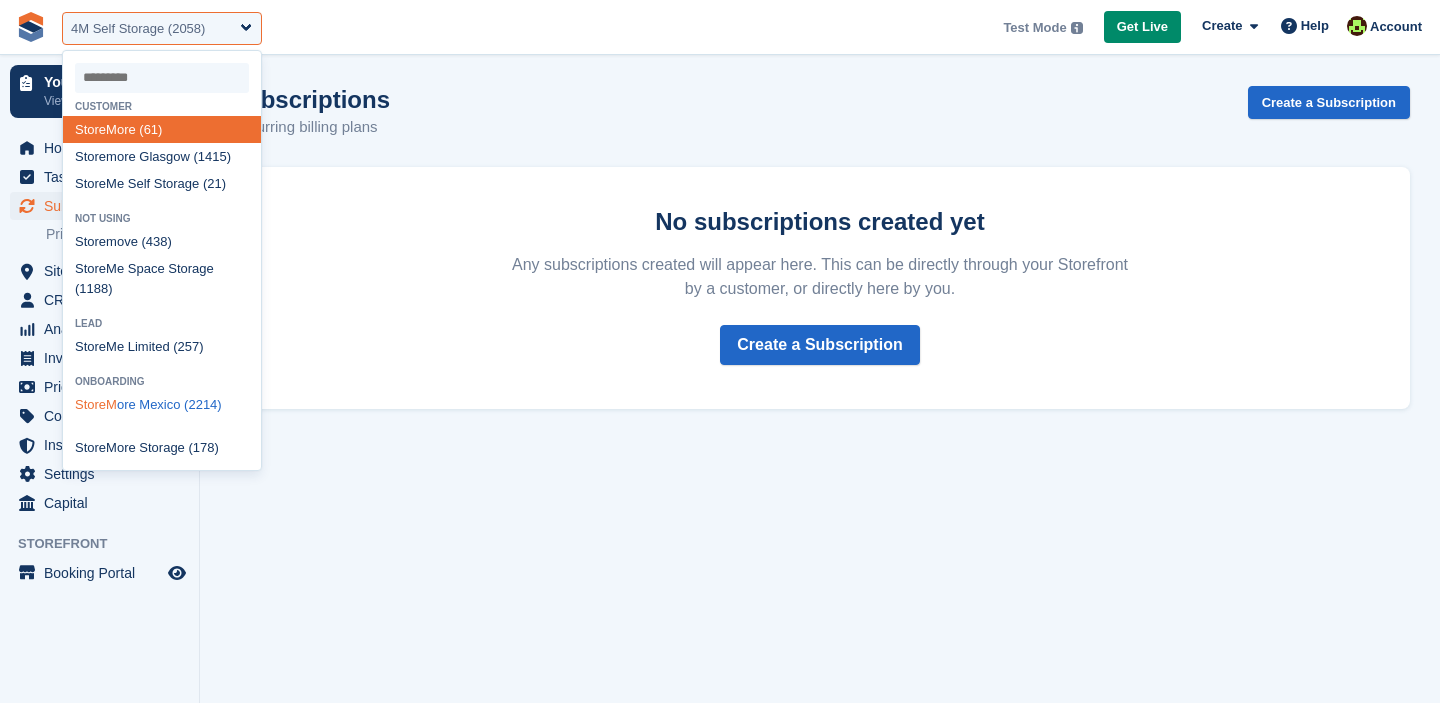 select on "****" 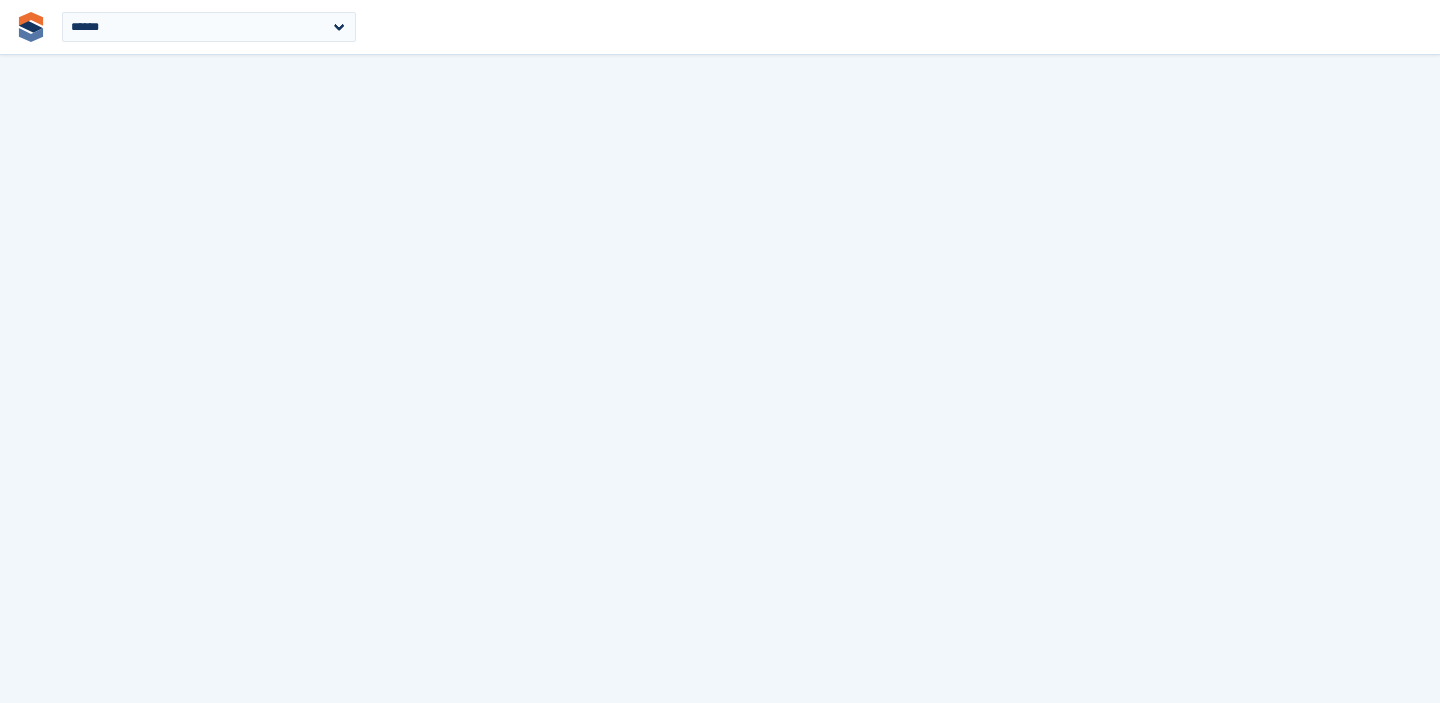 scroll, scrollTop: 0, scrollLeft: 0, axis: both 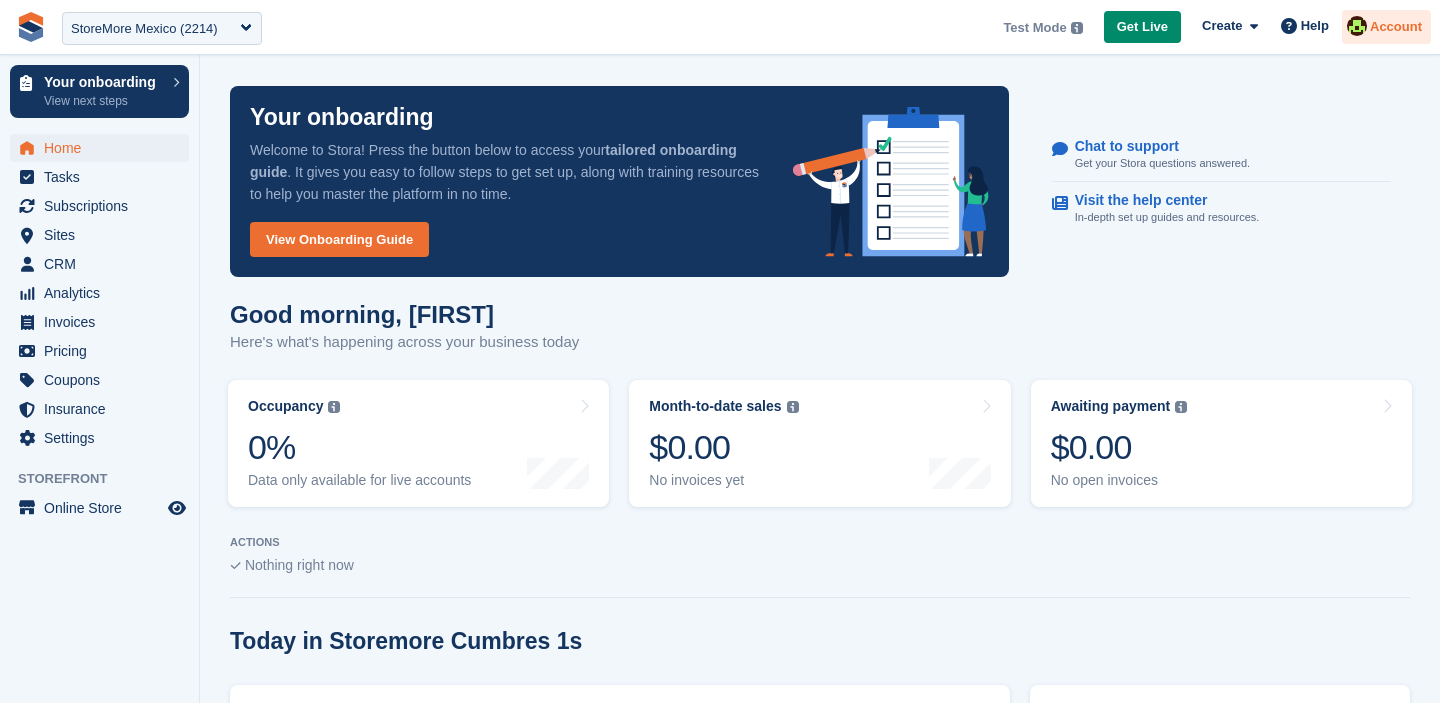 click on "Account" at bounding box center [1396, 27] 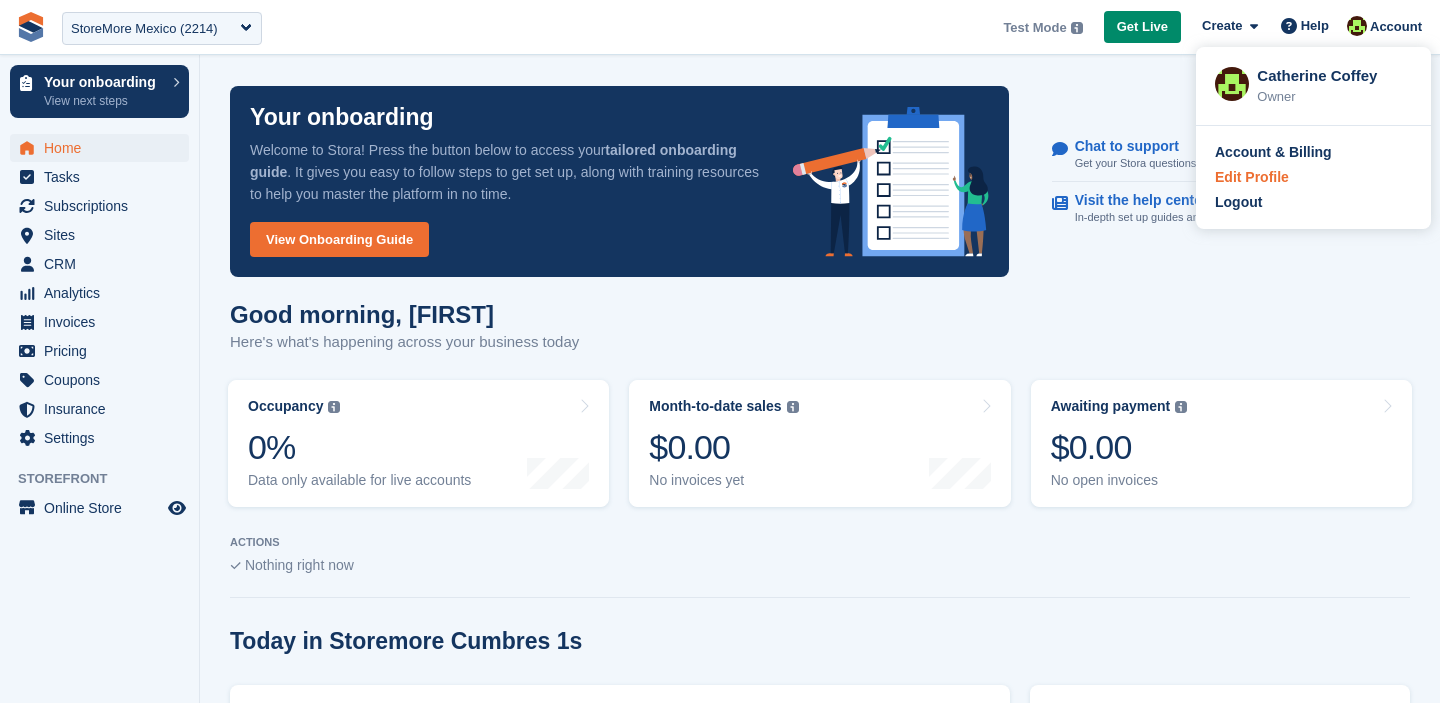 click on "Edit Profile" at bounding box center (1252, 177) 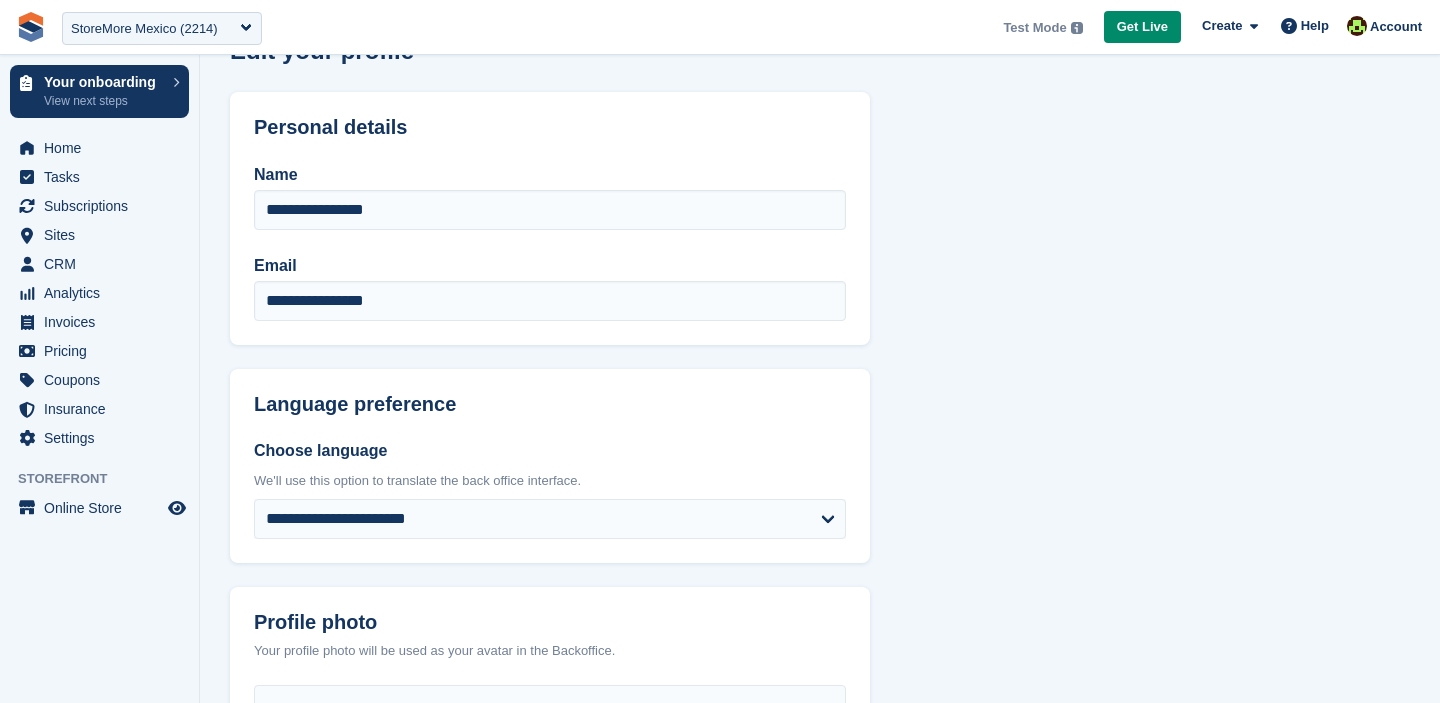 scroll, scrollTop: 51, scrollLeft: 0, axis: vertical 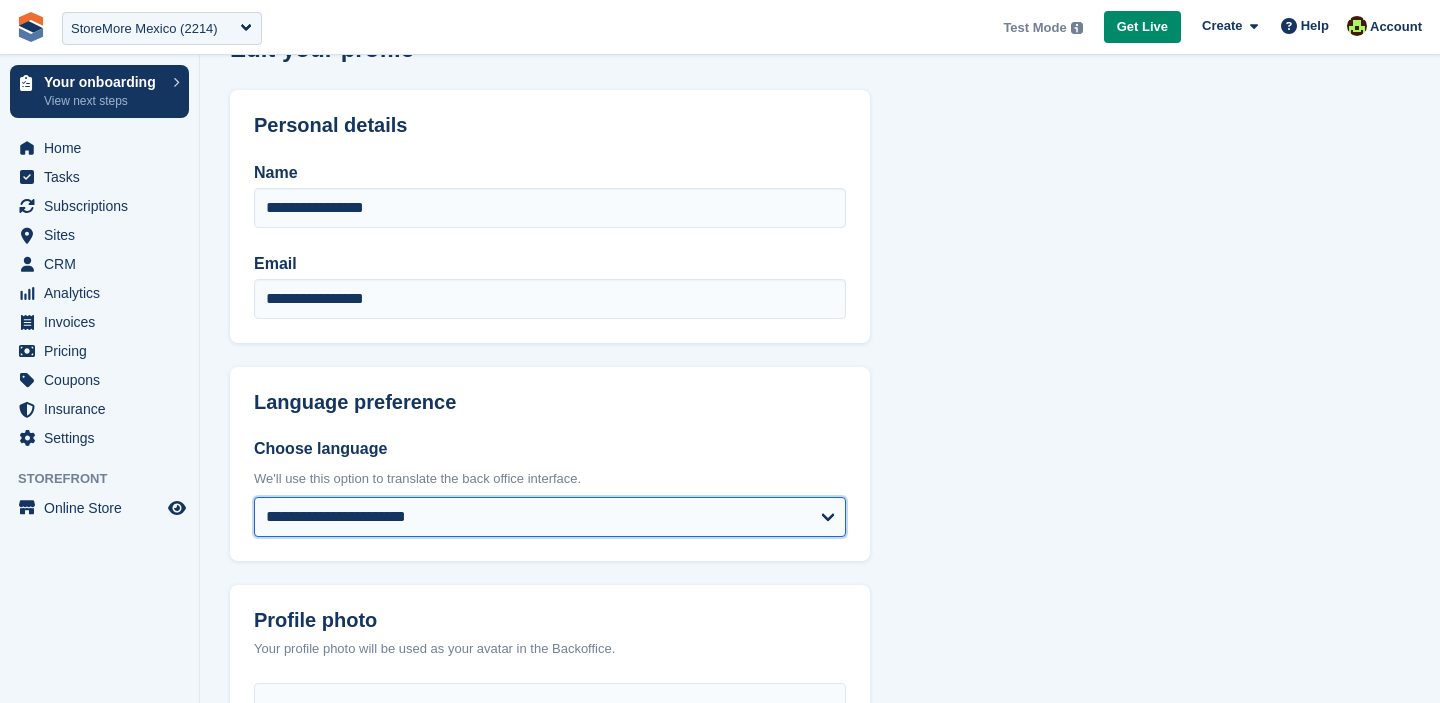 click on "**********" at bounding box center [550, 517] 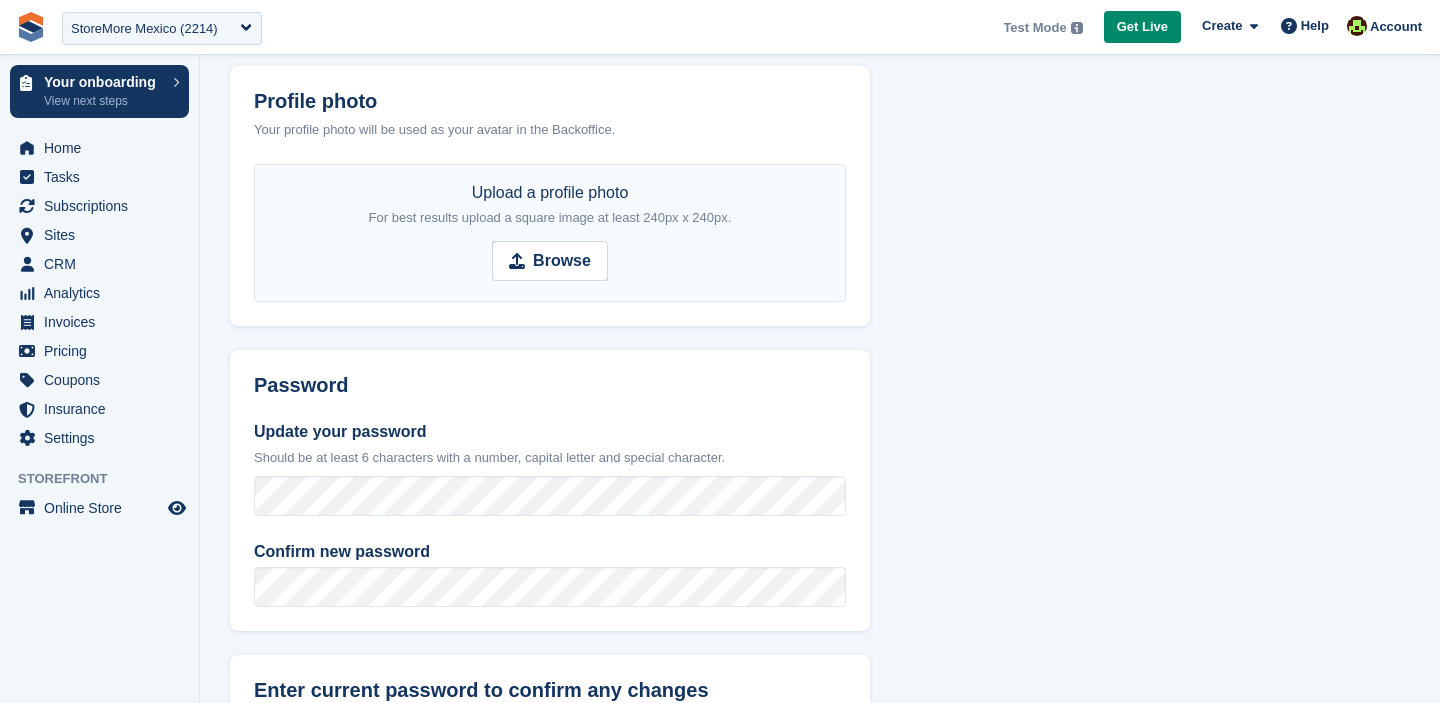 scroll, scrollTop: 360, scrollLeft: 0, axis: vertical 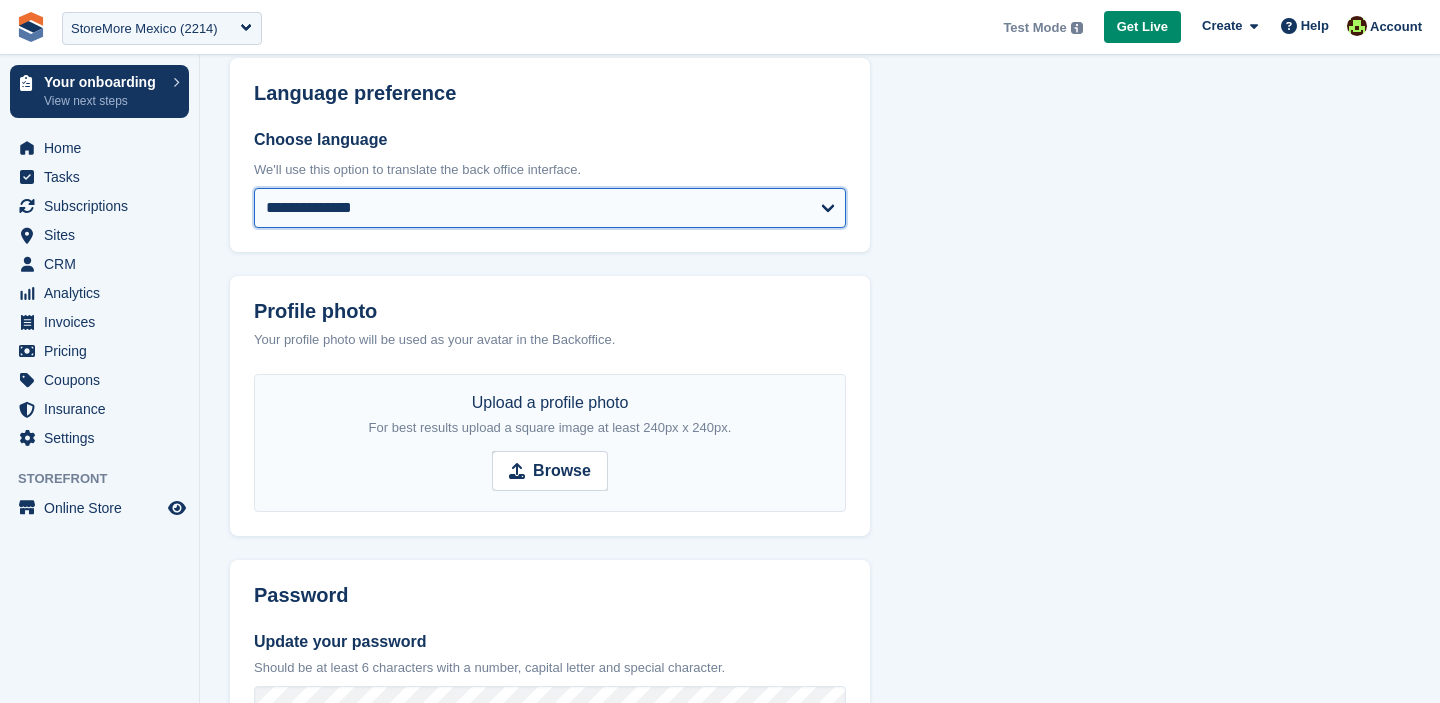 click on "**********" at bounding box center [550, 208] 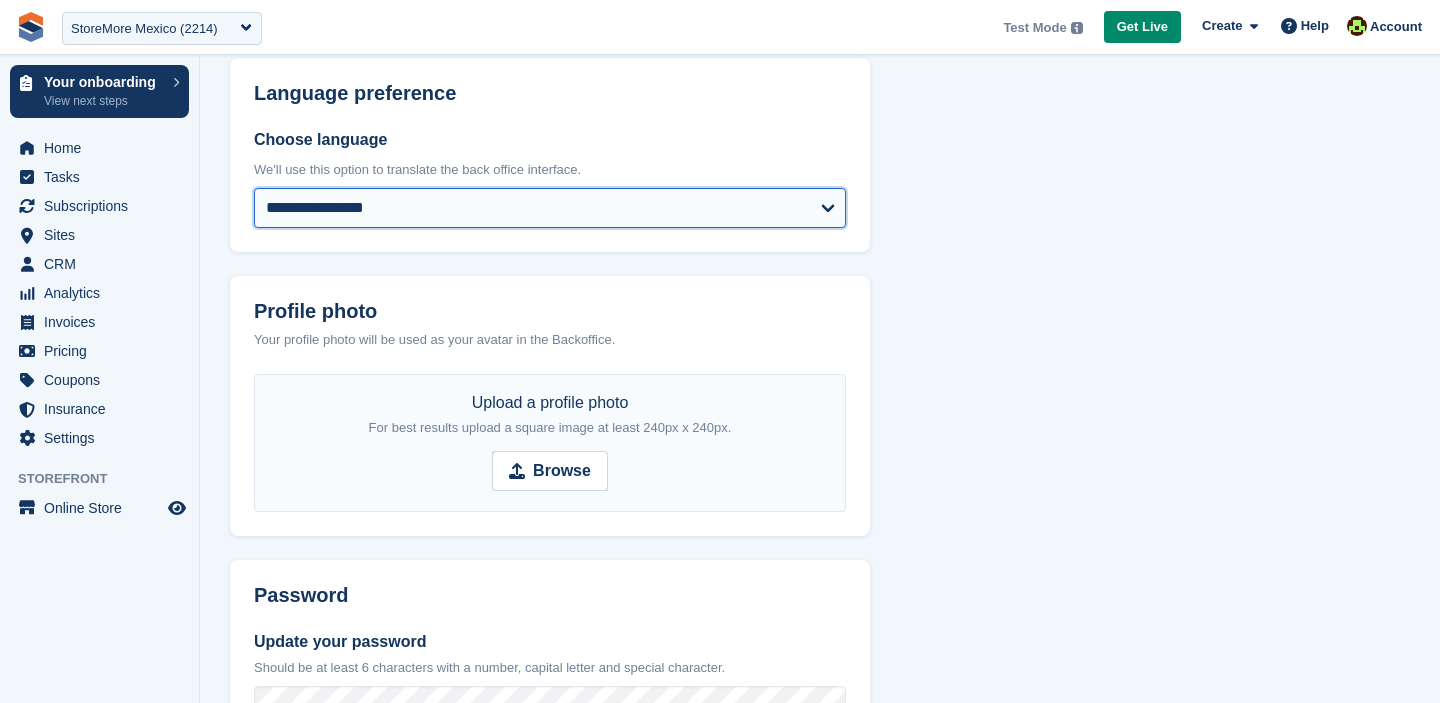 scroll, scrollTop: 798, scrollLeft: 0, axis: vertical 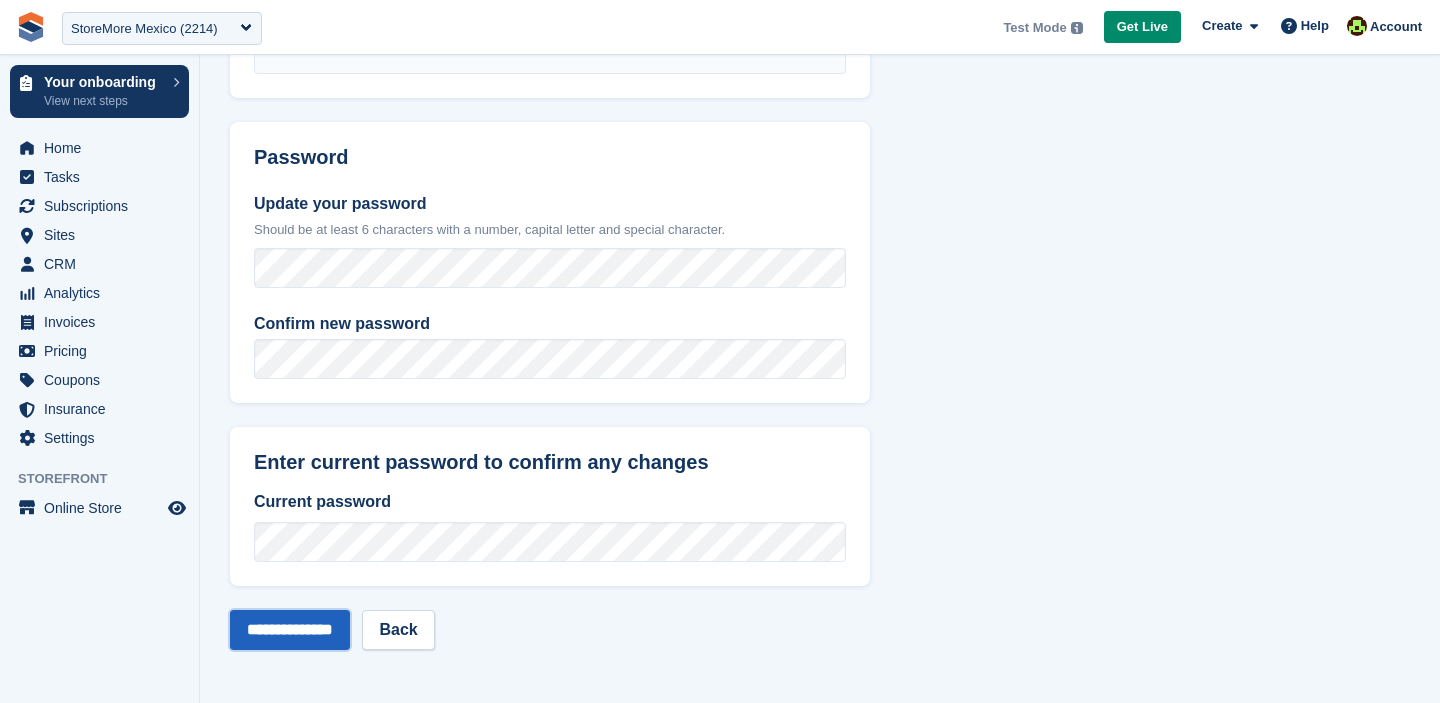 click on "**********" at bounding box center (290, 630) 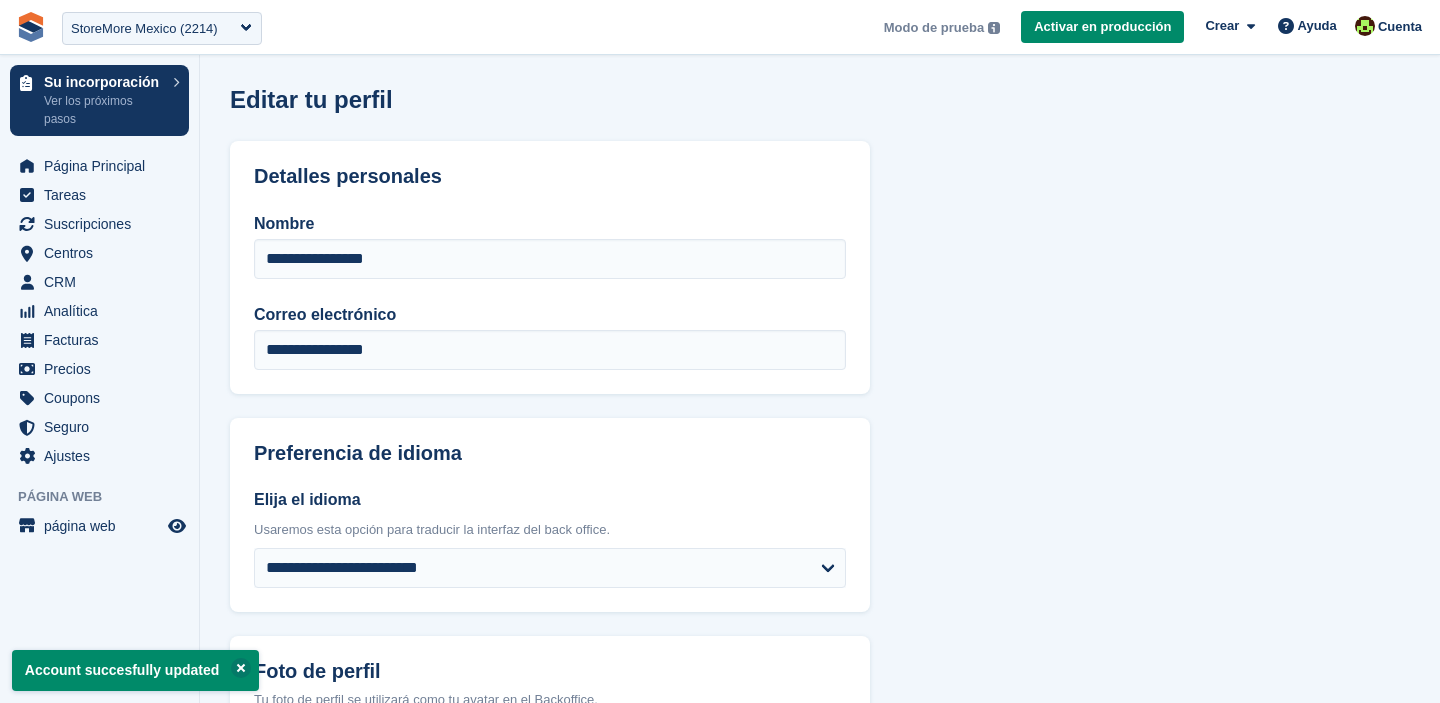 scroll, scrollTop: 0, scrollLeft: 0, axis: both 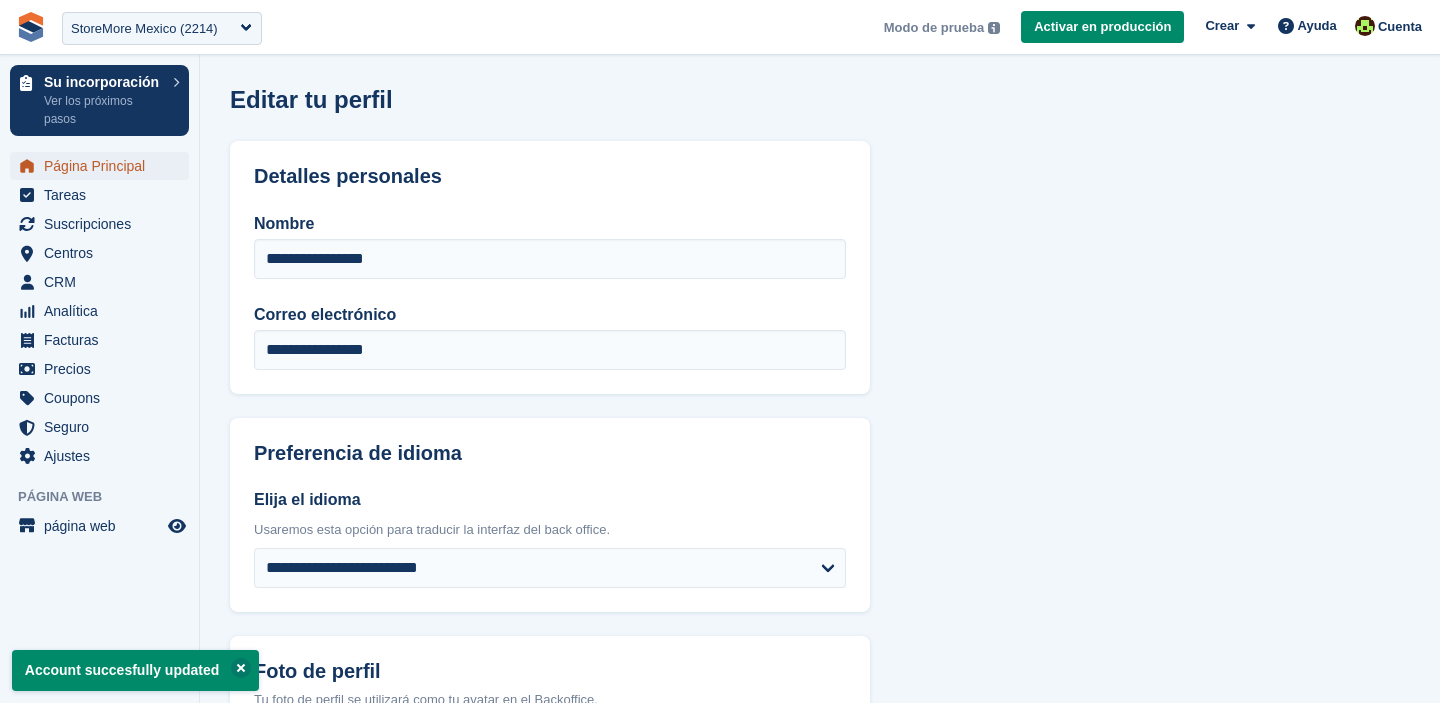 click on "Página Principal" at bounding box center [104, 166] 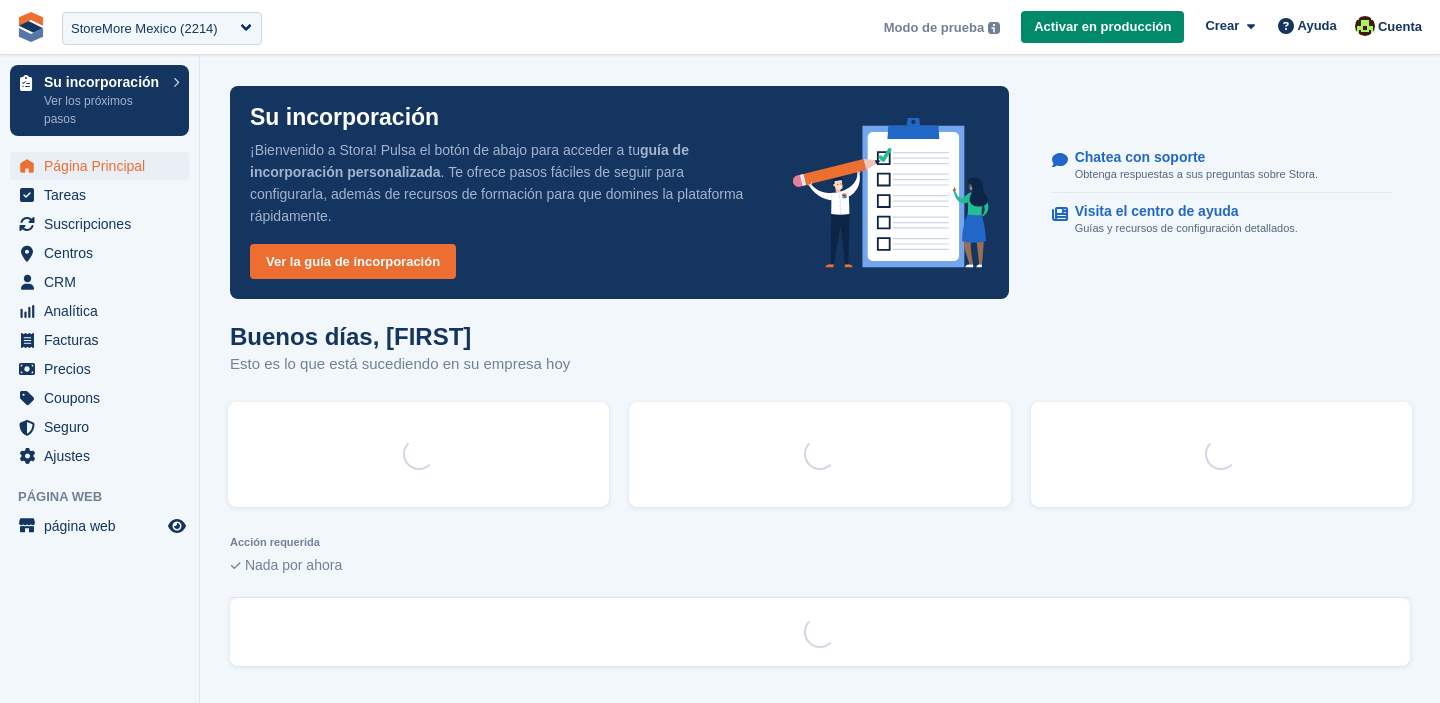 scroll, scrollTop: 0, scrollLeft: 0, axis: both 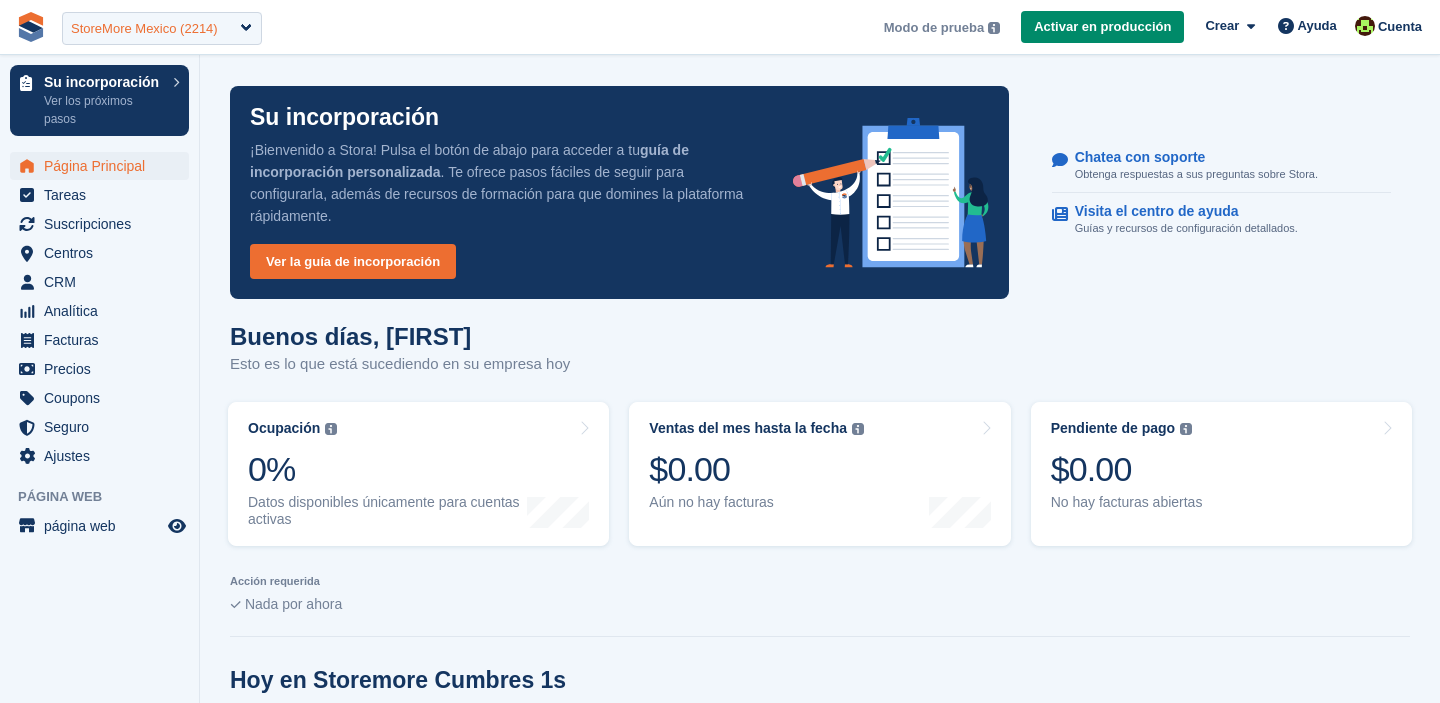 click on "StoreMore Mexico (2214)" at bounding box center (144, 29) 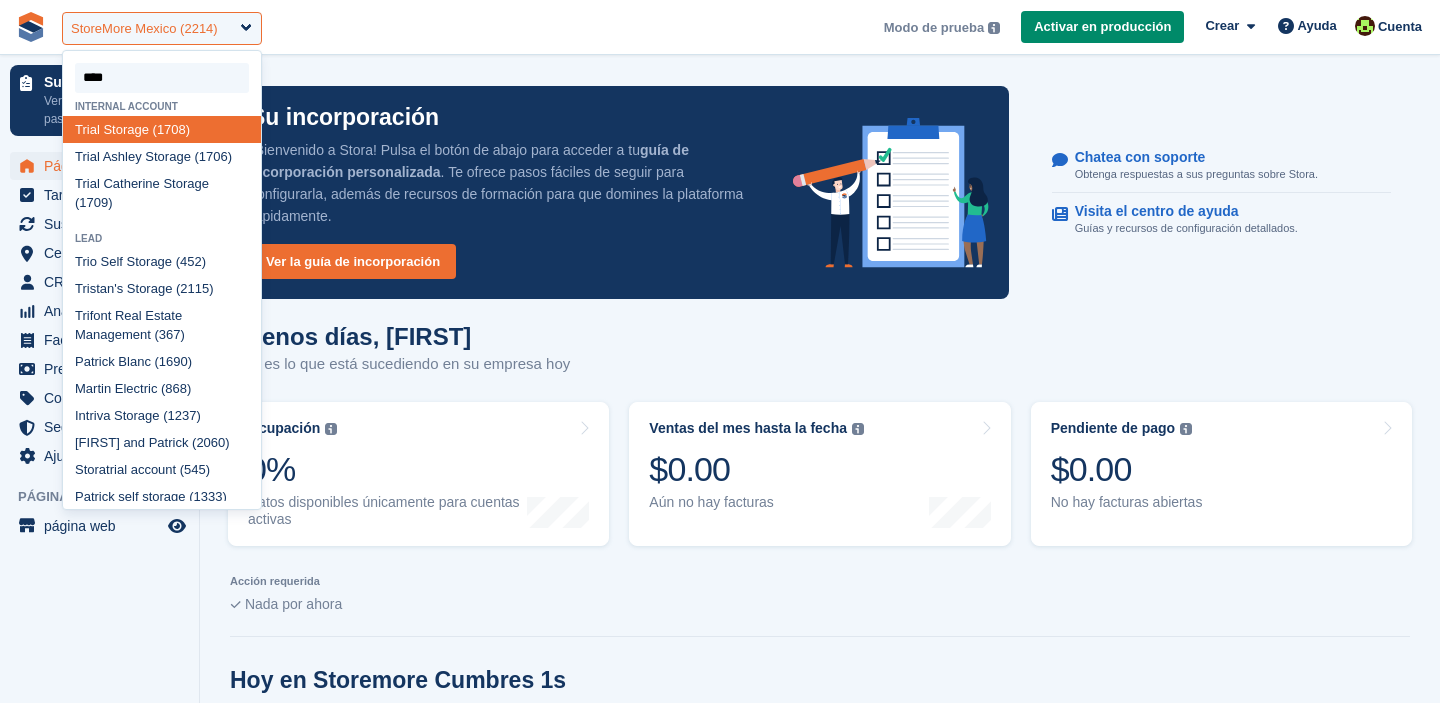 type on "*****" 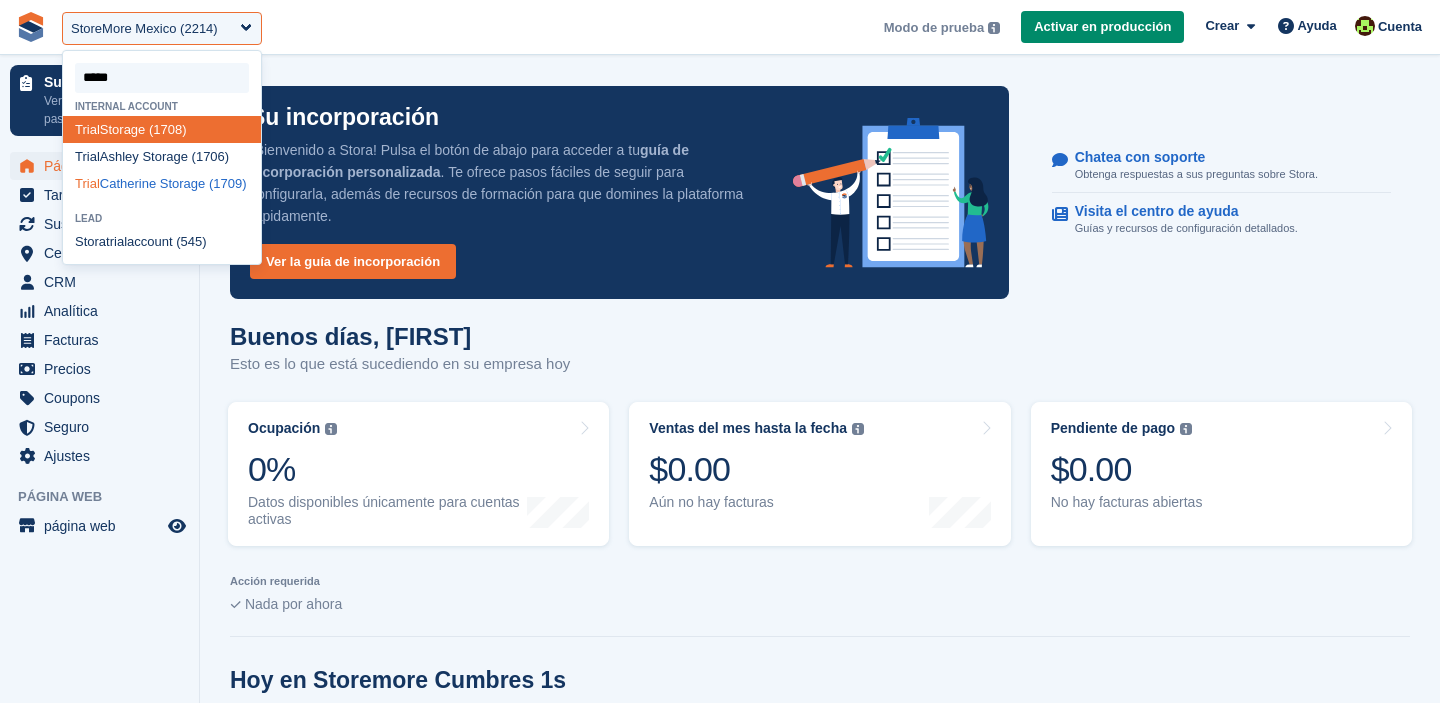 click on "Trial  Catherine Storage (1709)" at bounding box center (162, 183) 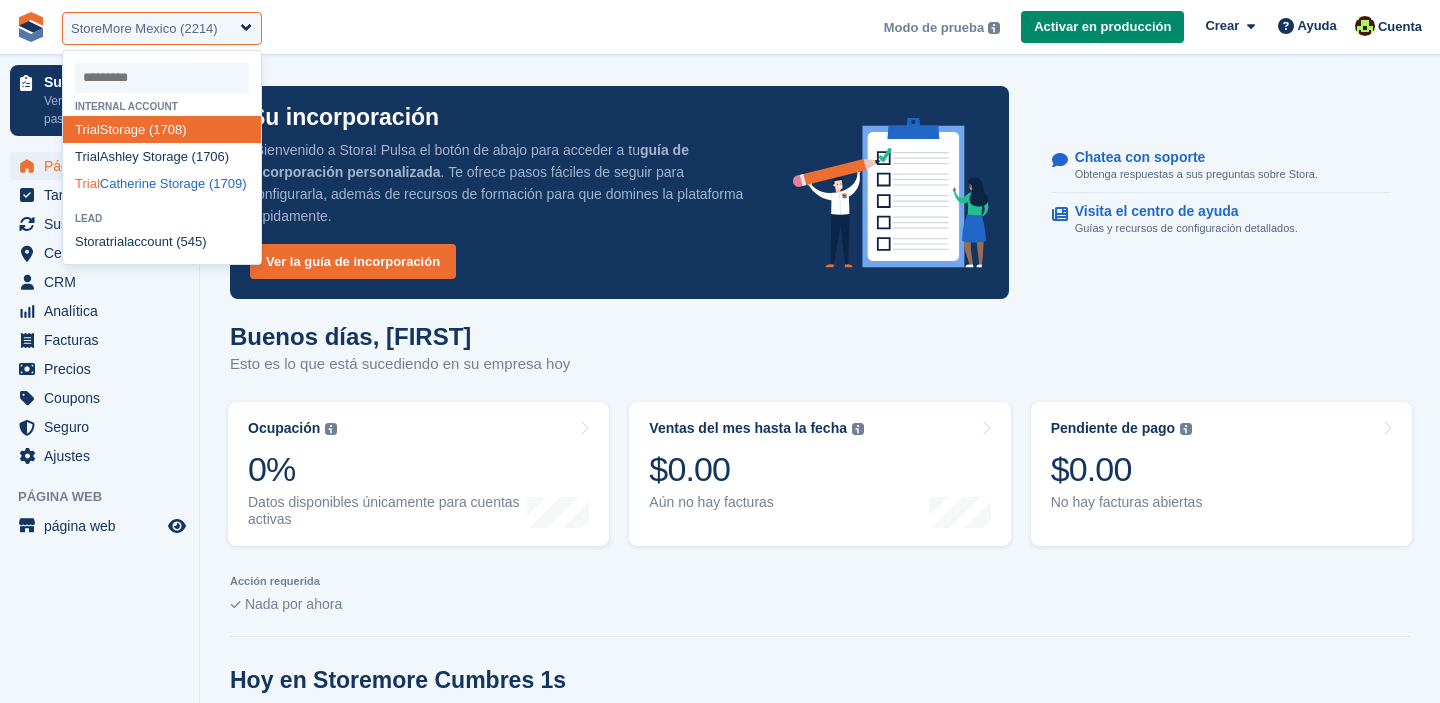 select on "****" 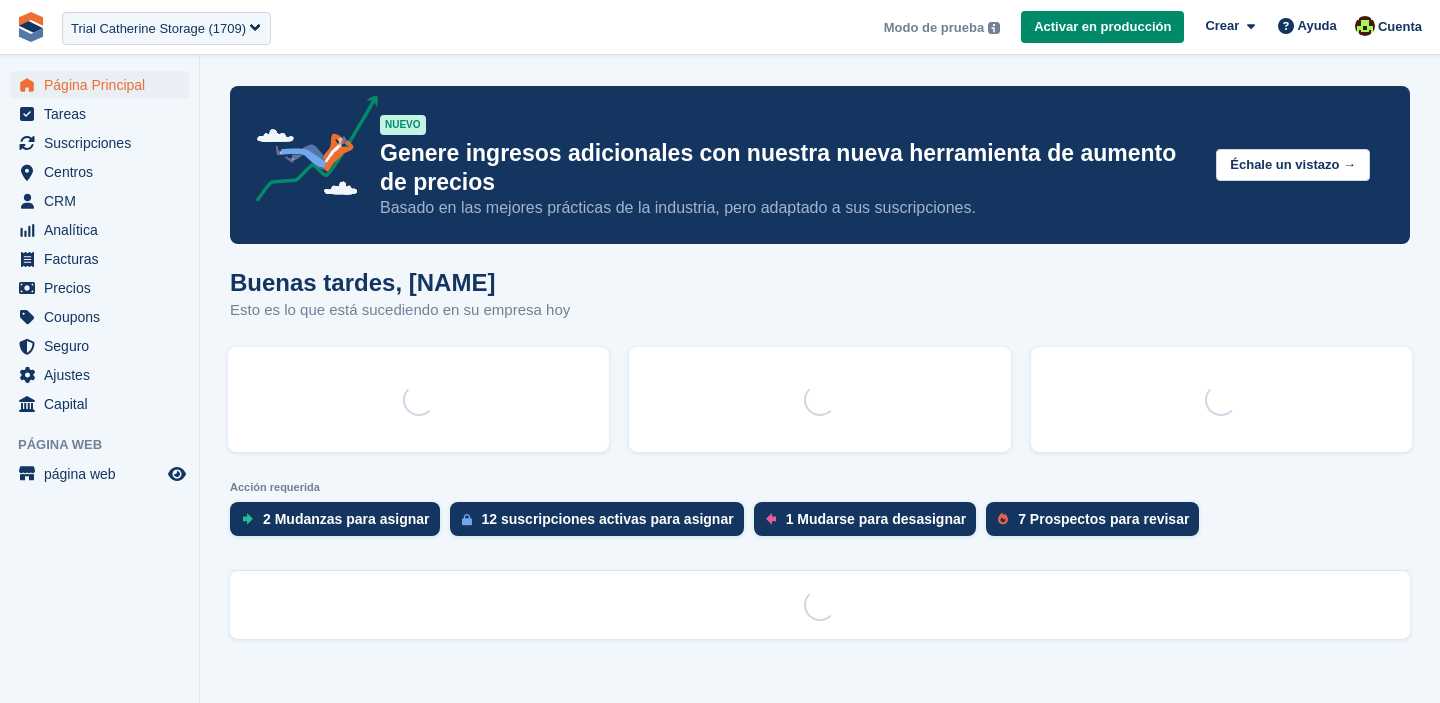 scroll, scrollTop: 0, scrollLeft: 0, axis: both 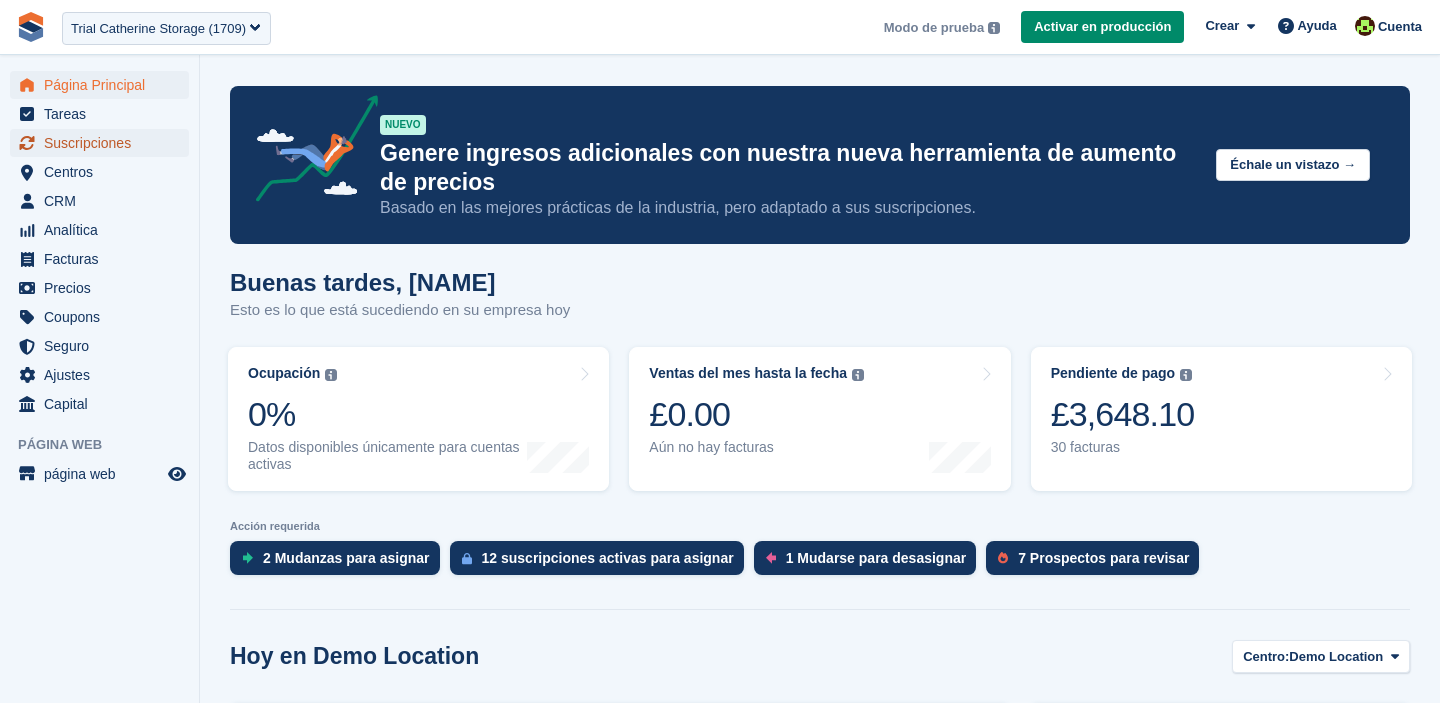 click on "Suscripciones" at bounding box center [104, 143] 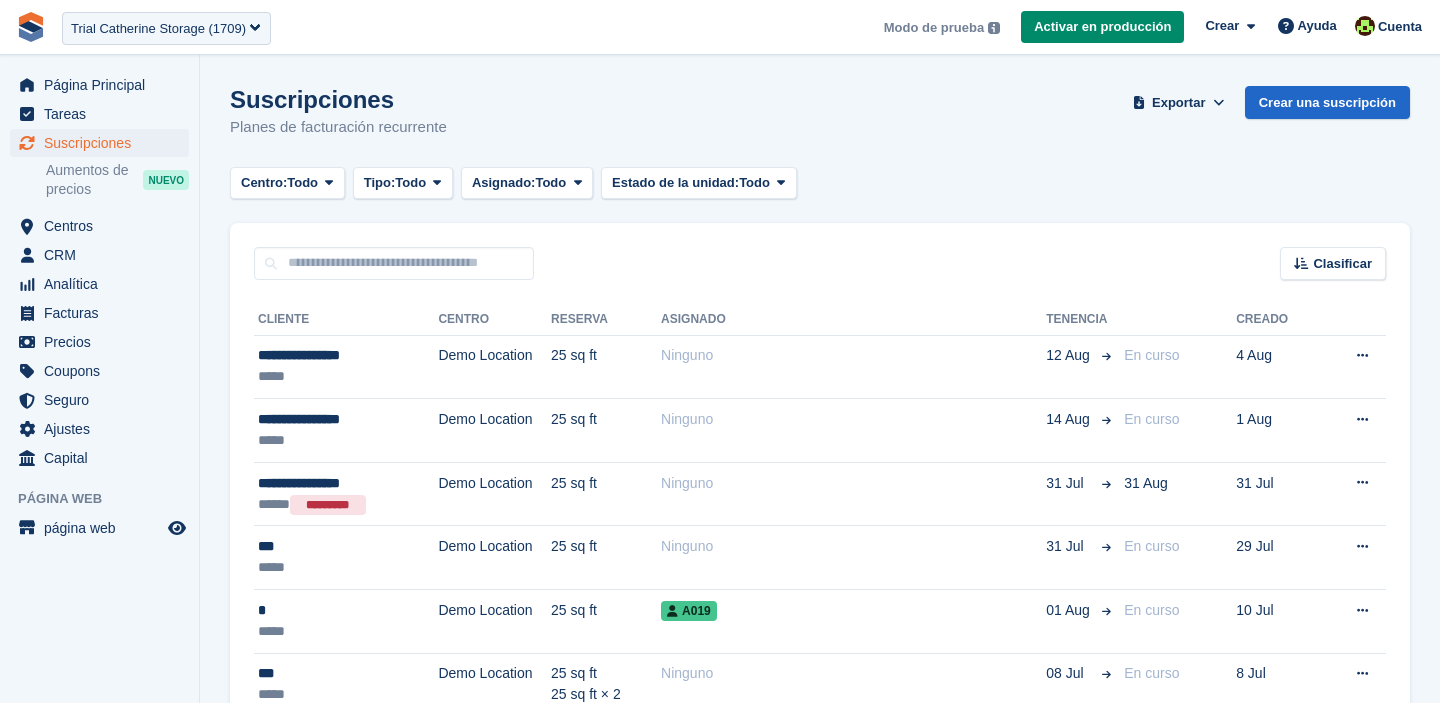 scroll, scrollTop: 0, scrollLeft: 0, axis: both 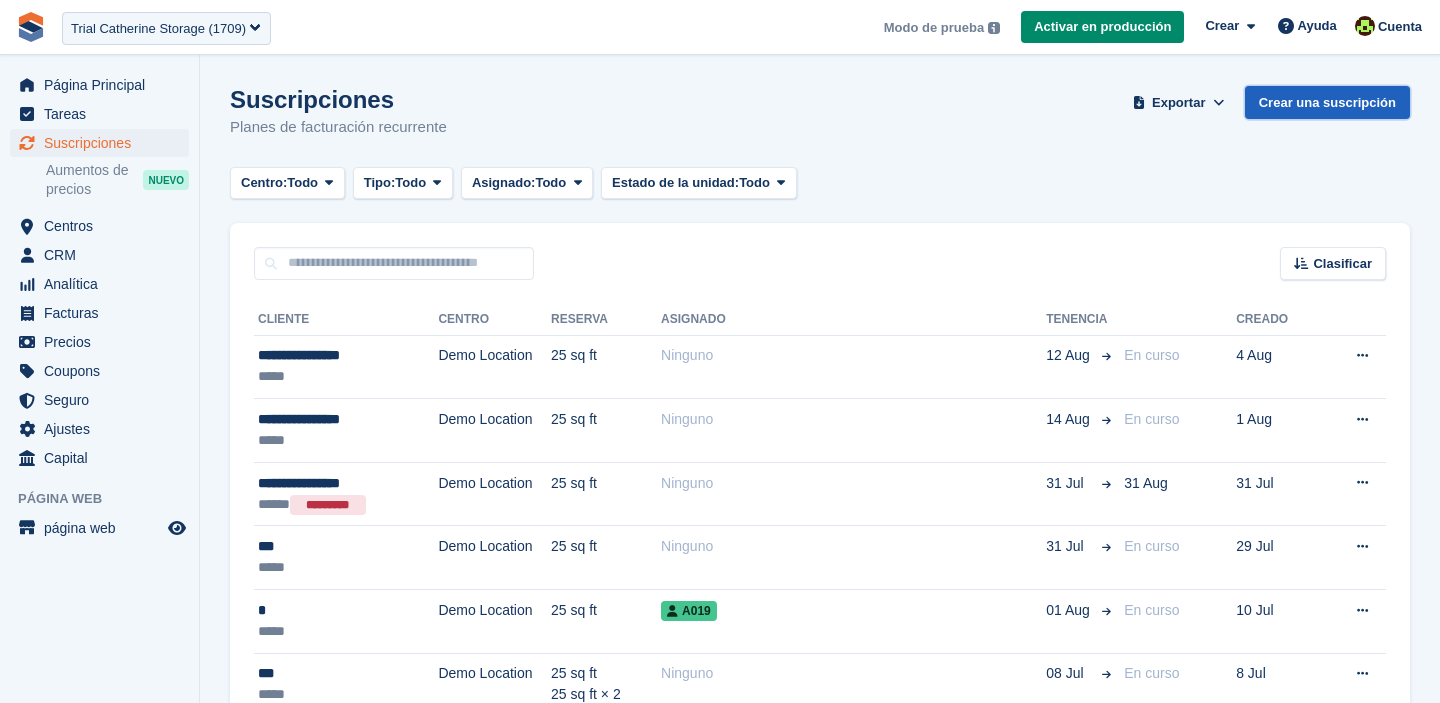 click on "Crear una suscripción" at bounding box center (1327, 102) 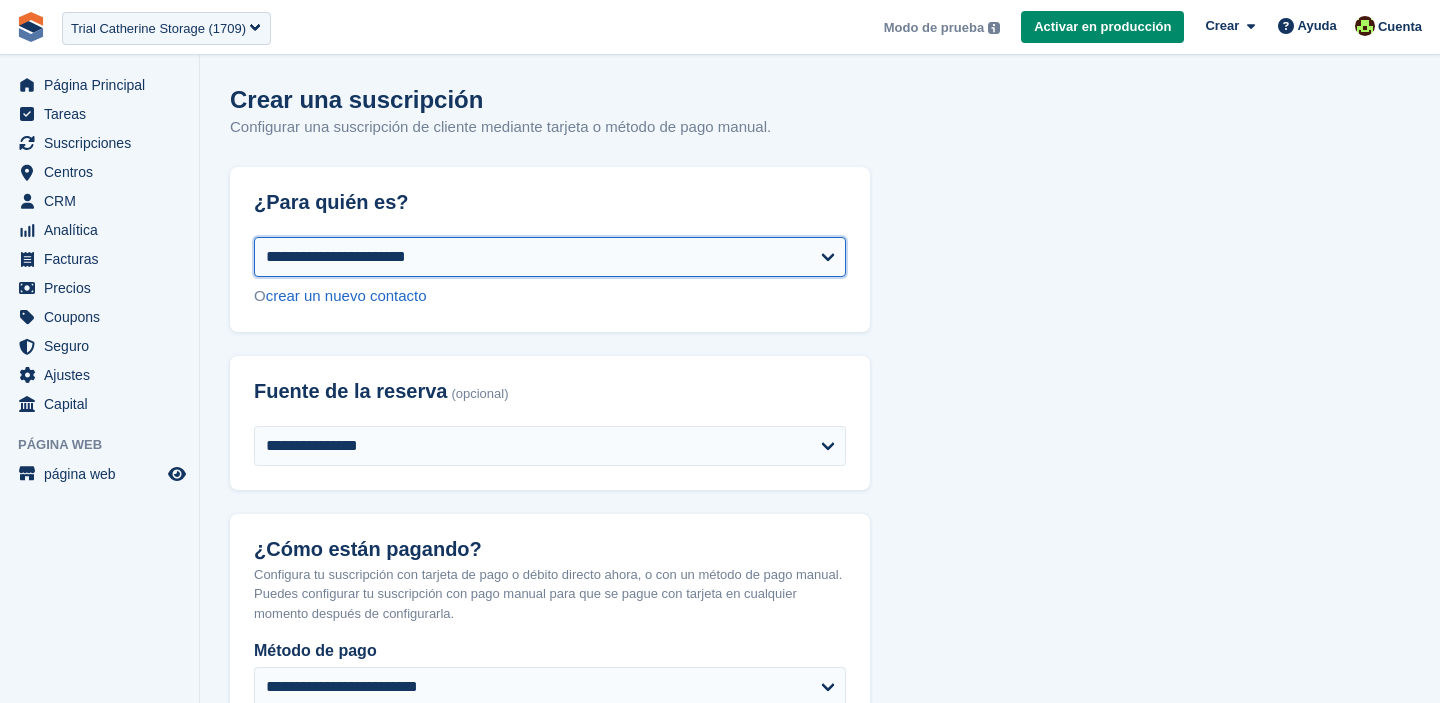 click on "**********" at bounding box center [550, 257] 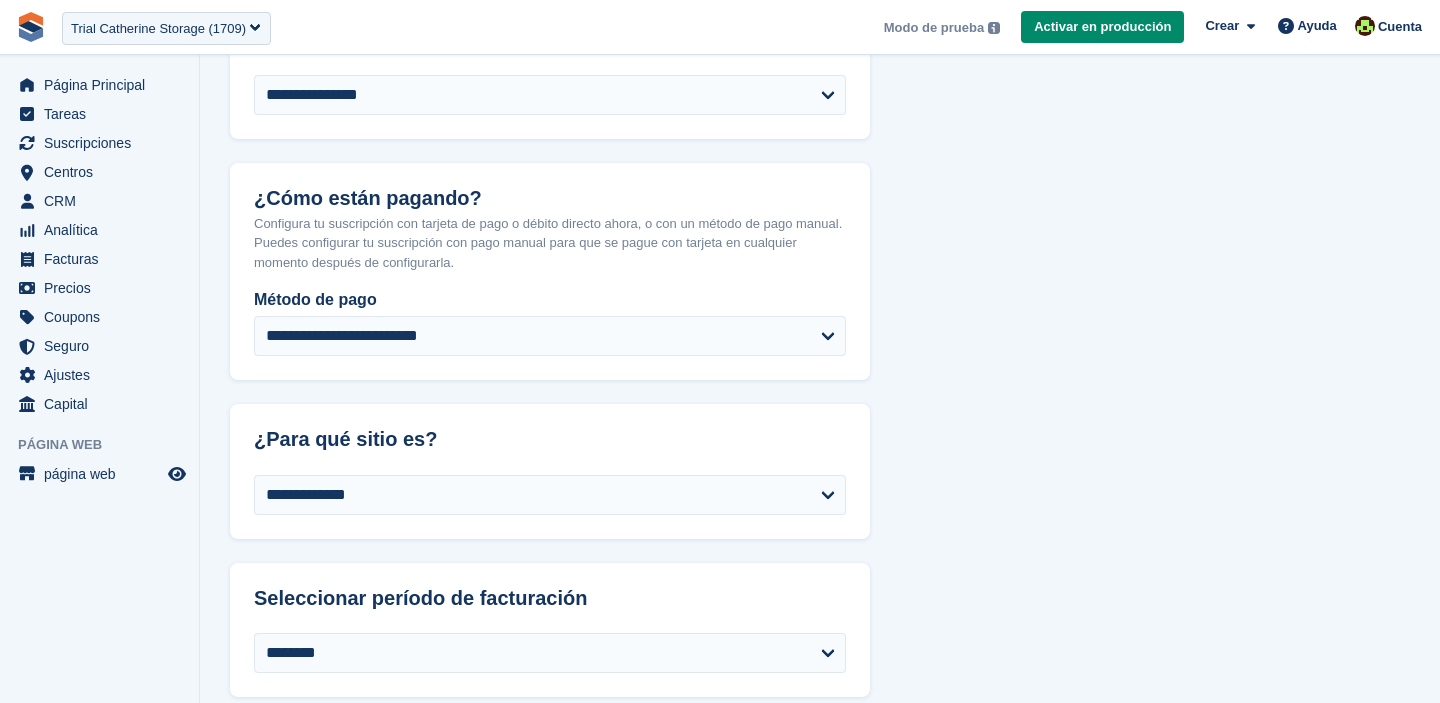 scroll, scrollTop: 367, scrollLeft: 0, axis: vertical 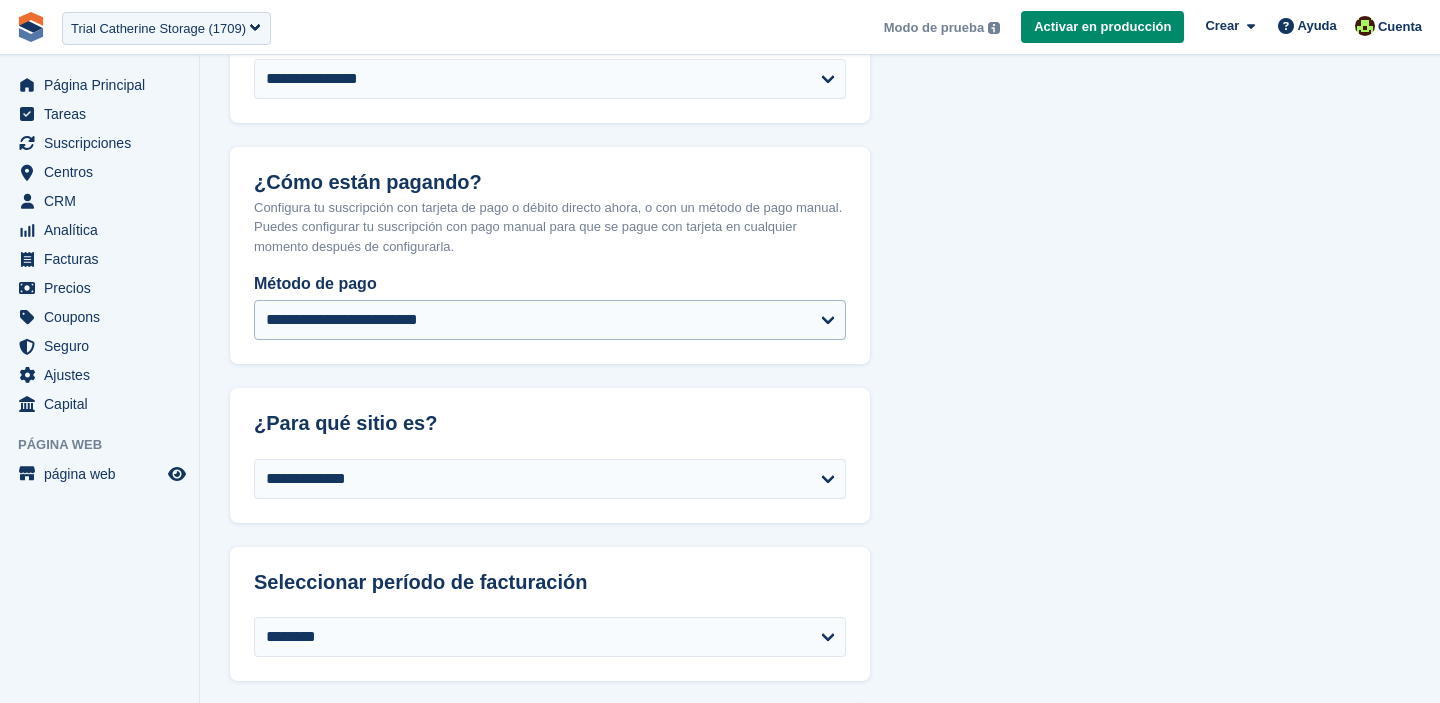 select on "**********" 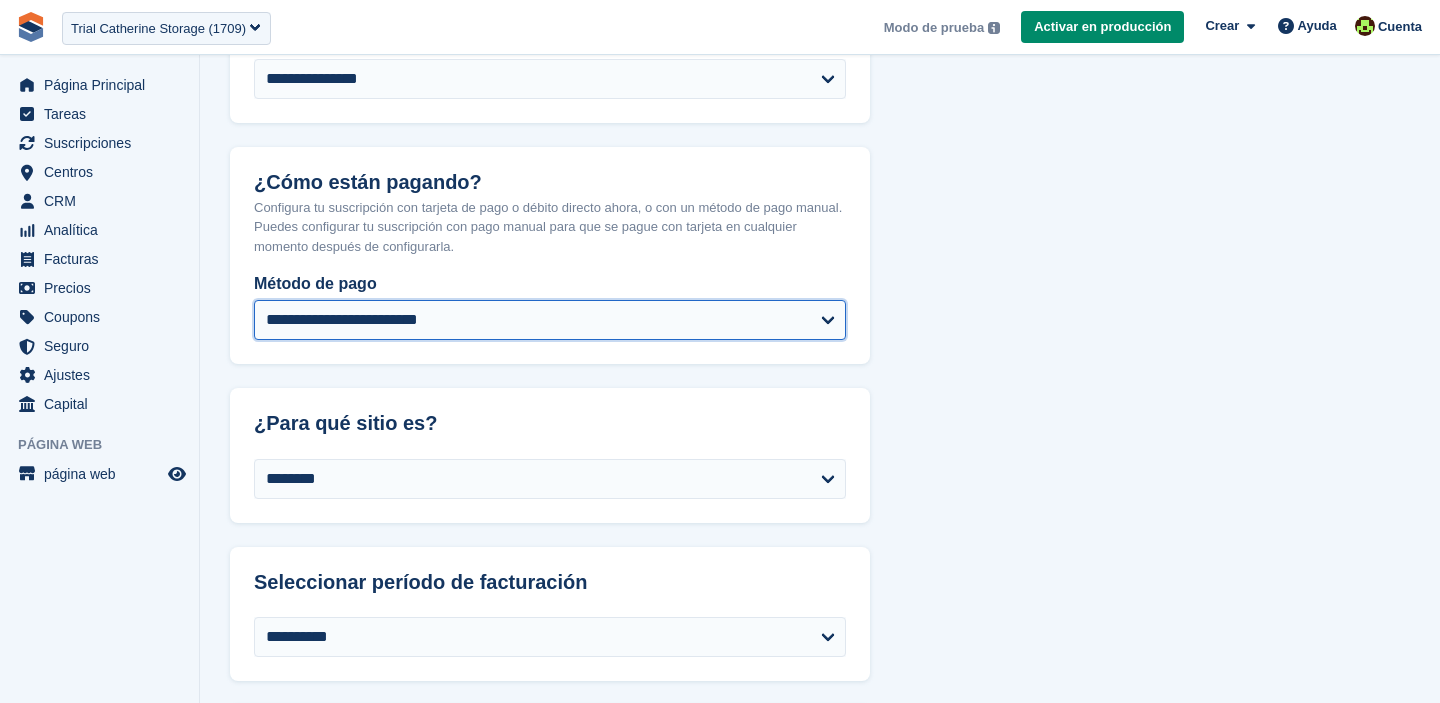 click on "**********" at bounding box center (550, 320) 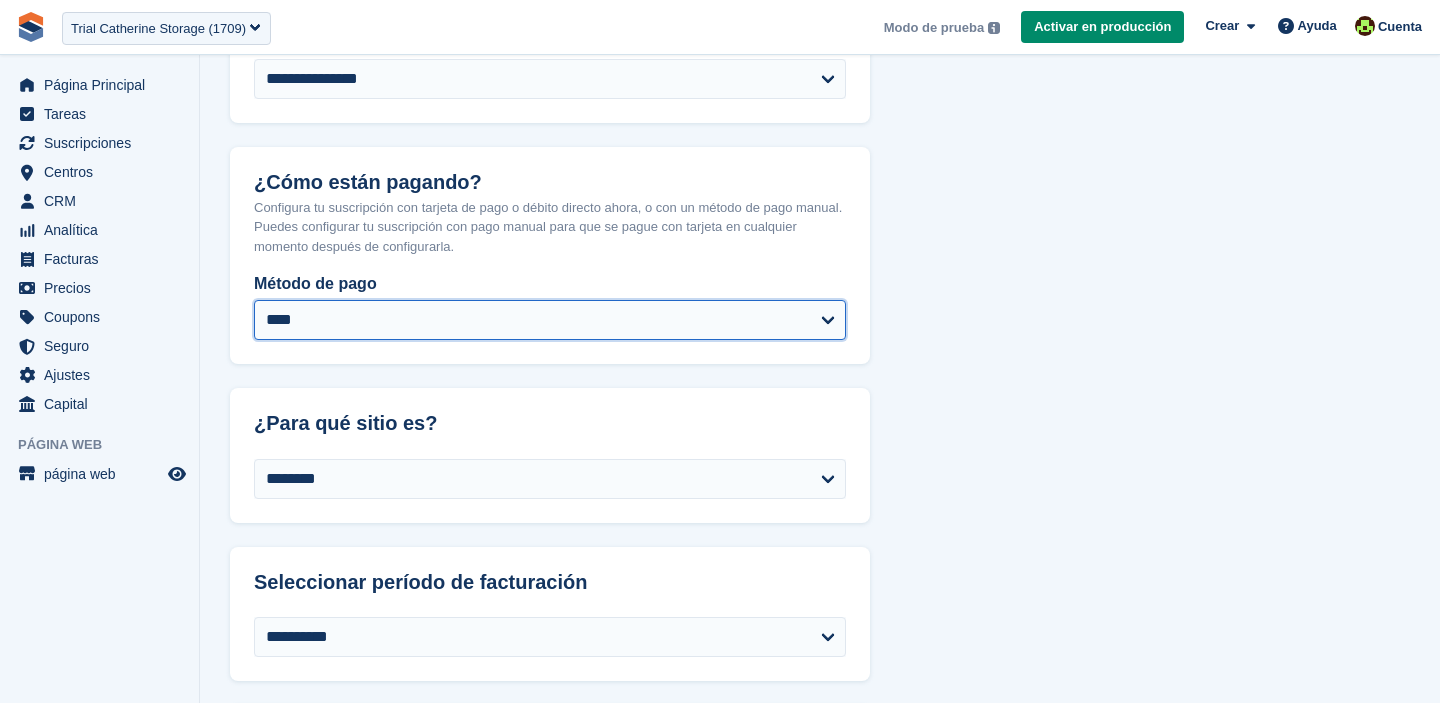 select on "******" 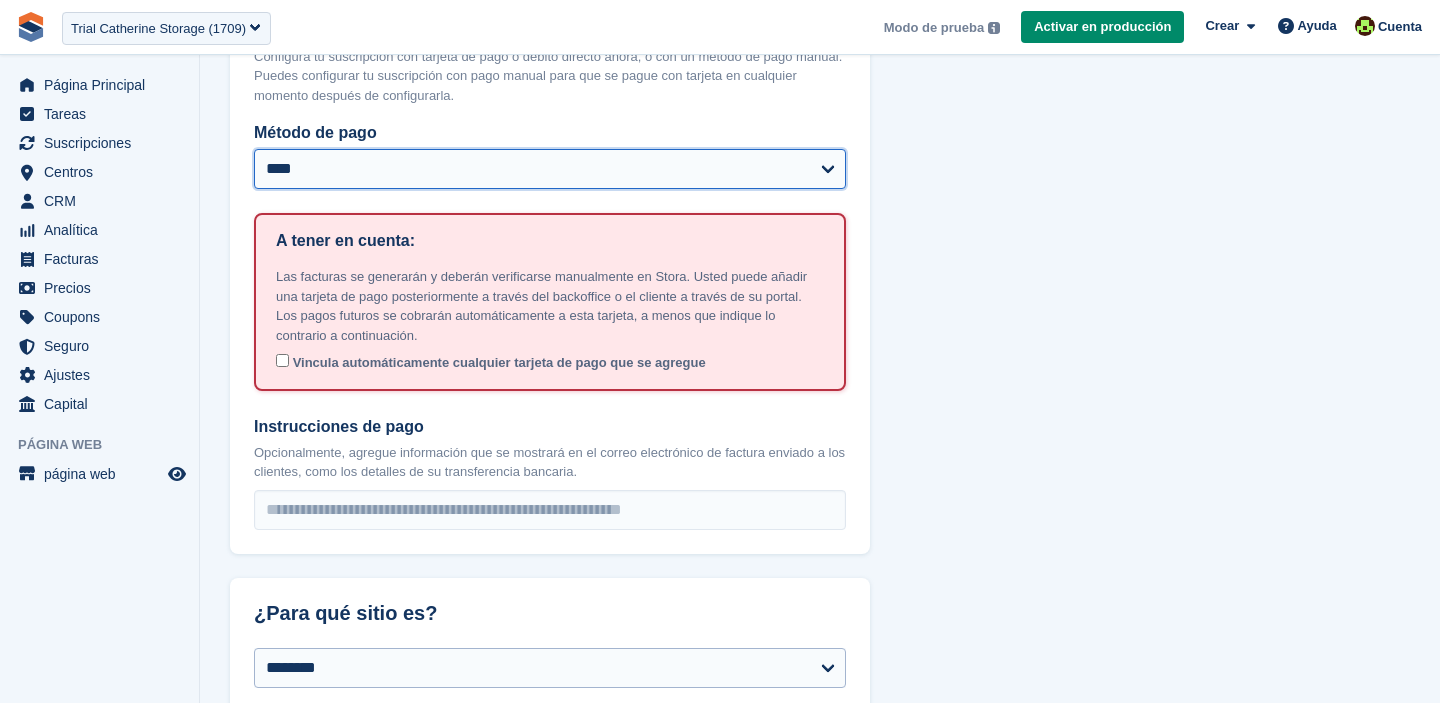 scroll, scrollTop: 512, scrollLeft: 0, axis: vertical 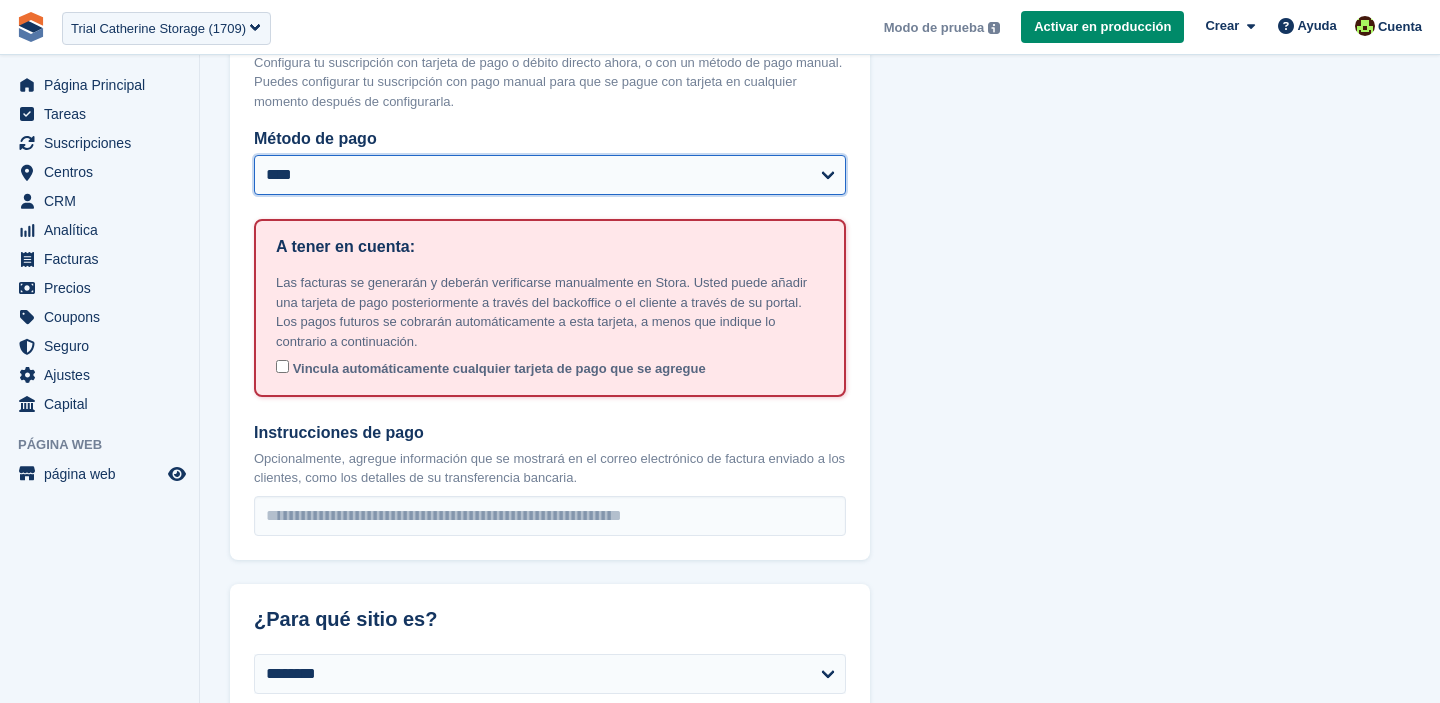 click on "**********" at bounding box center [550, 175] 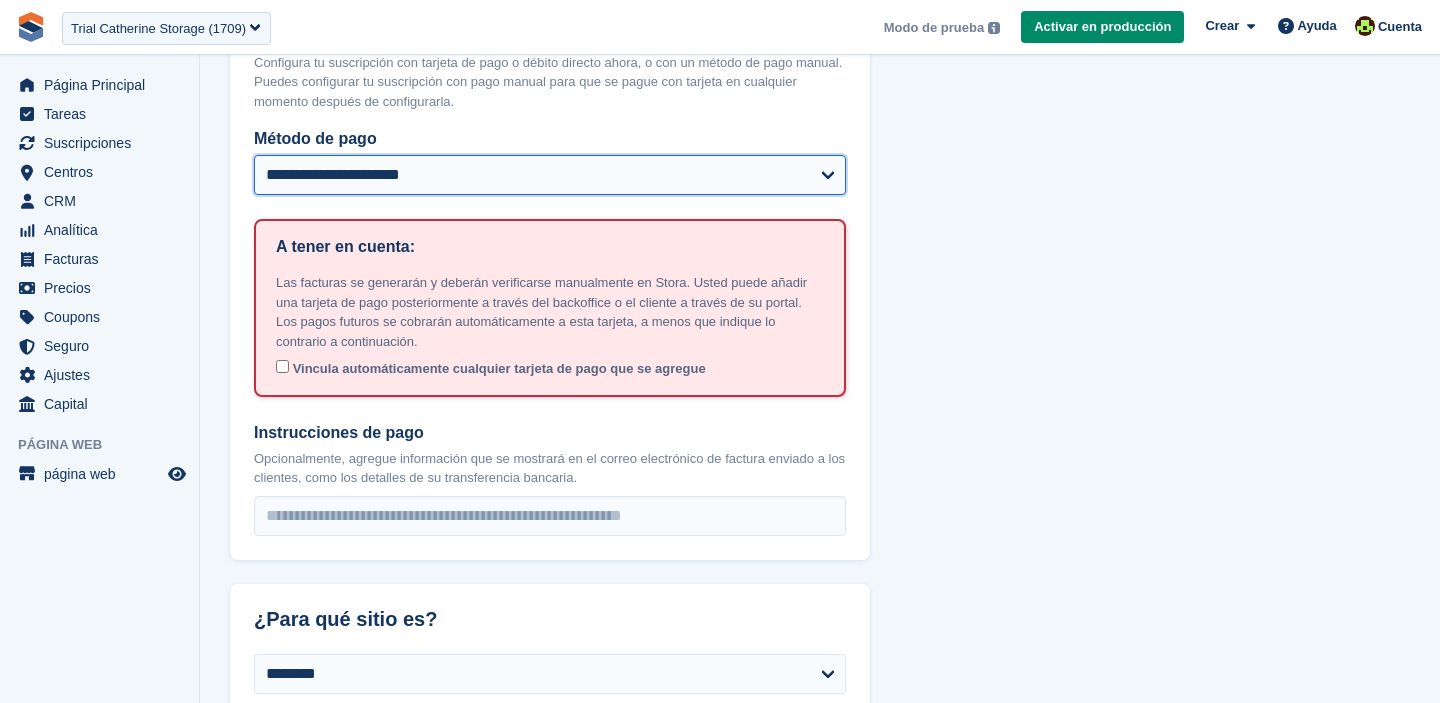 select on "******" 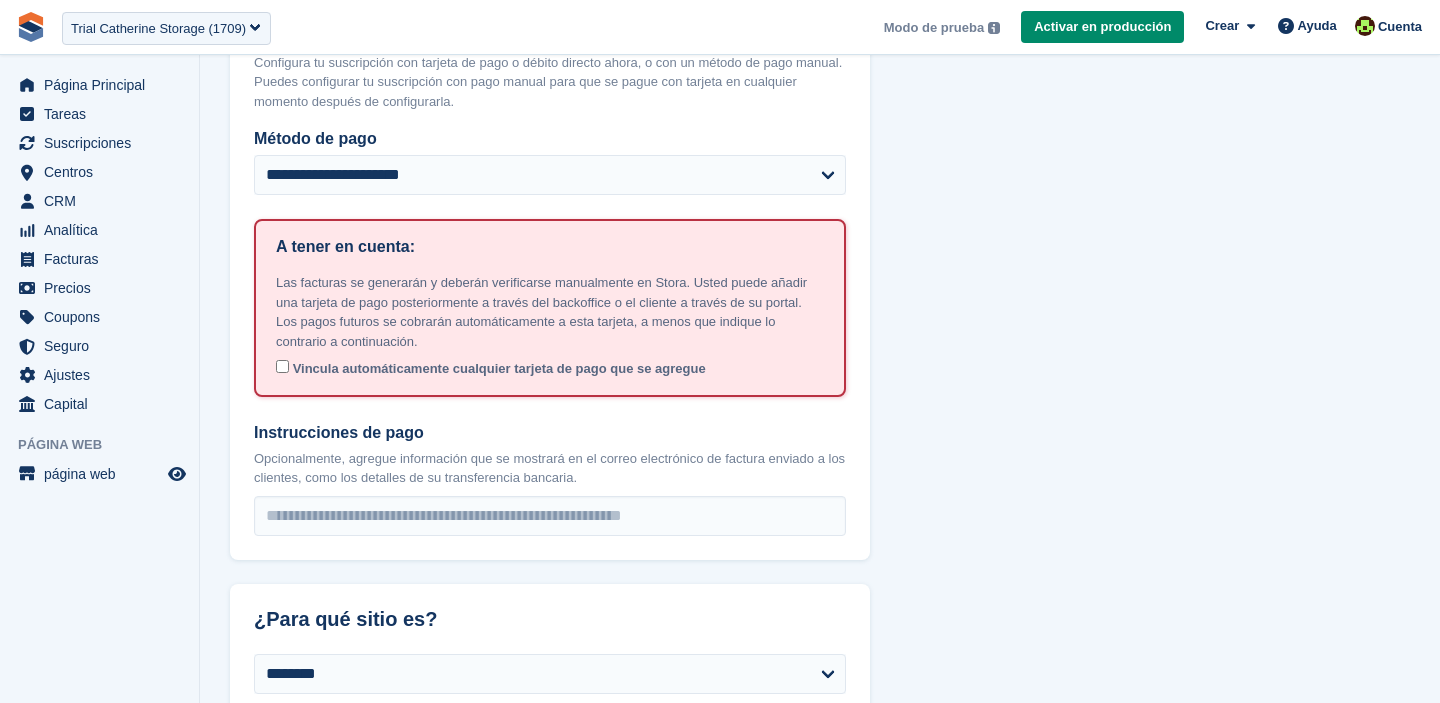 click on "Las facturas se generarán y deberán verificarse manualmente en Stora. Usted puede añadir una tarjeta de pago posteriormente a través del backoffice o el cliente a través de su portal. Los pagos futuros se cobrarán automáticamente a esta tarjeta, a menos que indique lo contrario a continuación.
Vincula automáticamente cualquier tarjeta de pago que se agregue" at bounding box center (550, 326) 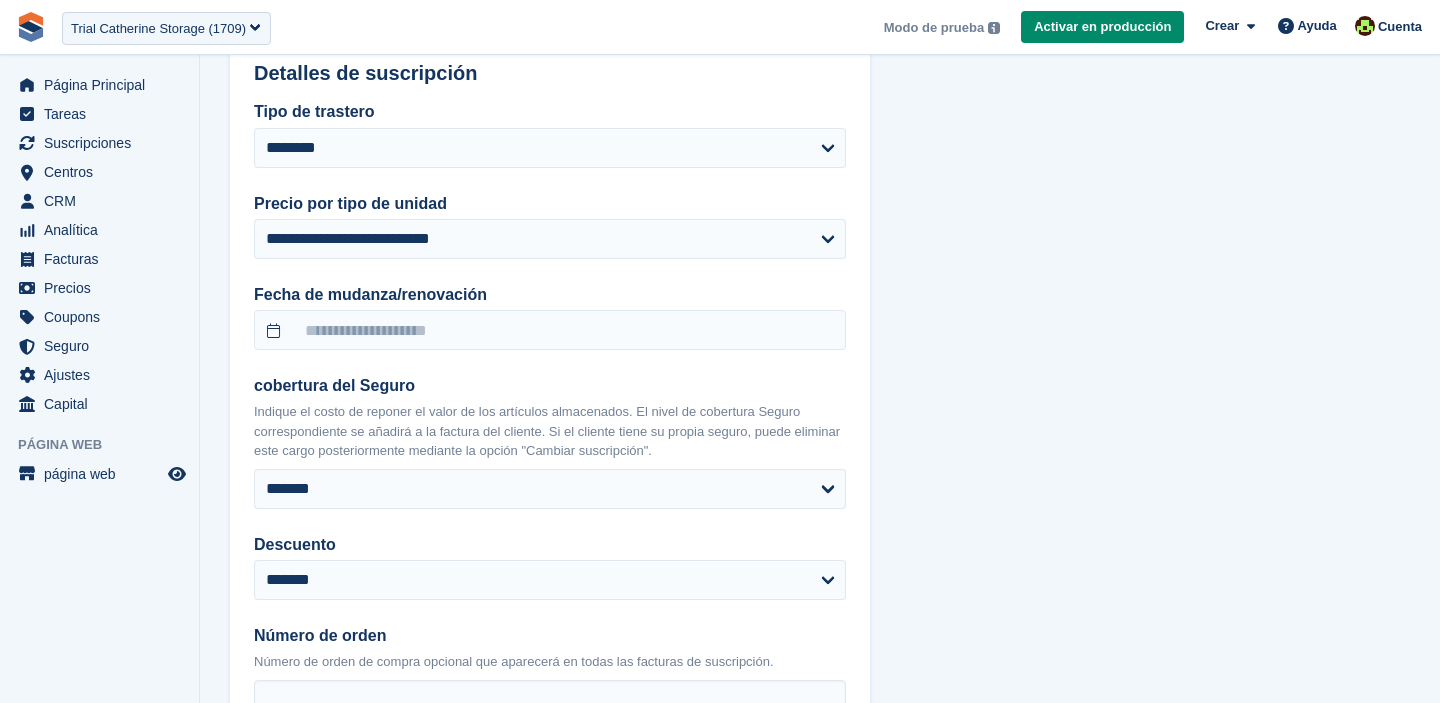 scroll, scrollTop: 1393, scrollLeft: 0, axis: vertical 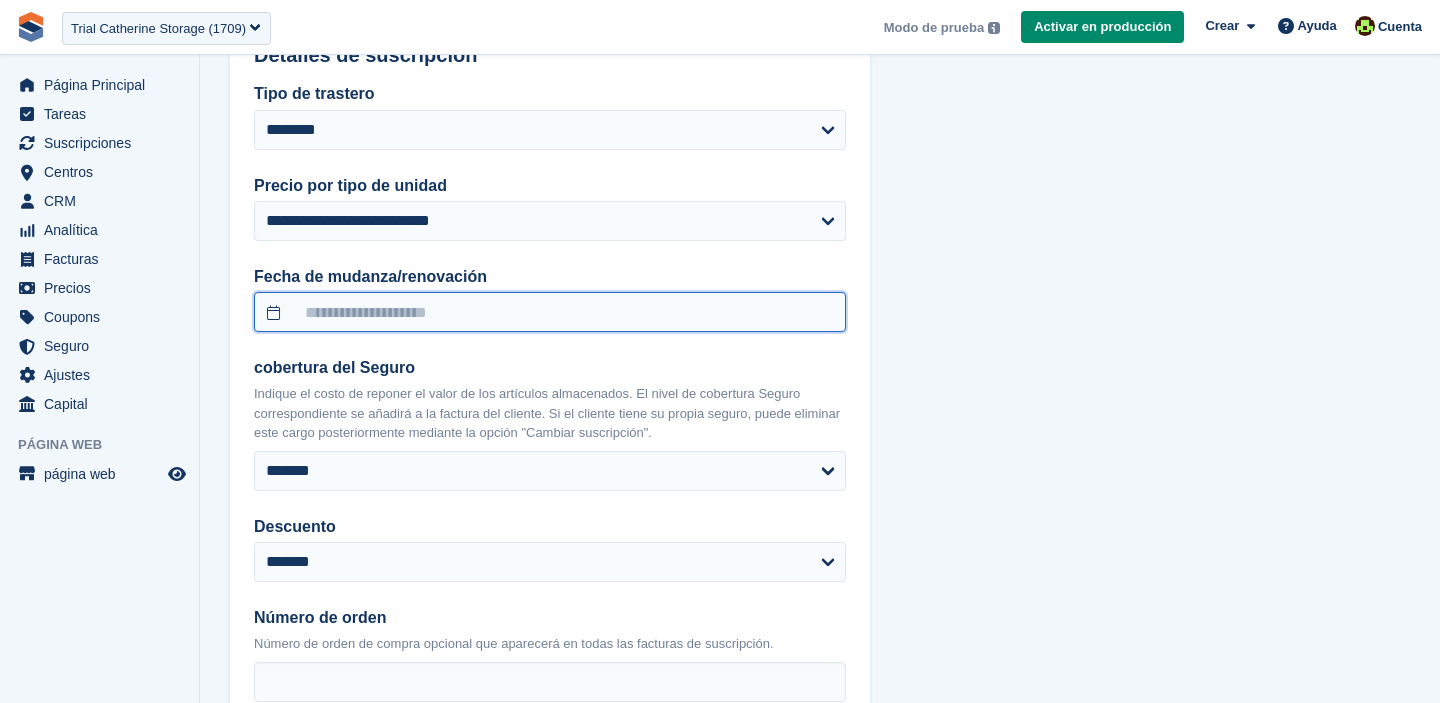 click at bounding box center [550, 312] 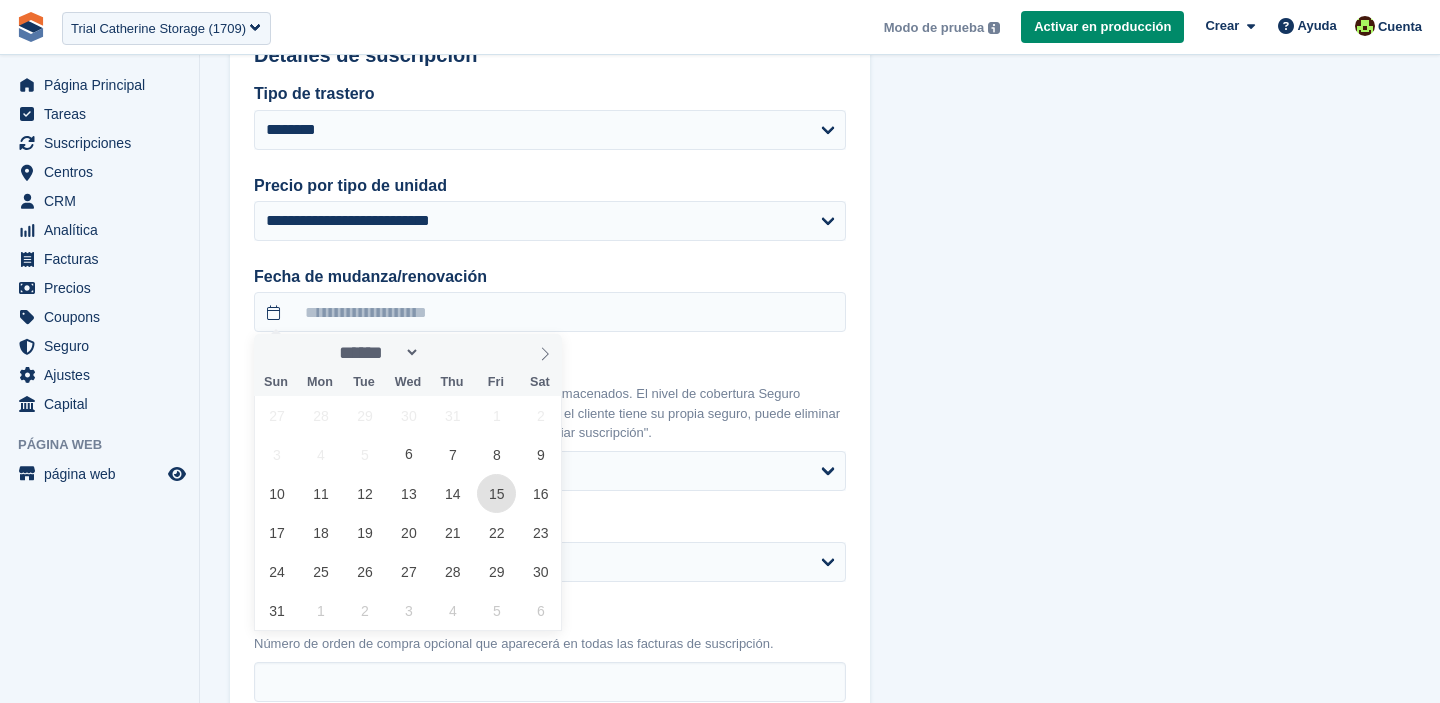 click on "15" at bounding box center (496, 493) 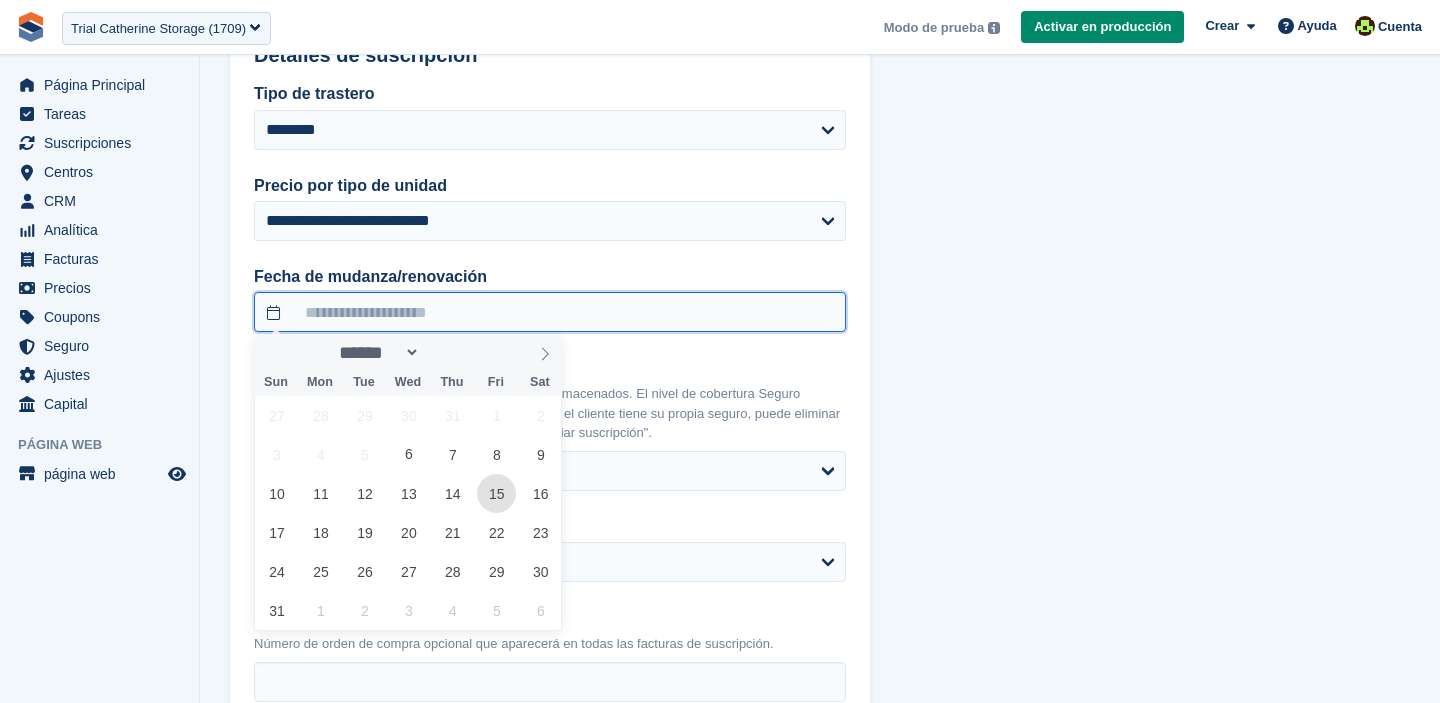 type on "**********" 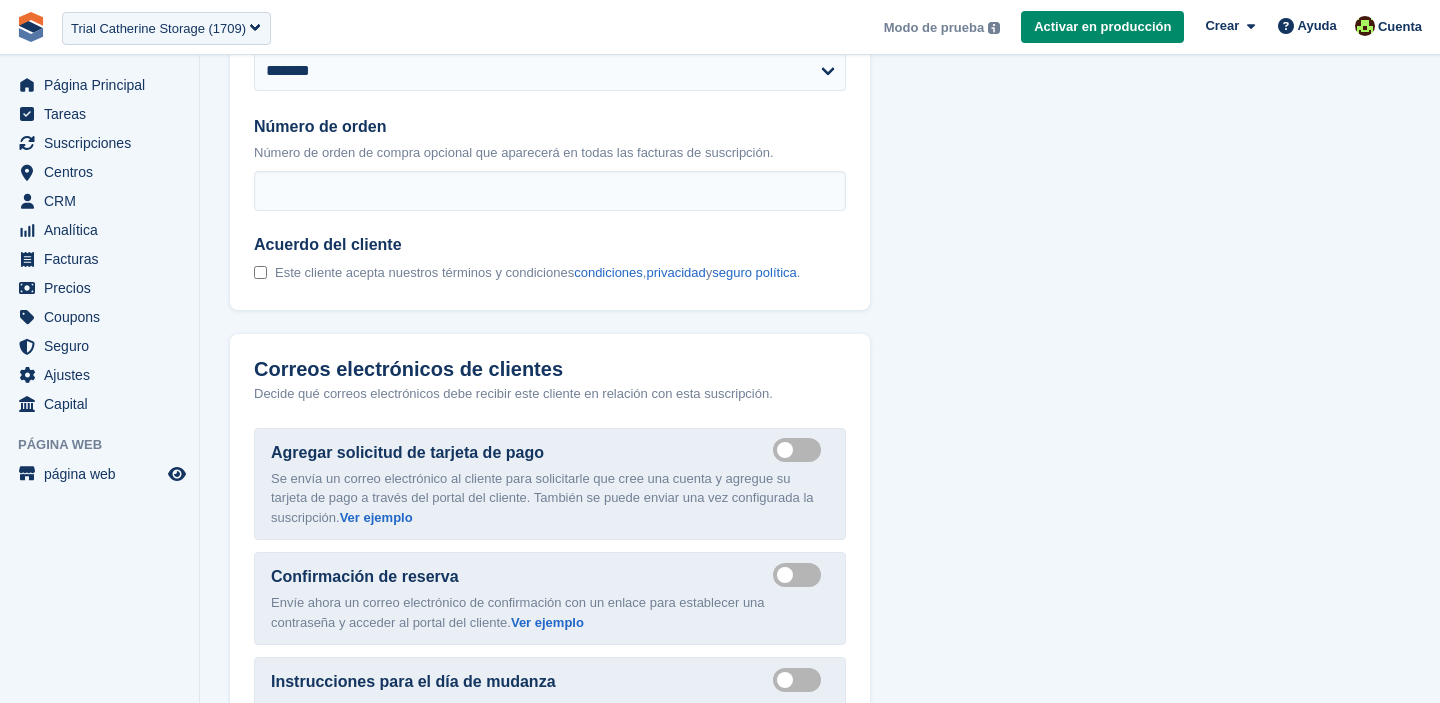 scroll, scrollTop: 1889, scrollLeft: 0, axis: vertical 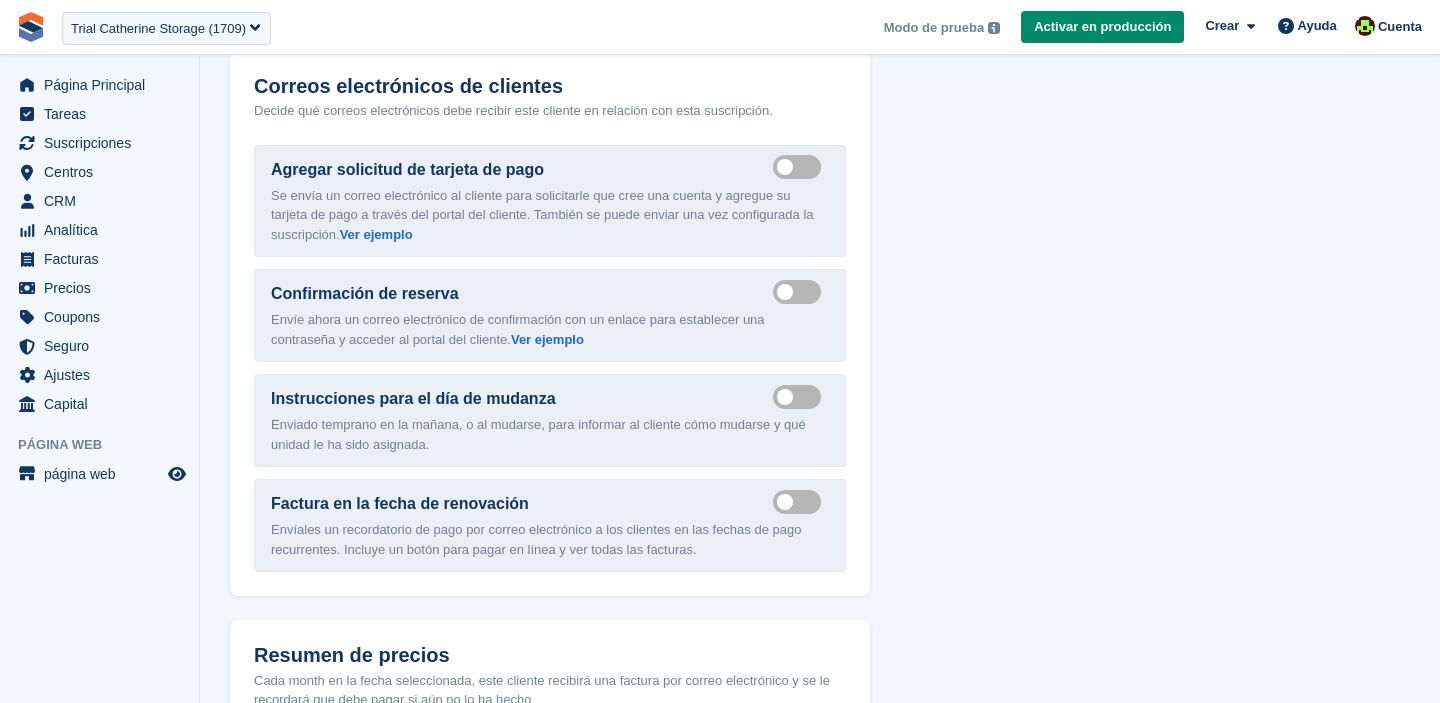 click on "Send payment card request email" at bounding box center [801, 167] 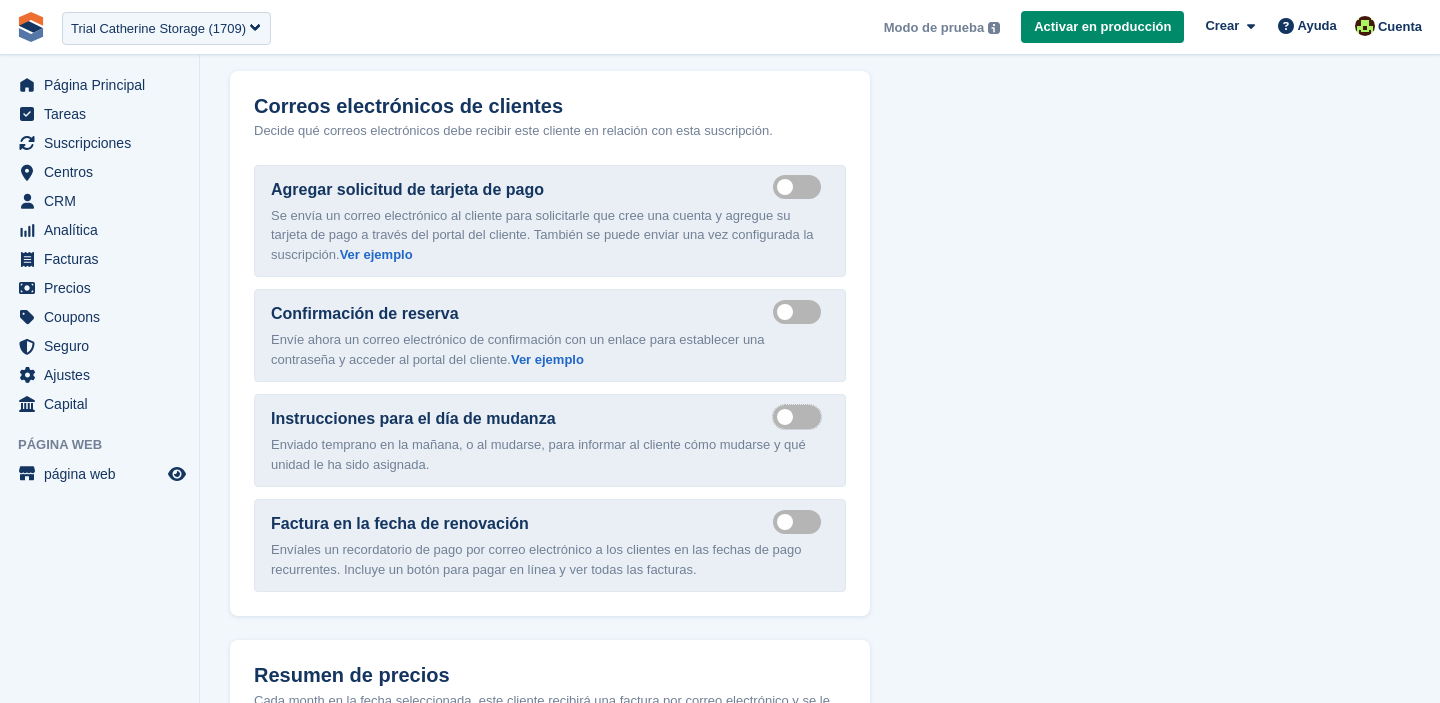 scroll, scrollTop: 2143, scrollLeft: 0, axis: vertical 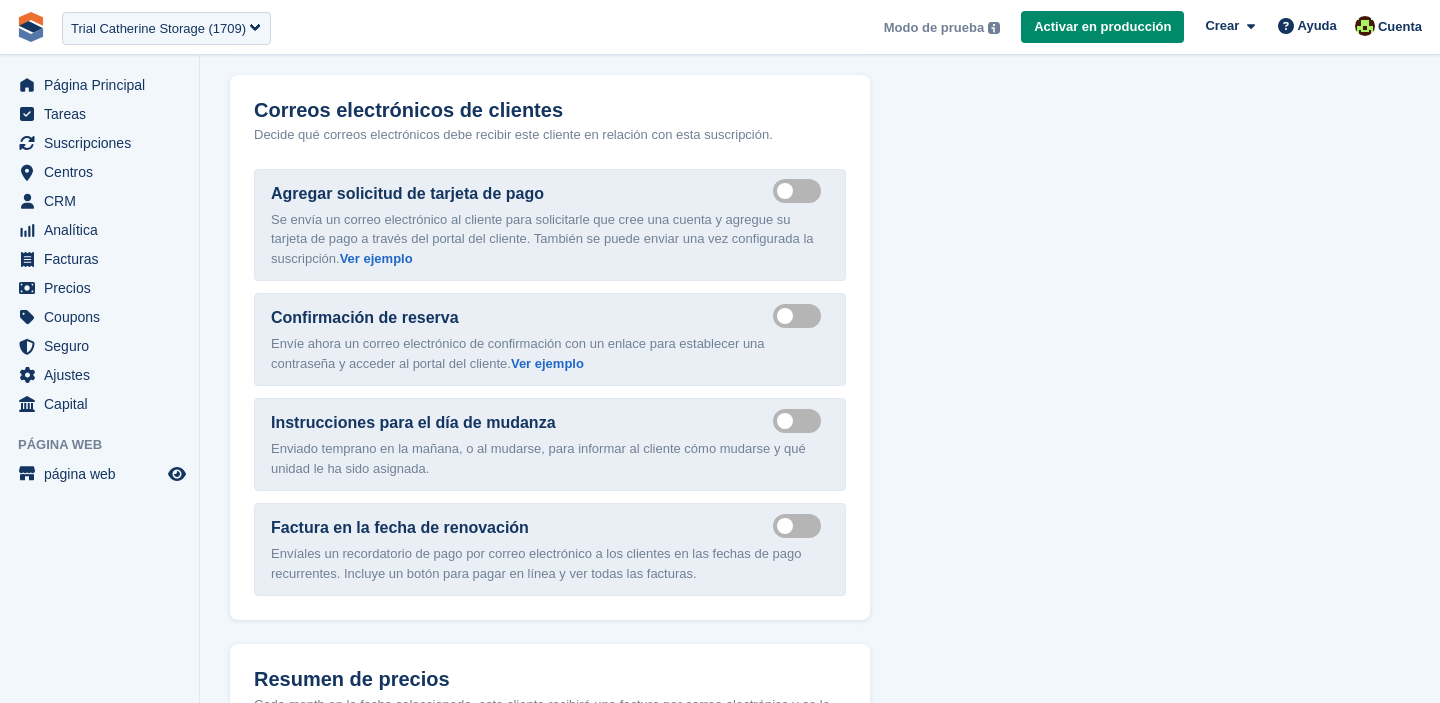 click on "Send payment card request email" at bounding box center [801, 191] 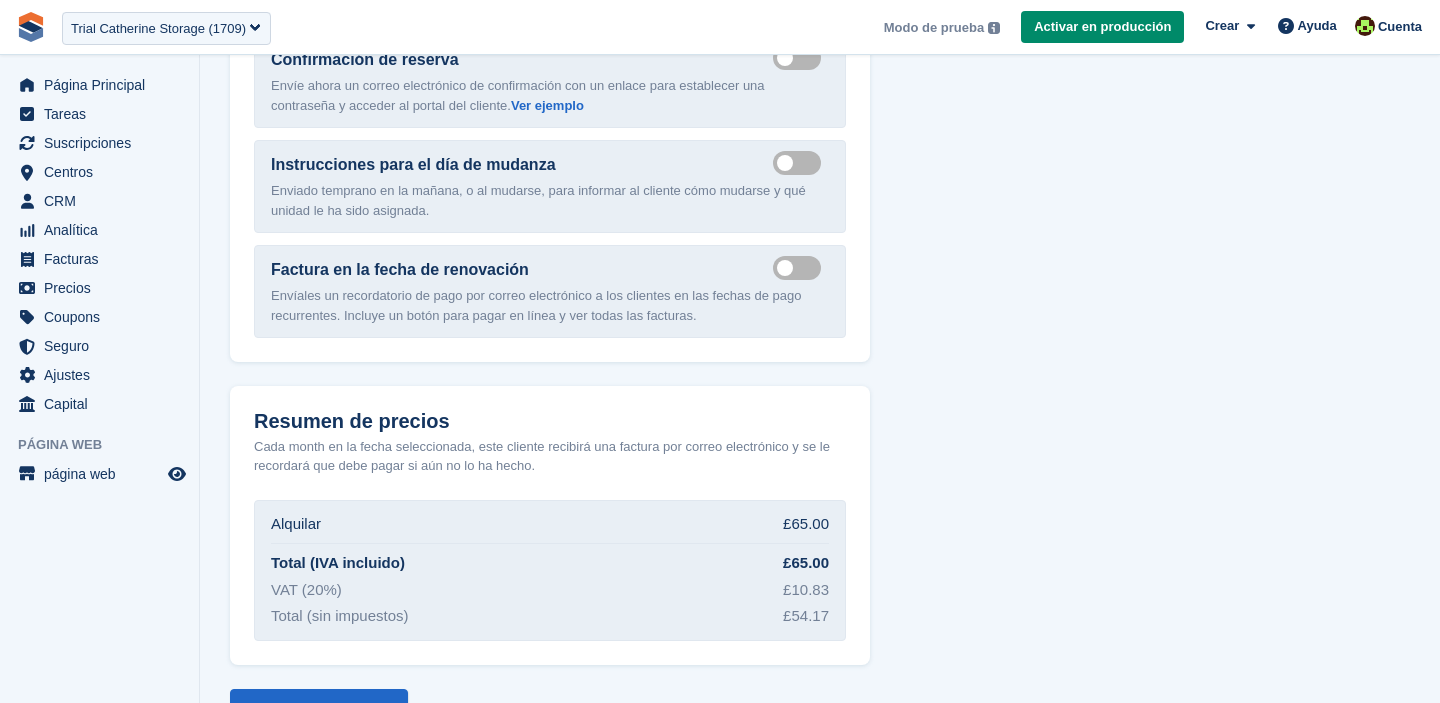 scroll, scrollTop: 2466, scrollLeft: 0, axis: vertical 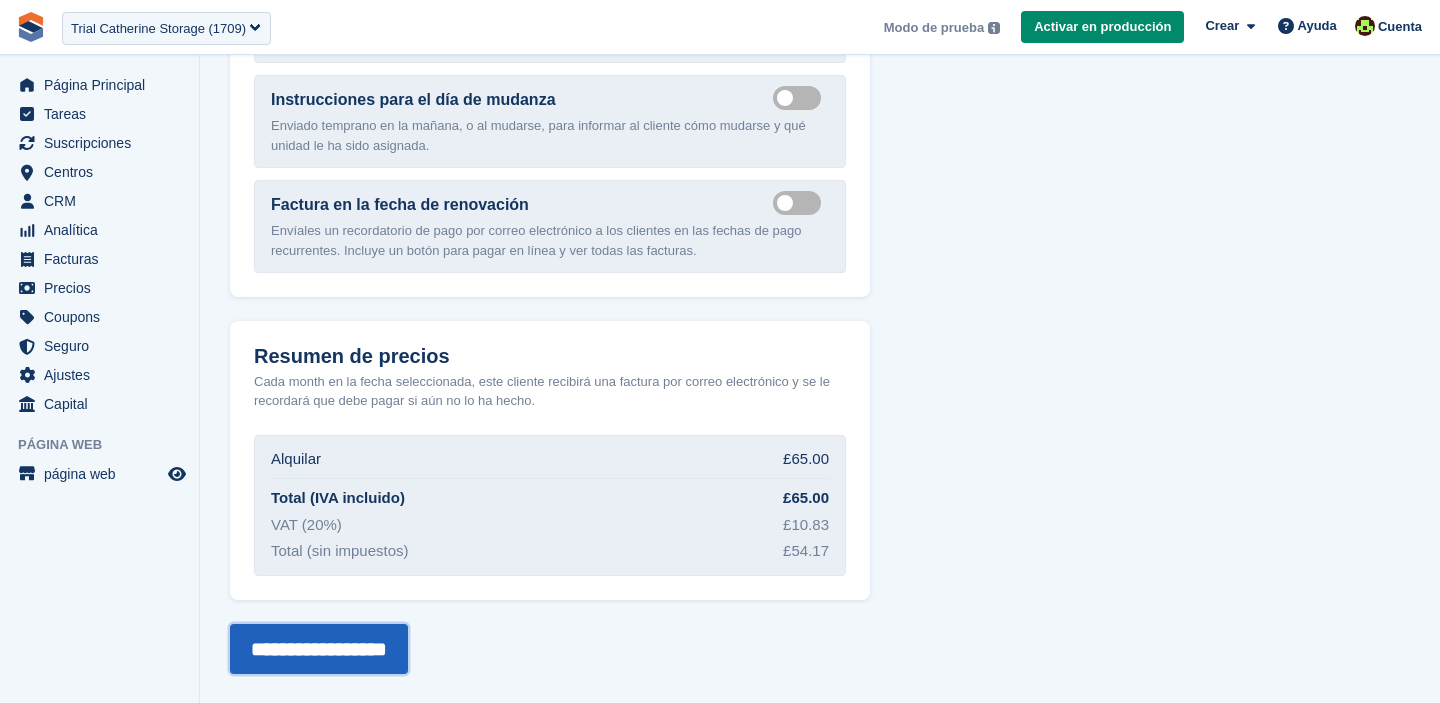click on "**********" at bounding box center [319, 649] 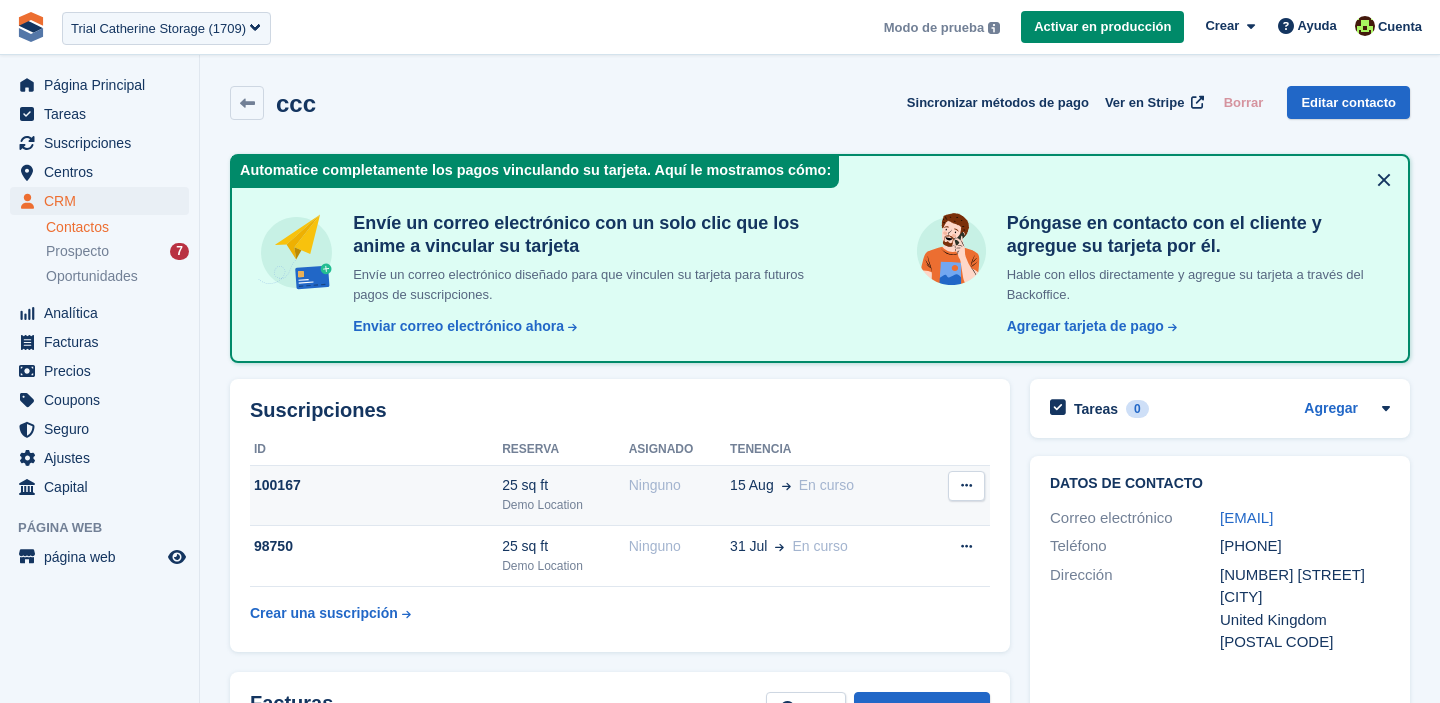 scroll, scrollTop: 155, scrollLeft: 0, axis: vertical 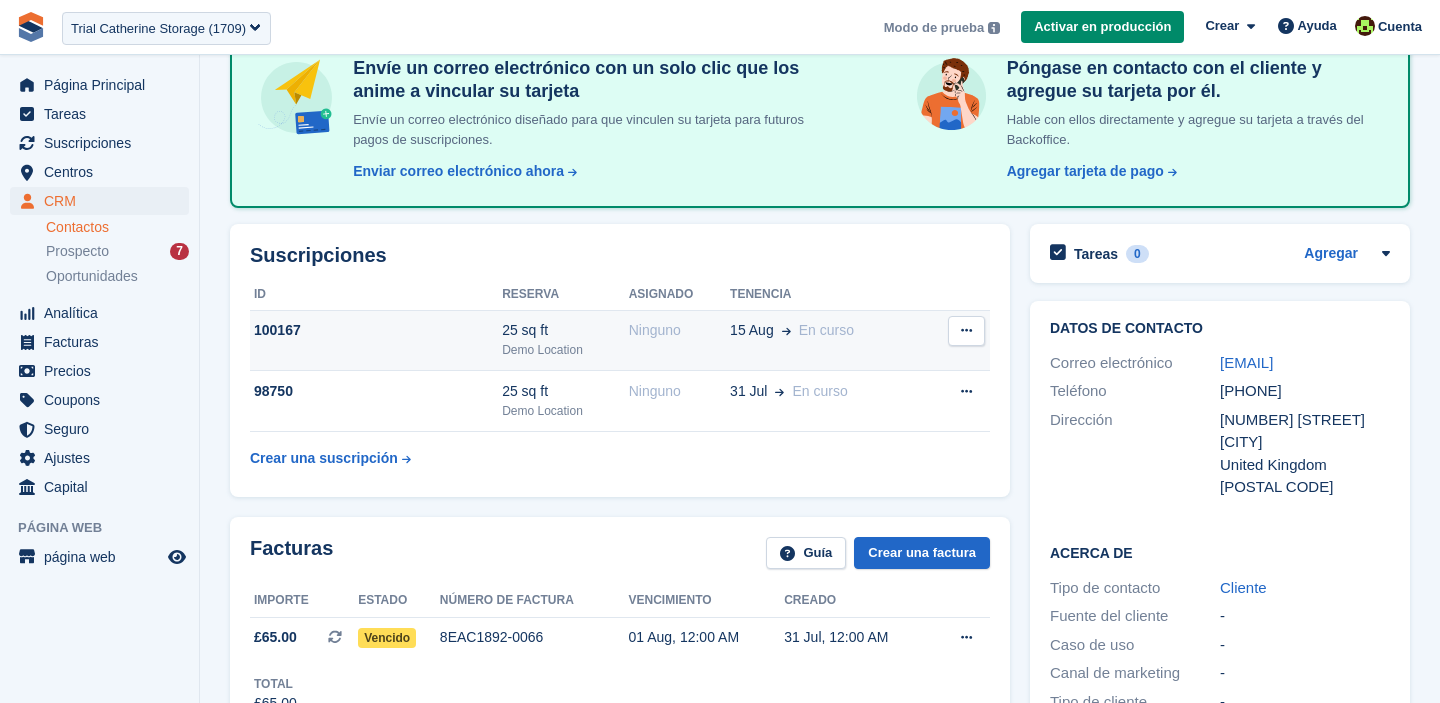 click on "25 sq ft
Demo Location" at bounding box center (565, 340) 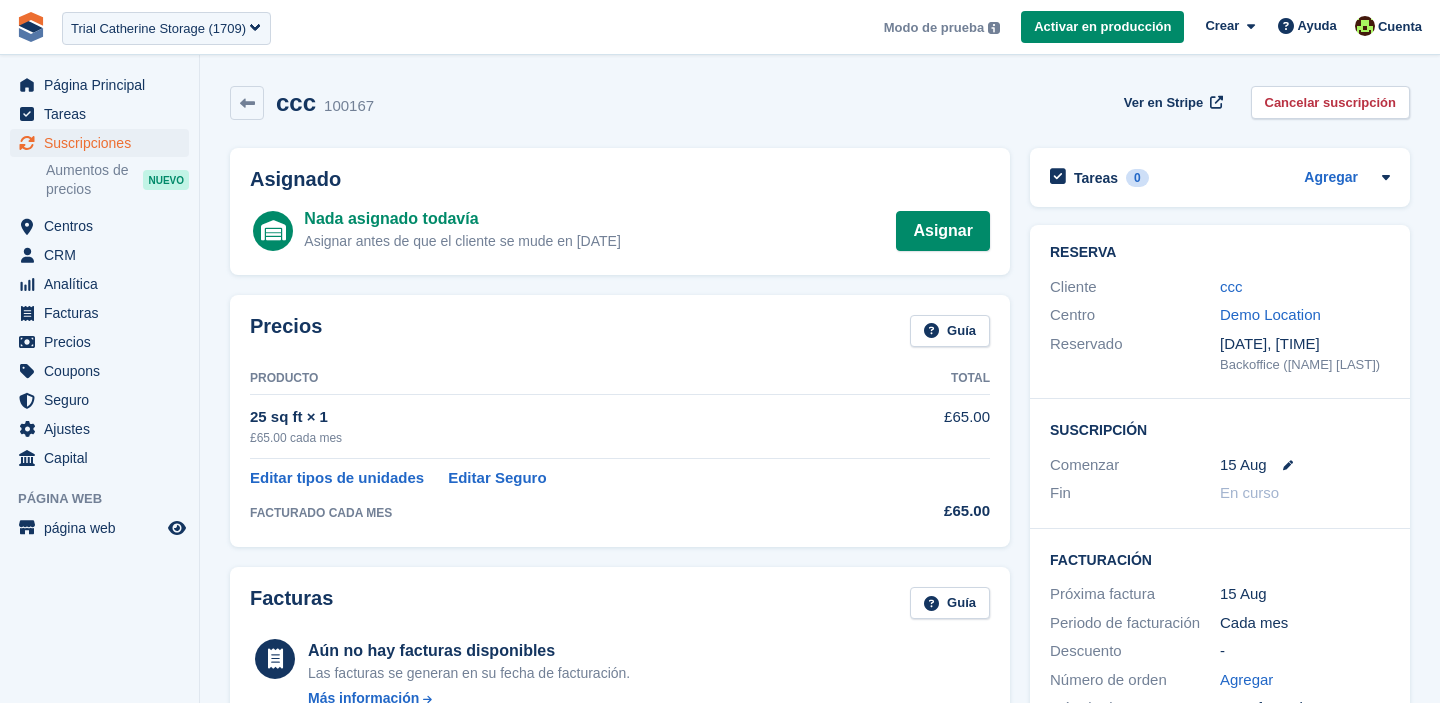 scroll, scrollTop: 0, scrollLeft: 0, axis: both 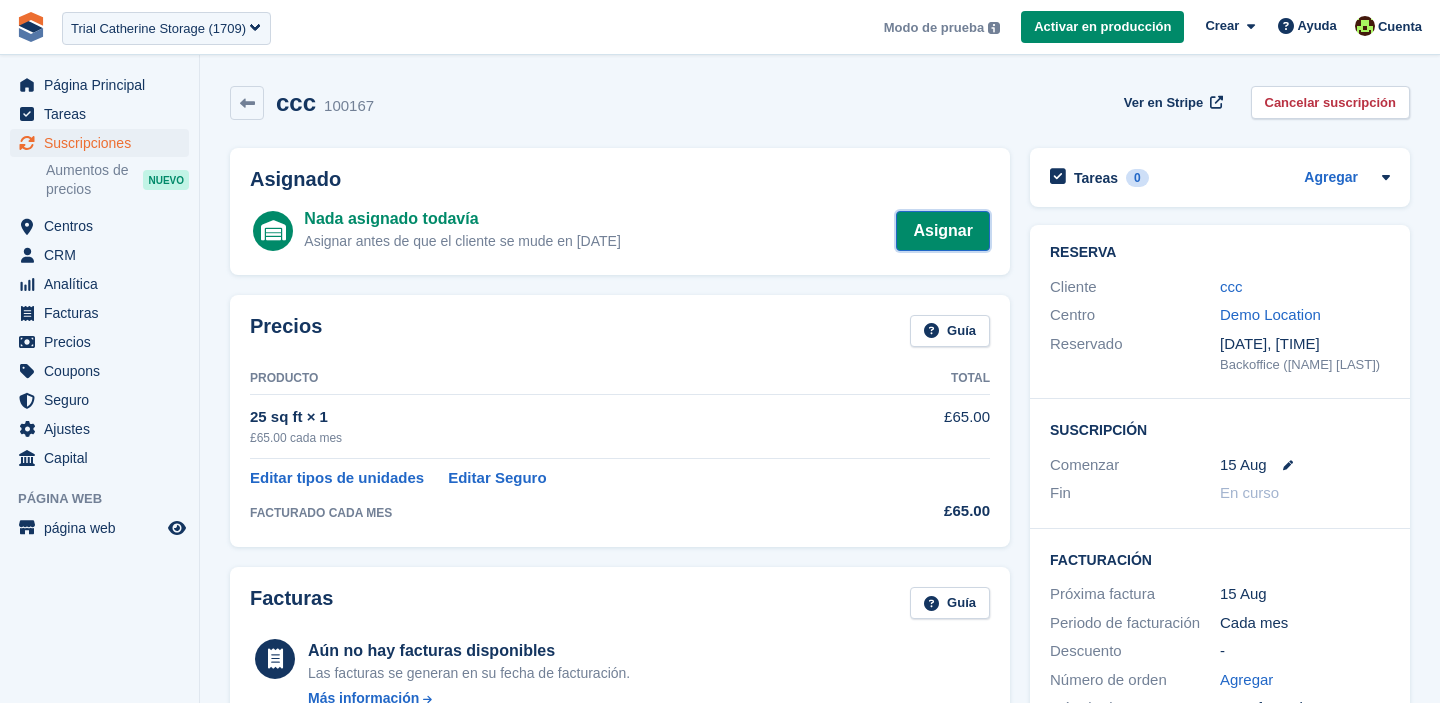 click on "Asignar" at bounding box center (943, 231) 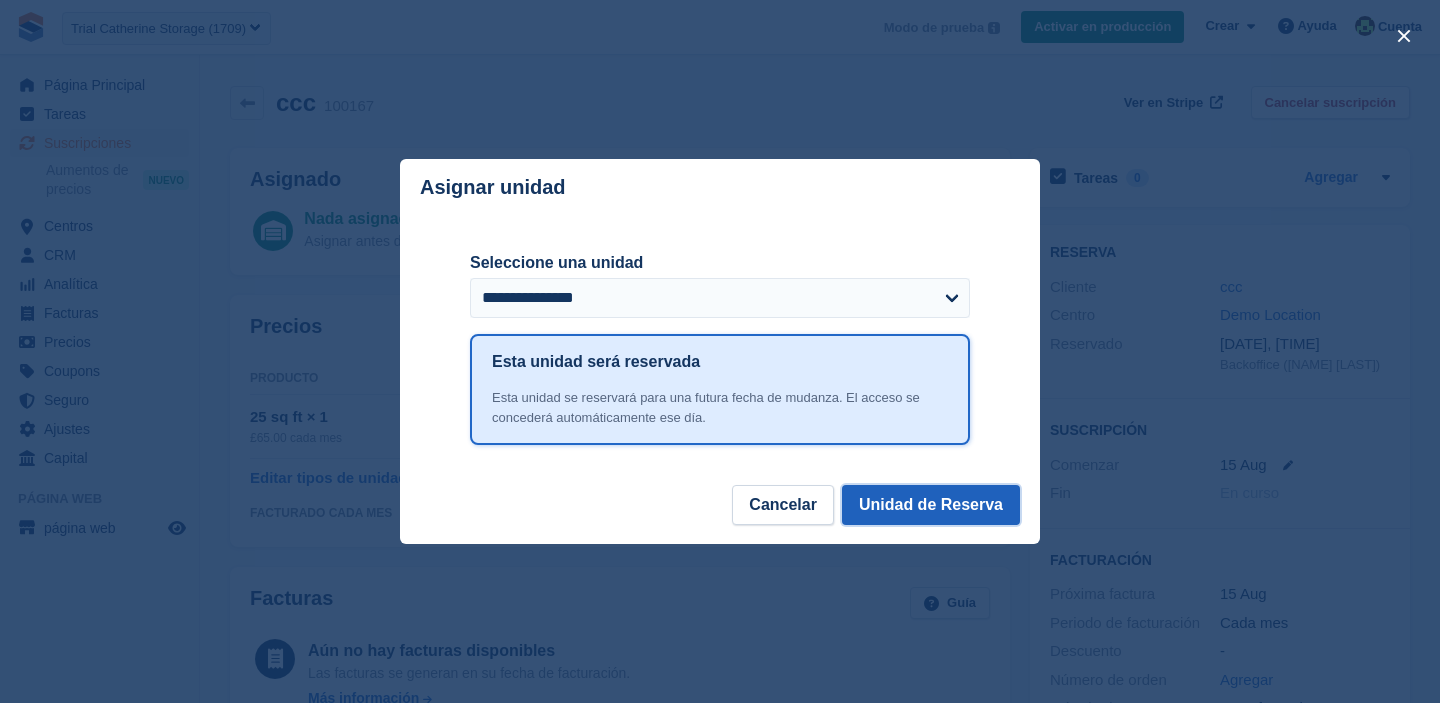 click on "Unidad de Reserva" at bounding box center [931, 505] 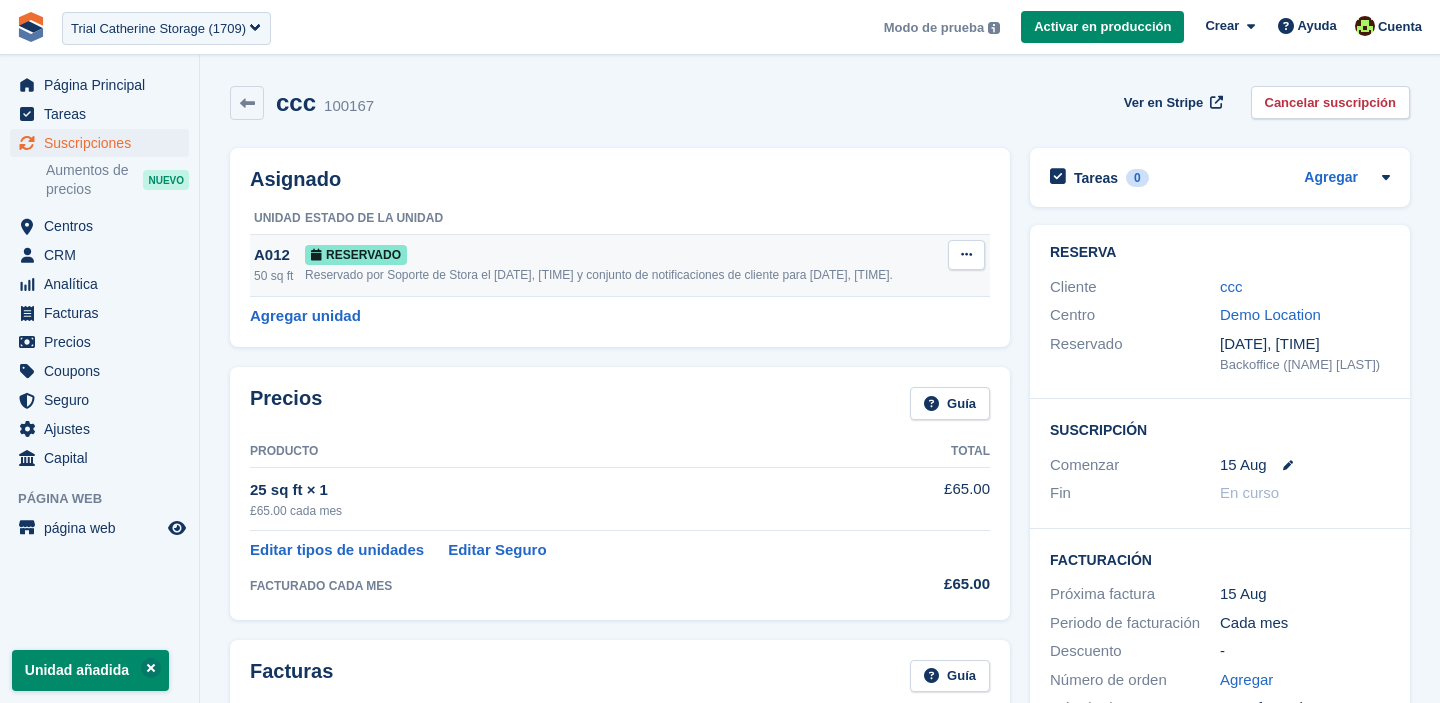 click at bounding box center (966, 255) 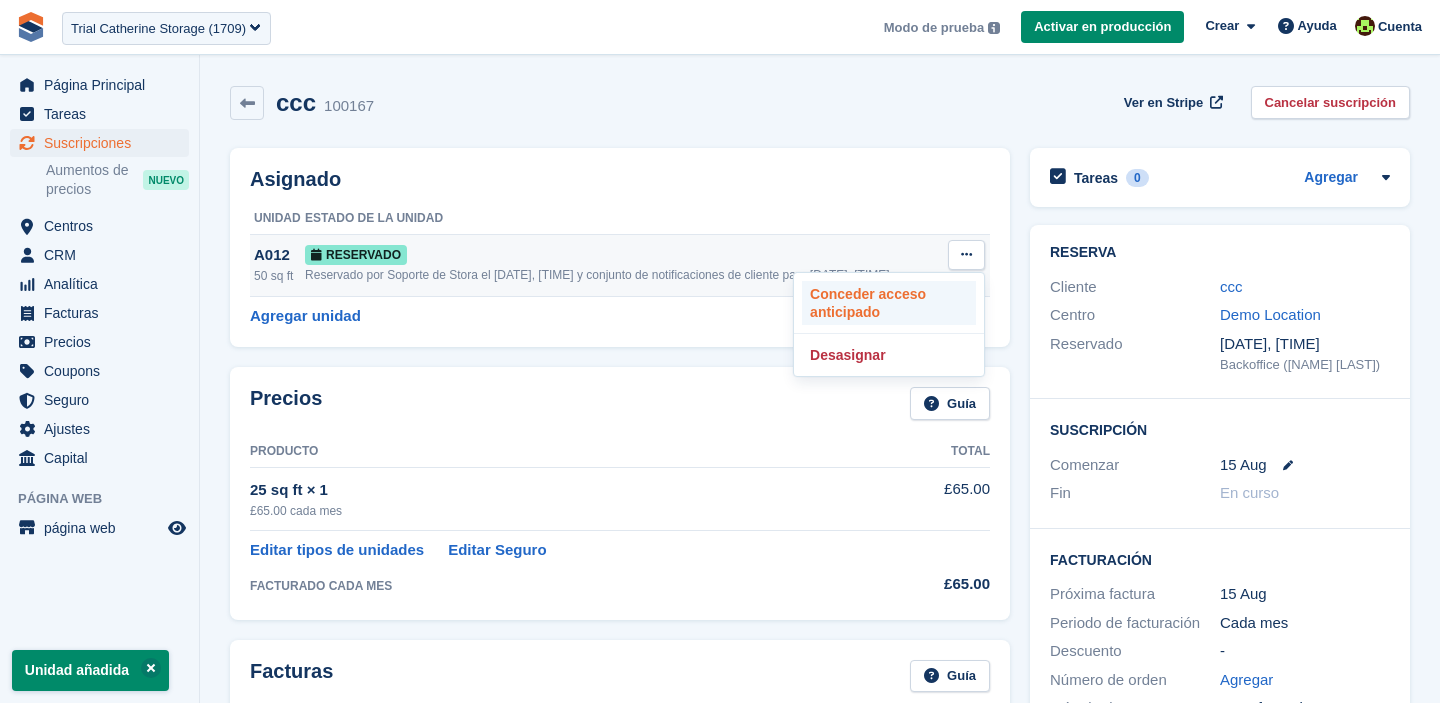 click on "Conceder acceso anticipado" at bounding box center [889, 303] 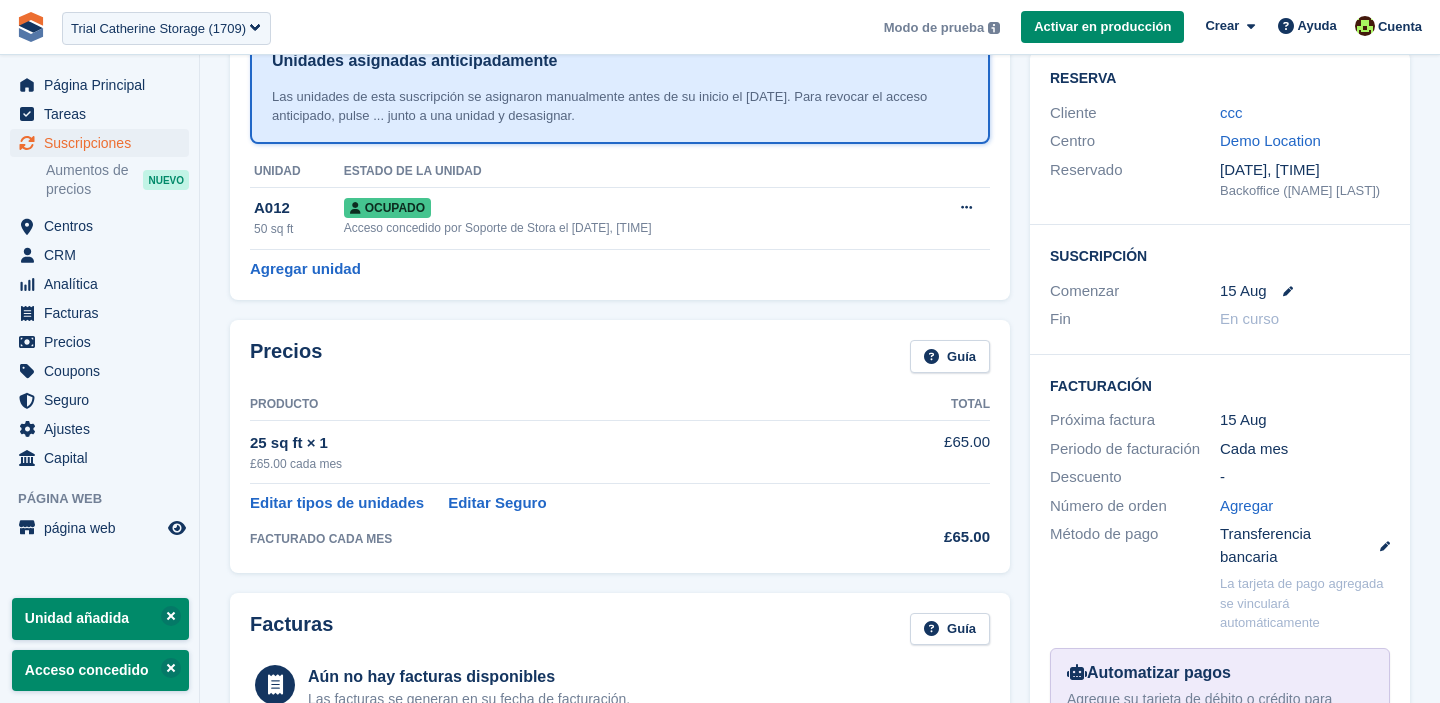 scroll, scrollTop: 197, scrollLeft: 0, axis: vertical 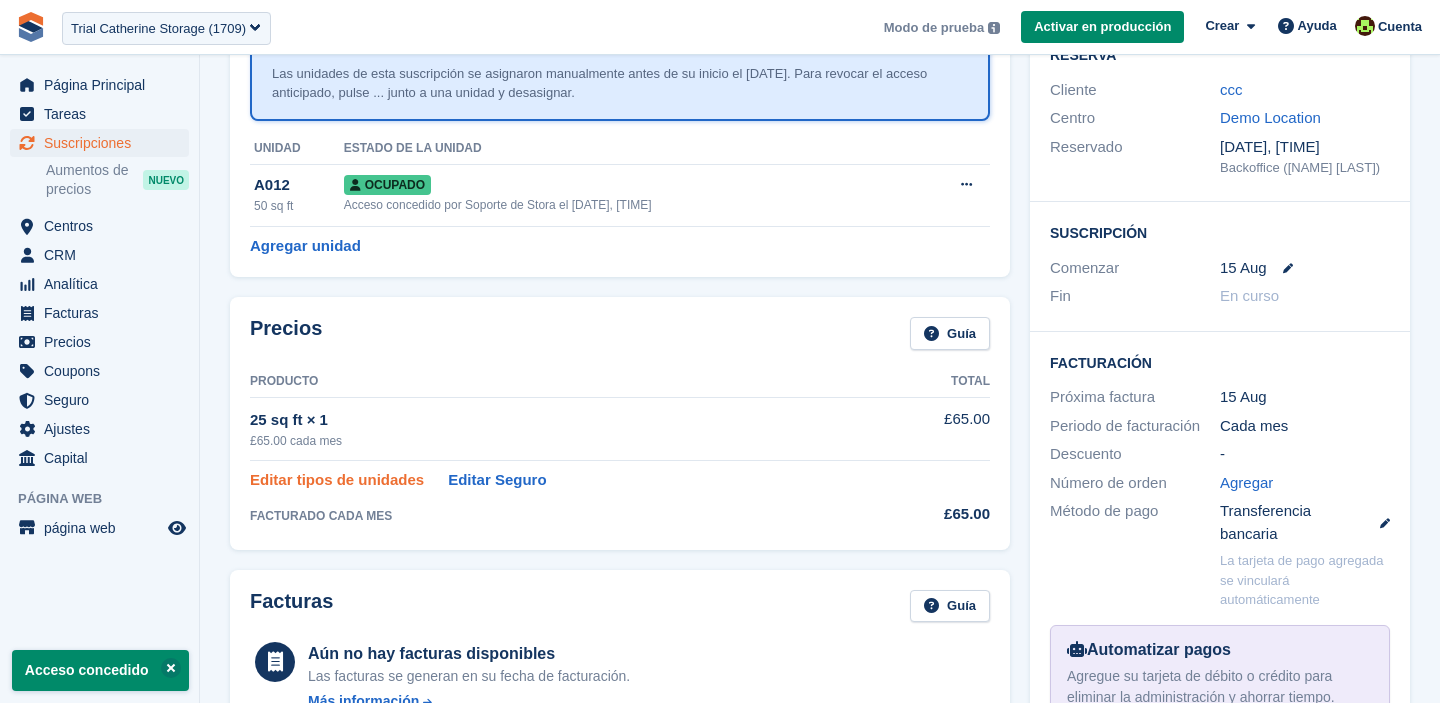 click on "Editar tipos de unidades" at bounding box center (337, 480) 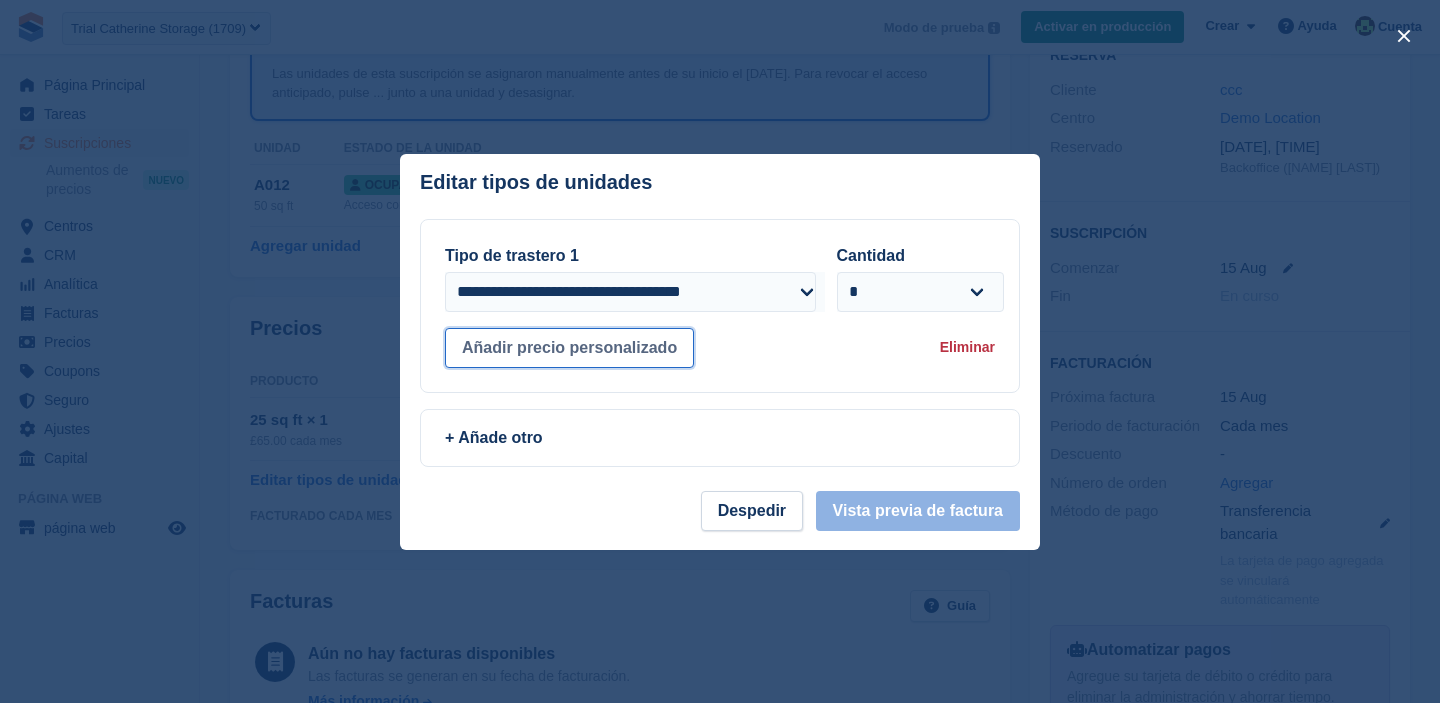 click on "Añadir precio personalizado" at bounding box center (569, 348) 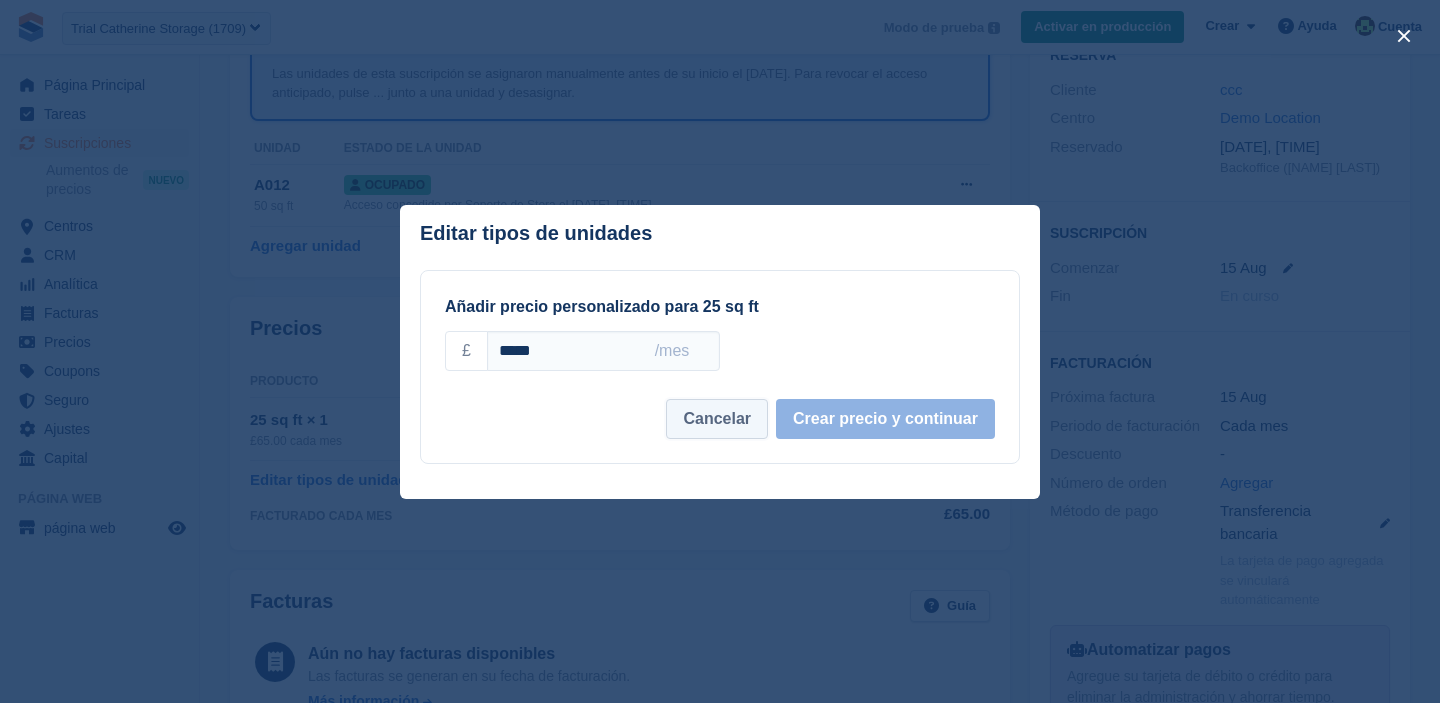 click on "Cancelar" at bounding box center (717, 419) 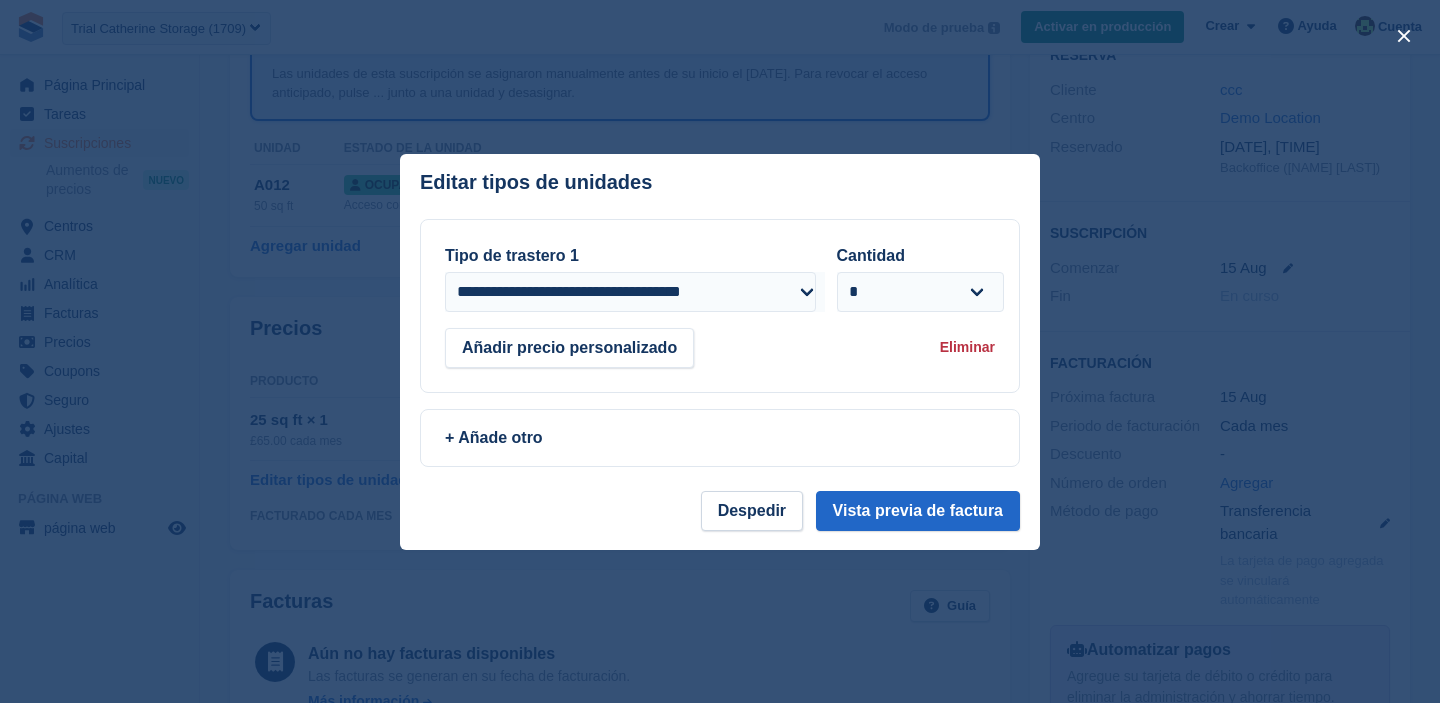 click at bounding box center [720, 351] 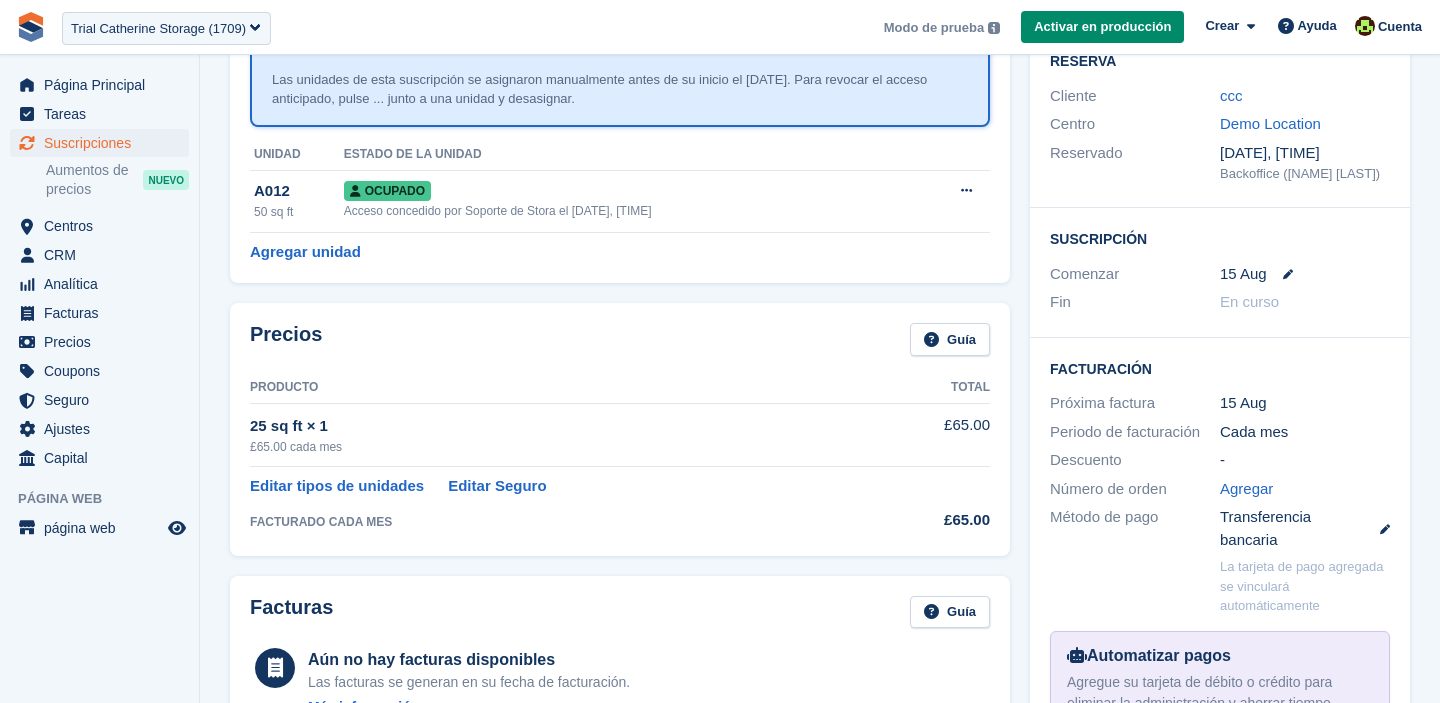 scroll, scrollTop: 192, scrollLeft: 0, axis: vertical 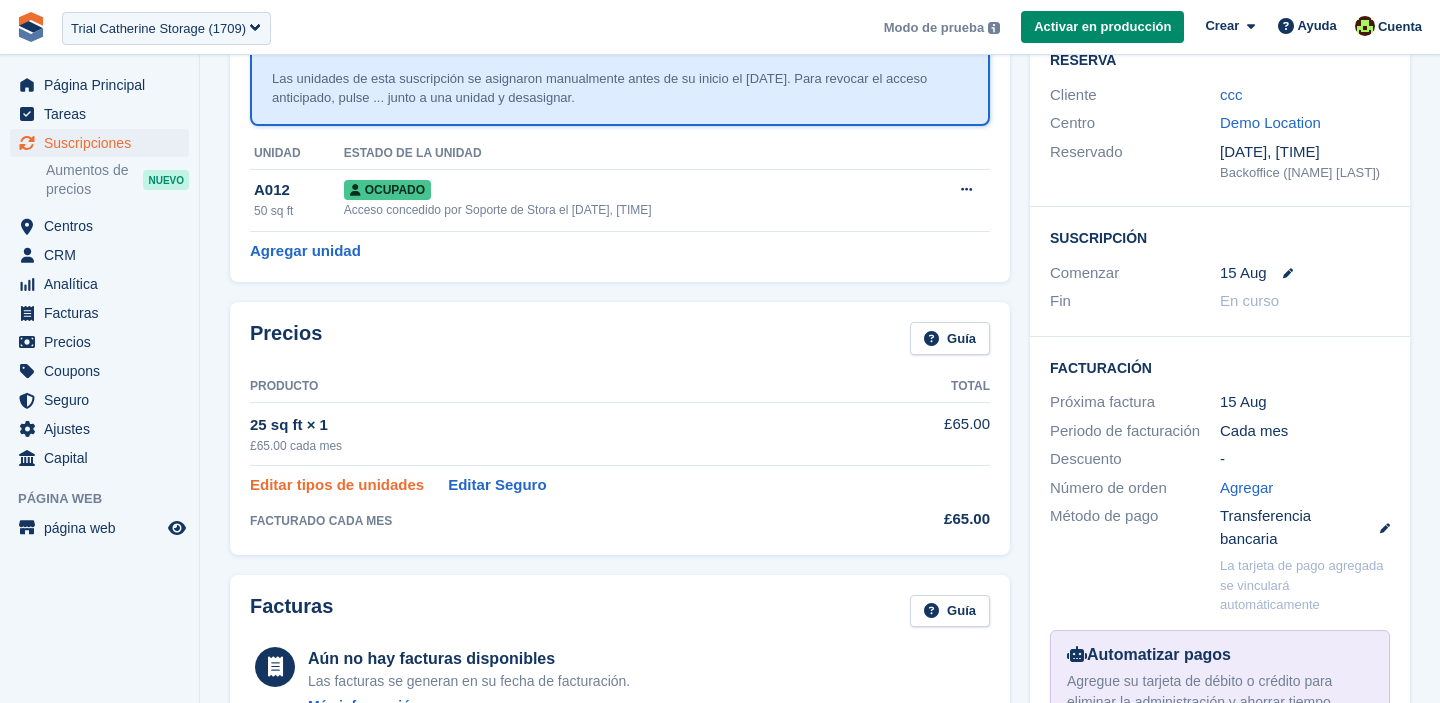 click on "Editar tipos de unidades" at bounding box center (337, 485) 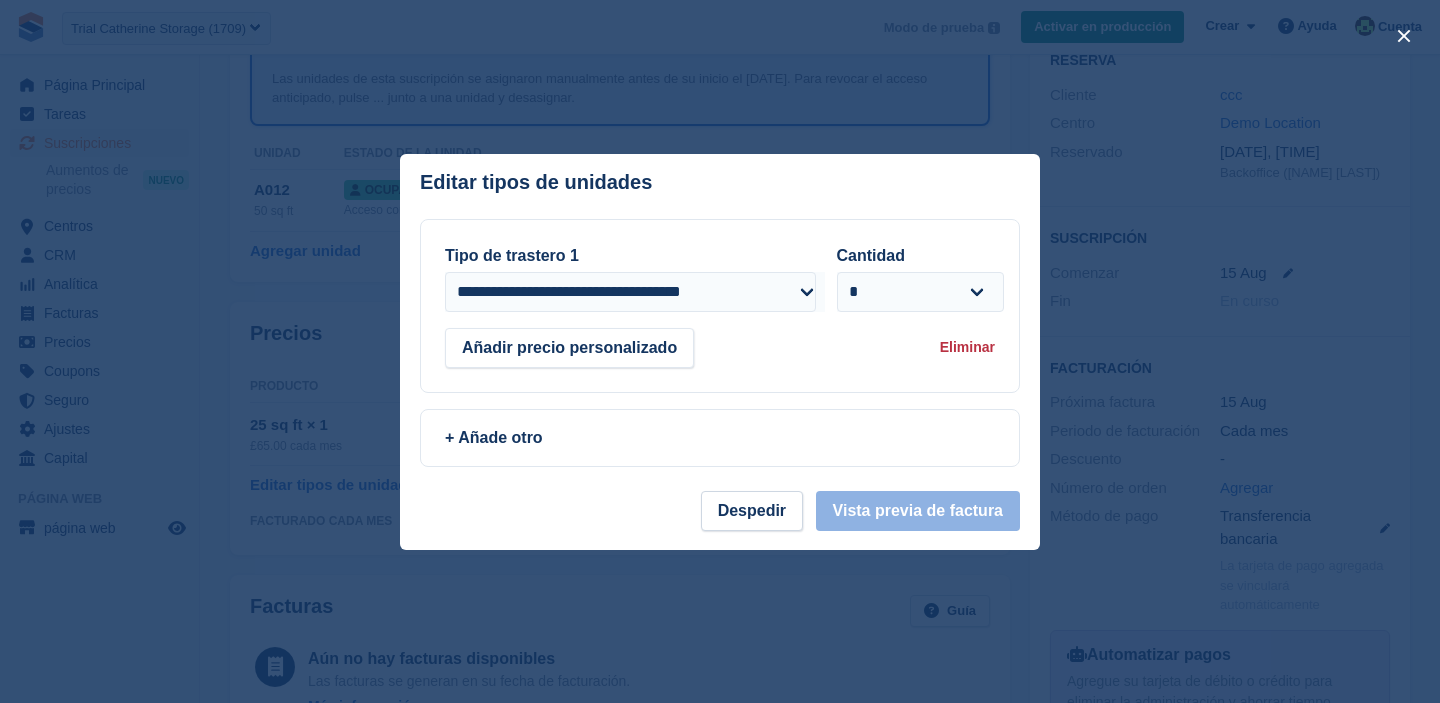 click at bounding box center [720, 351] 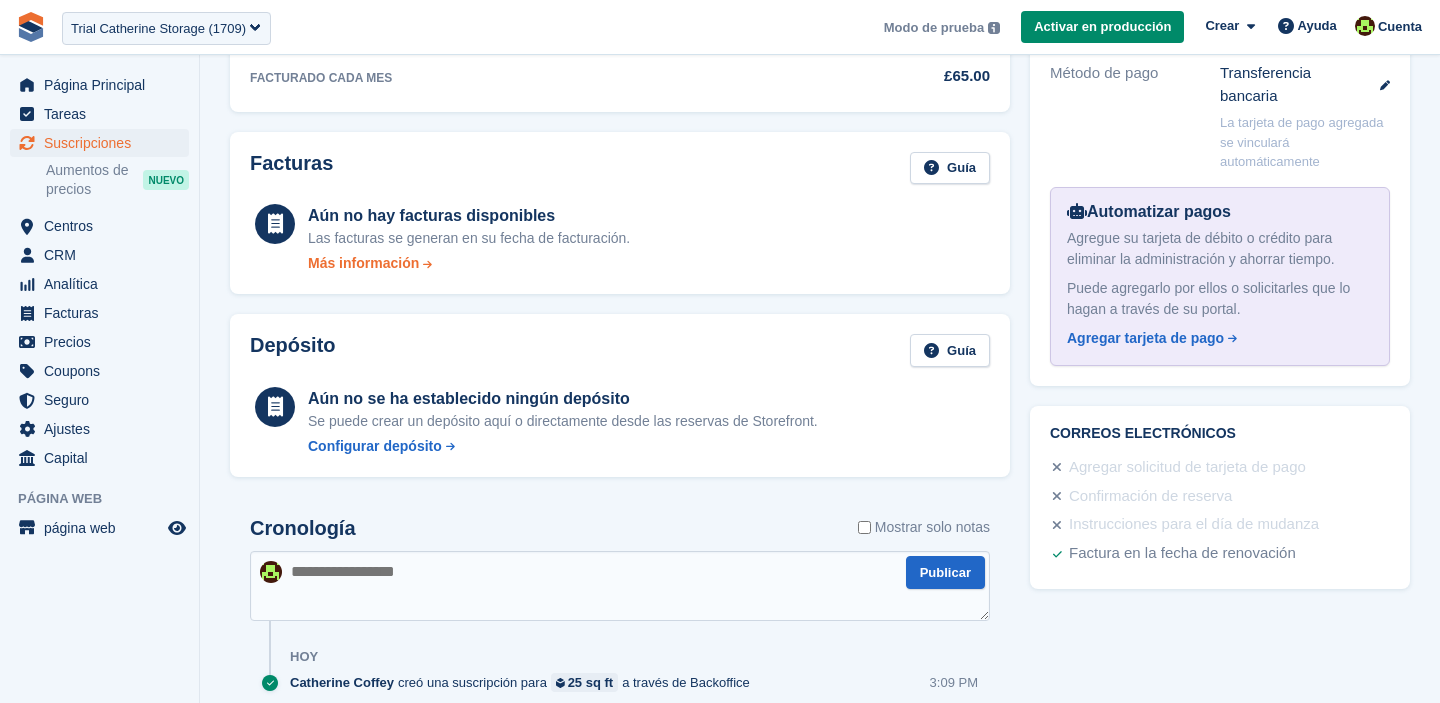 scroll, scrollTop: 677, scrollLeft: 0, axis: vertical 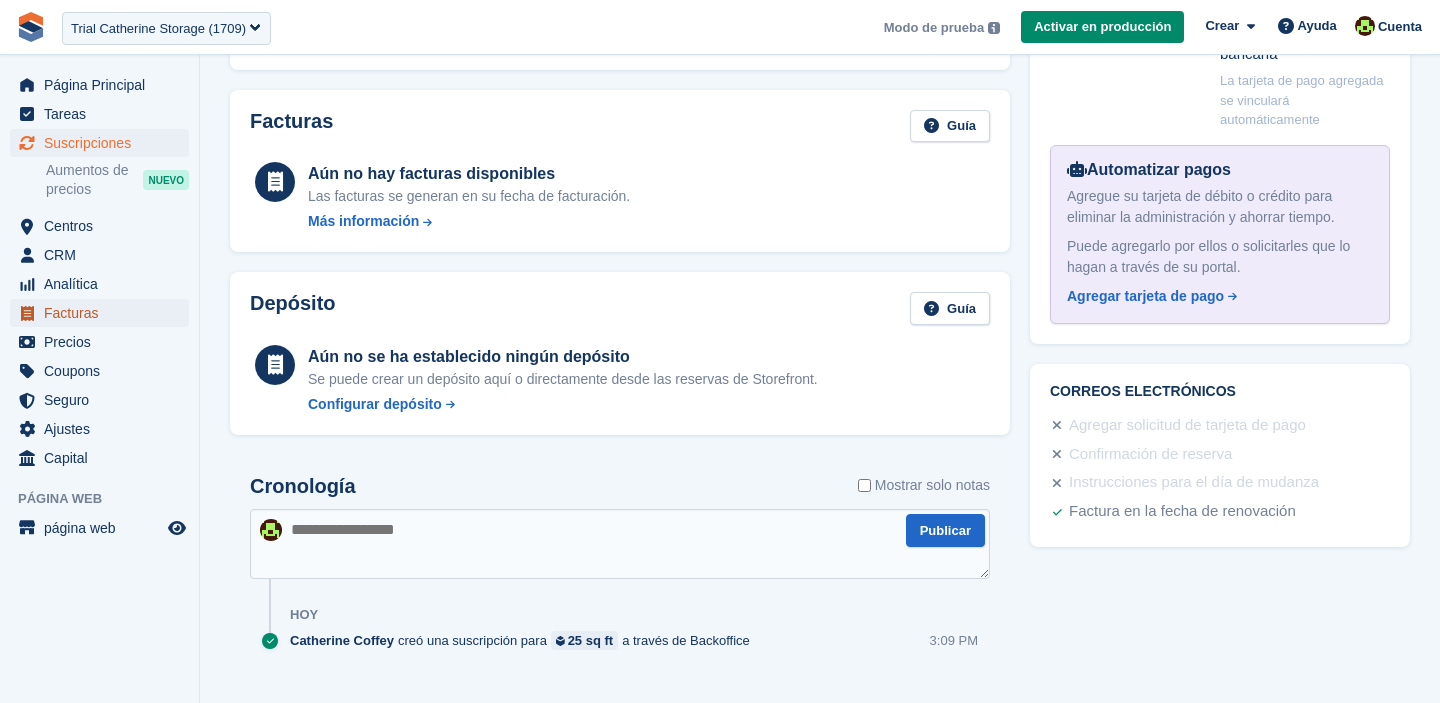 click on "Facturas" at bounding box center (104, 313) 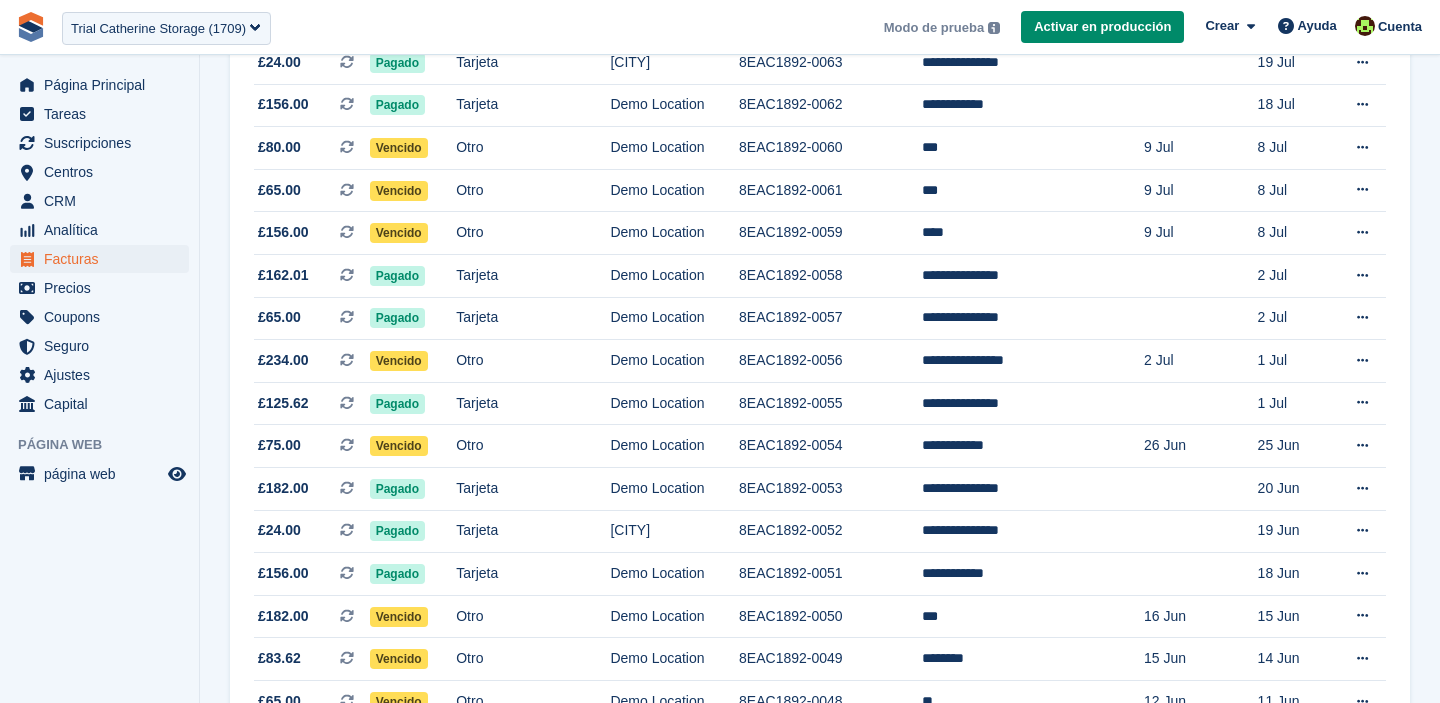 scroll, scrollTop: 0, scrollLeft: 0, axis: both 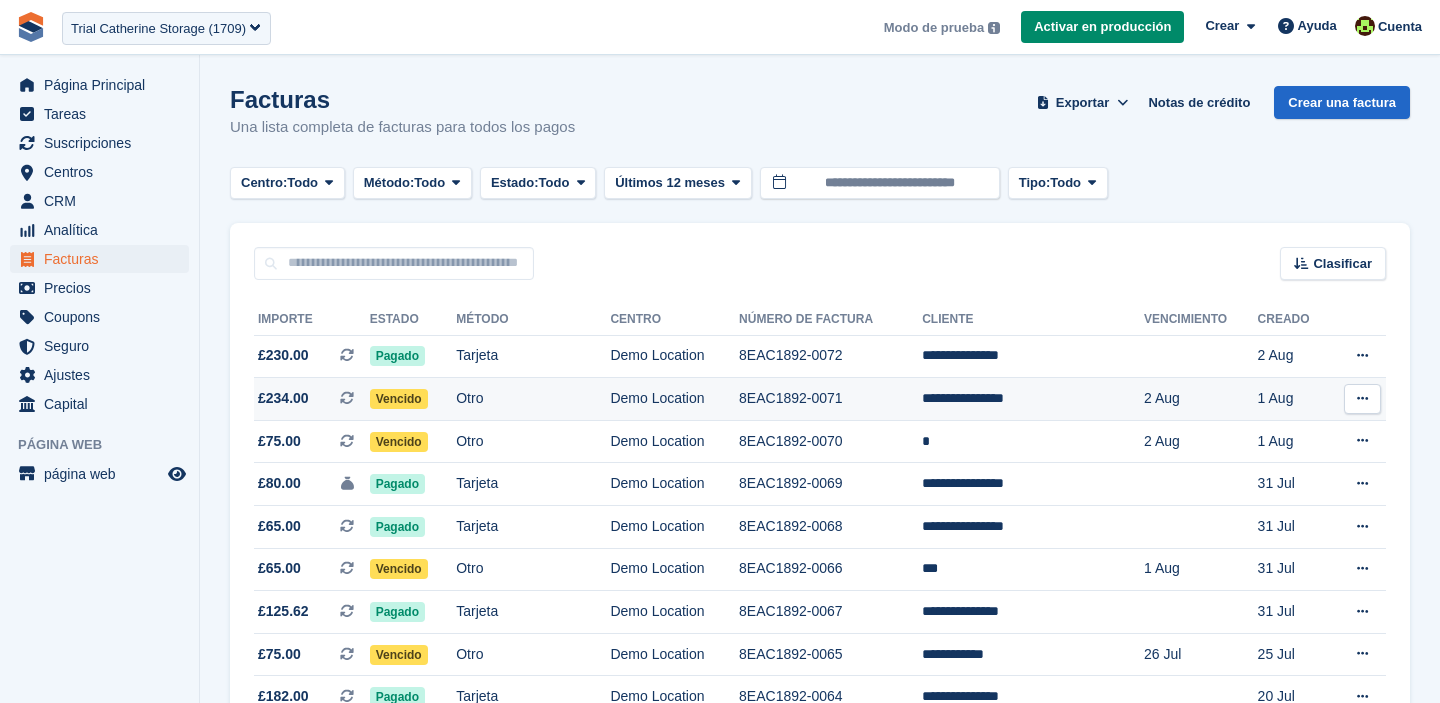 click on "Vencido" at bounding box center (399, 399) 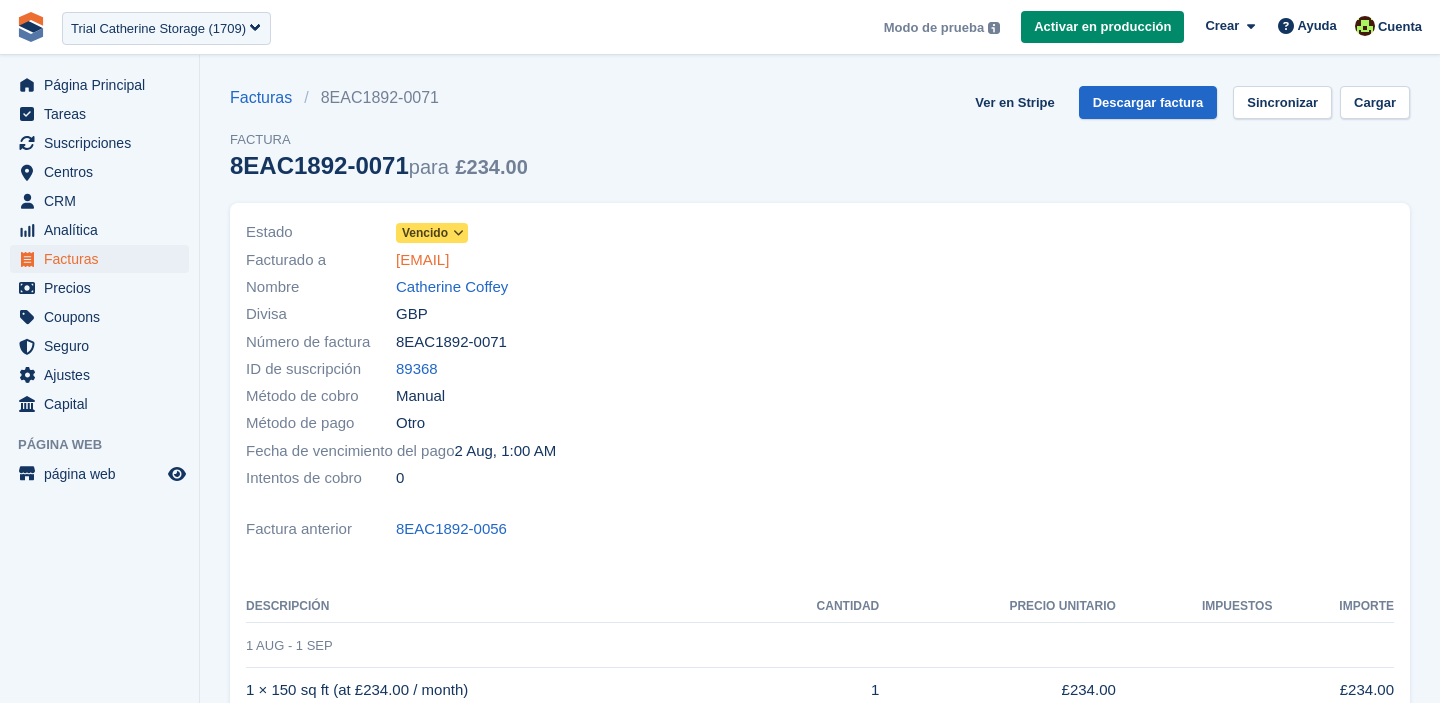 scroll, scrollTop: 0, scrollLeft: 0, axis: both 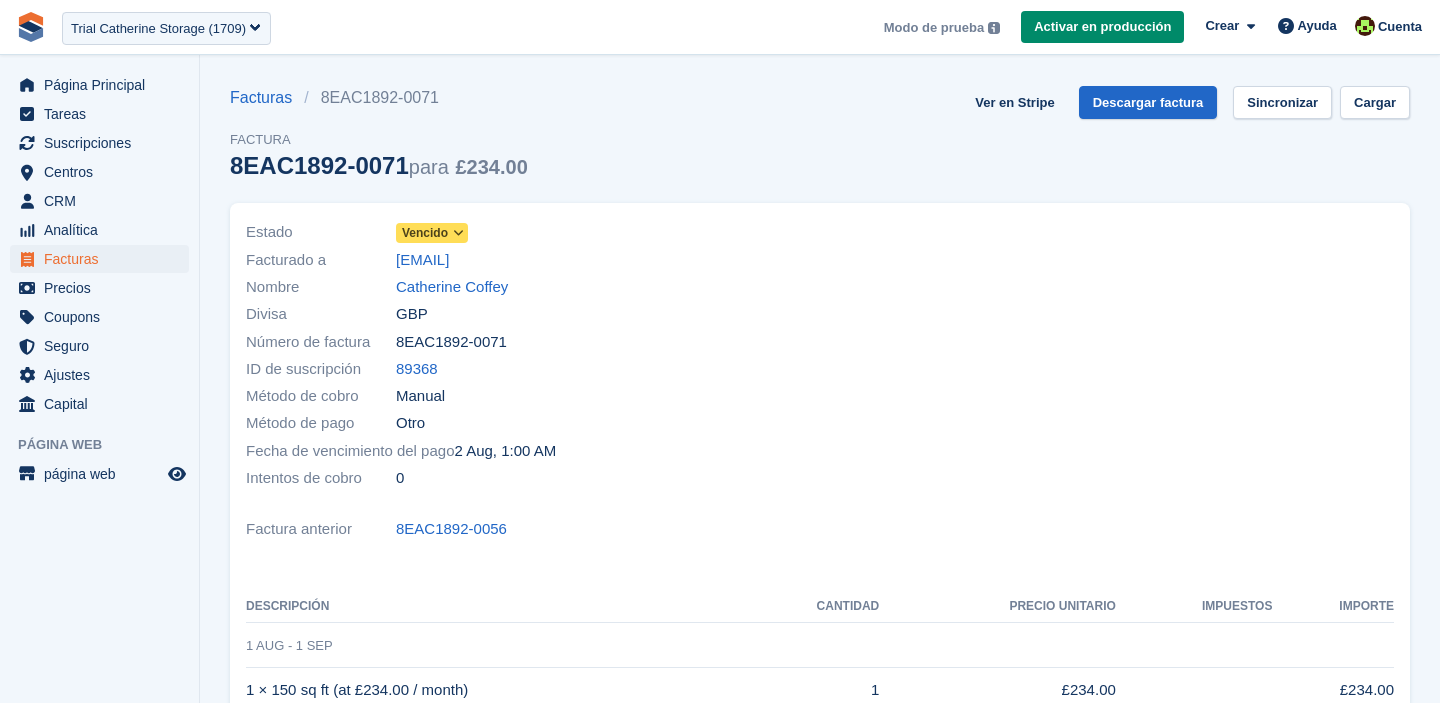 click at bounding box center (458, 233) 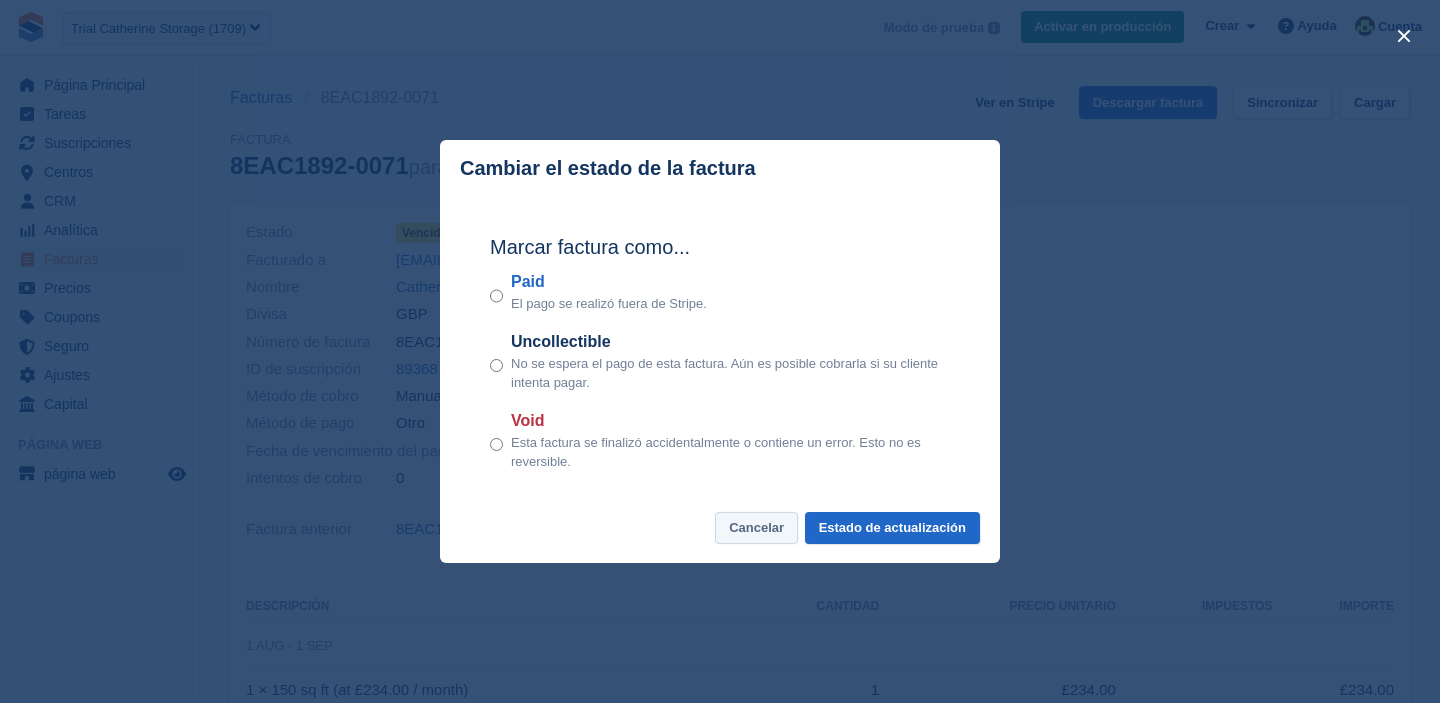 click on "Cancelar" at bounding box center (756, 528) 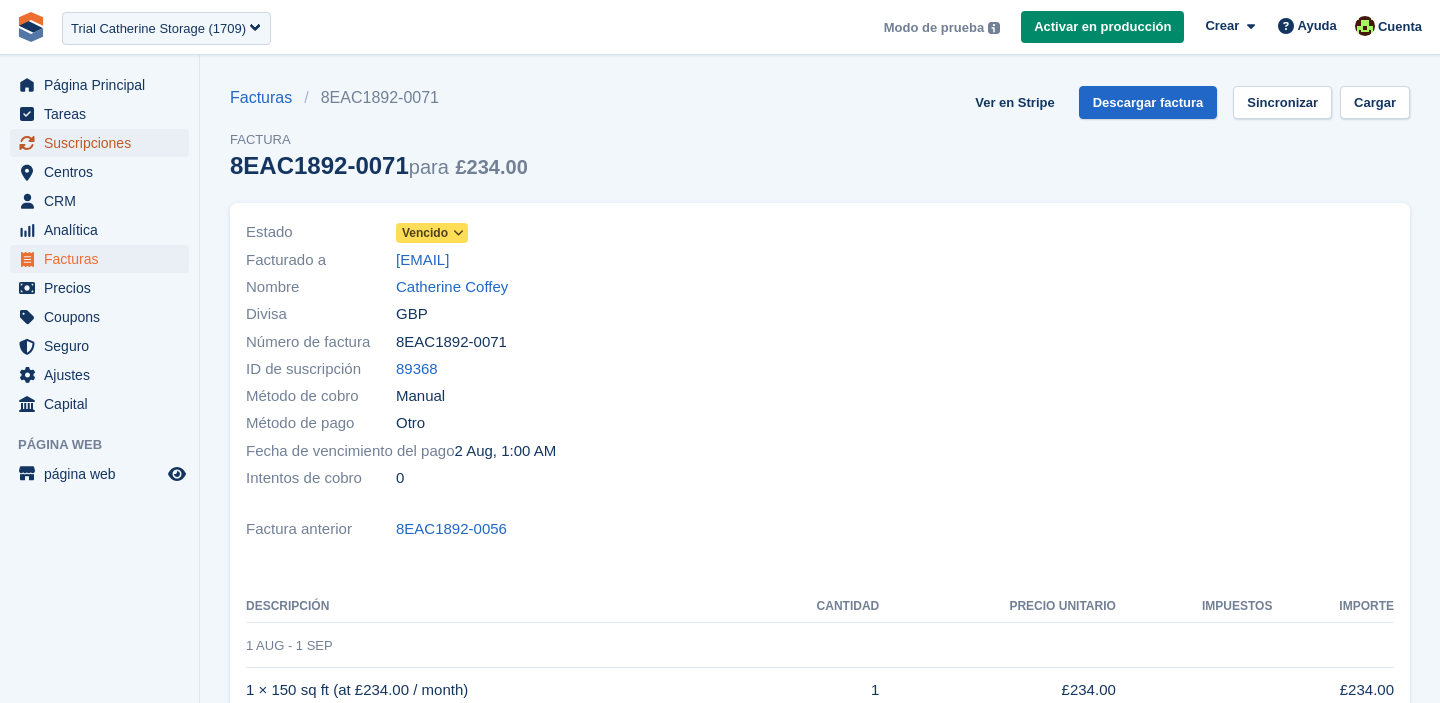 click on "Suscripciones" at bounding box center (104, 143) 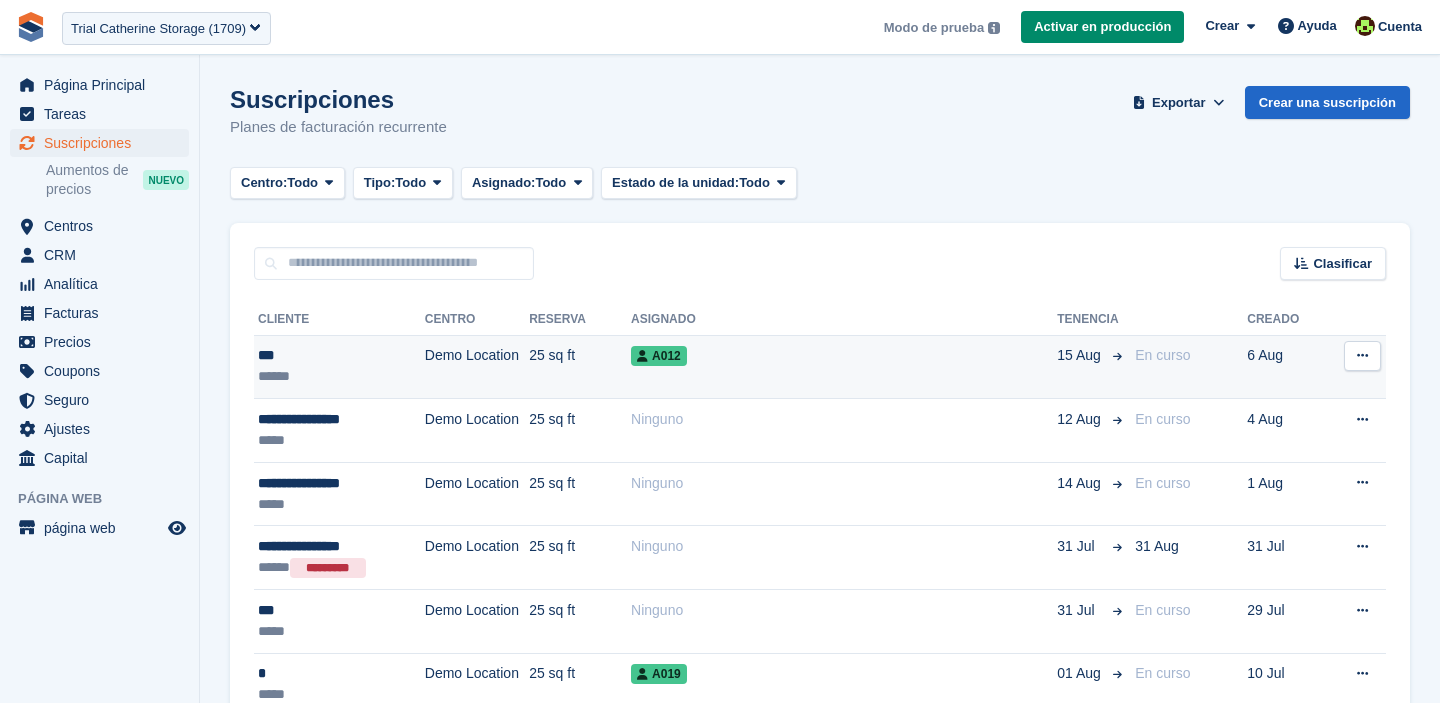 click on "Demo Location" at bounding box center (477, 367) 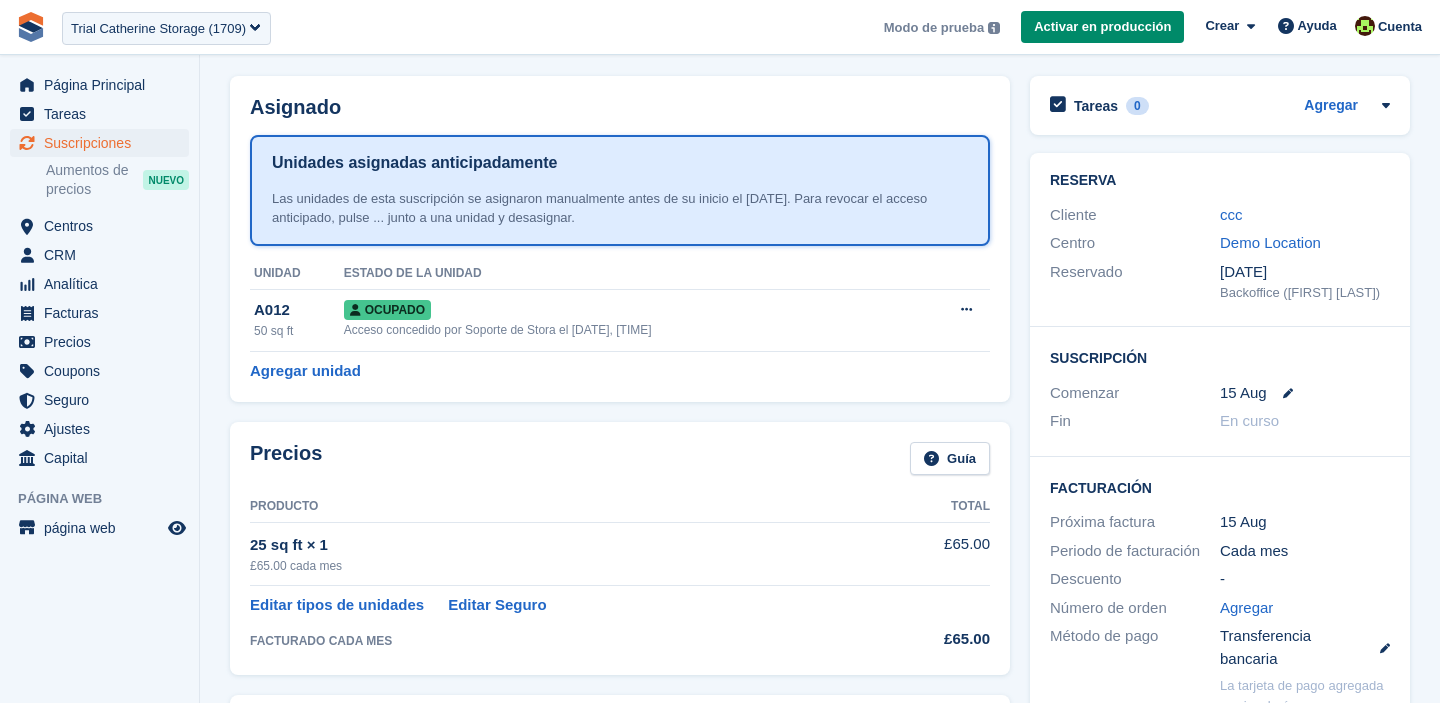 scroll, scrollTop: 0, scrollLeft: 0, axis: both 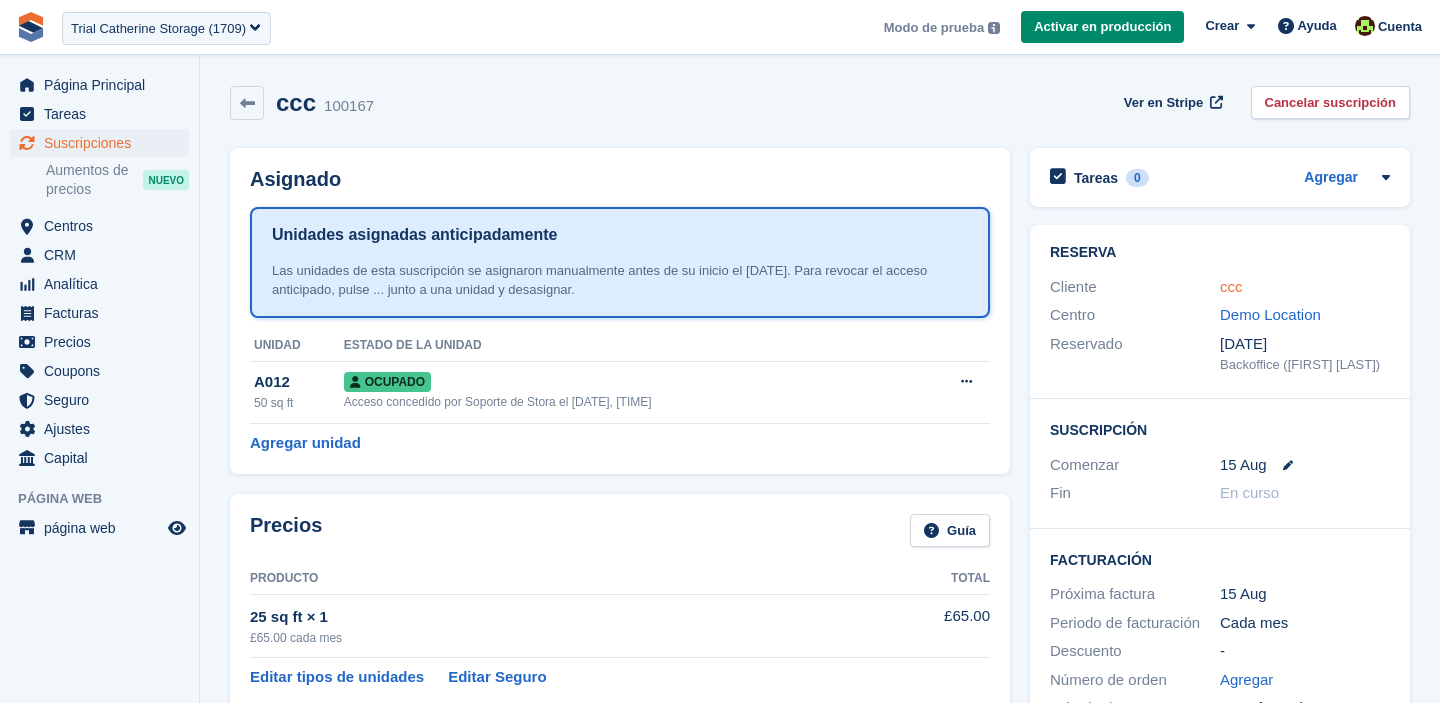 click on "ccc" at bounding box center (1231, 286) 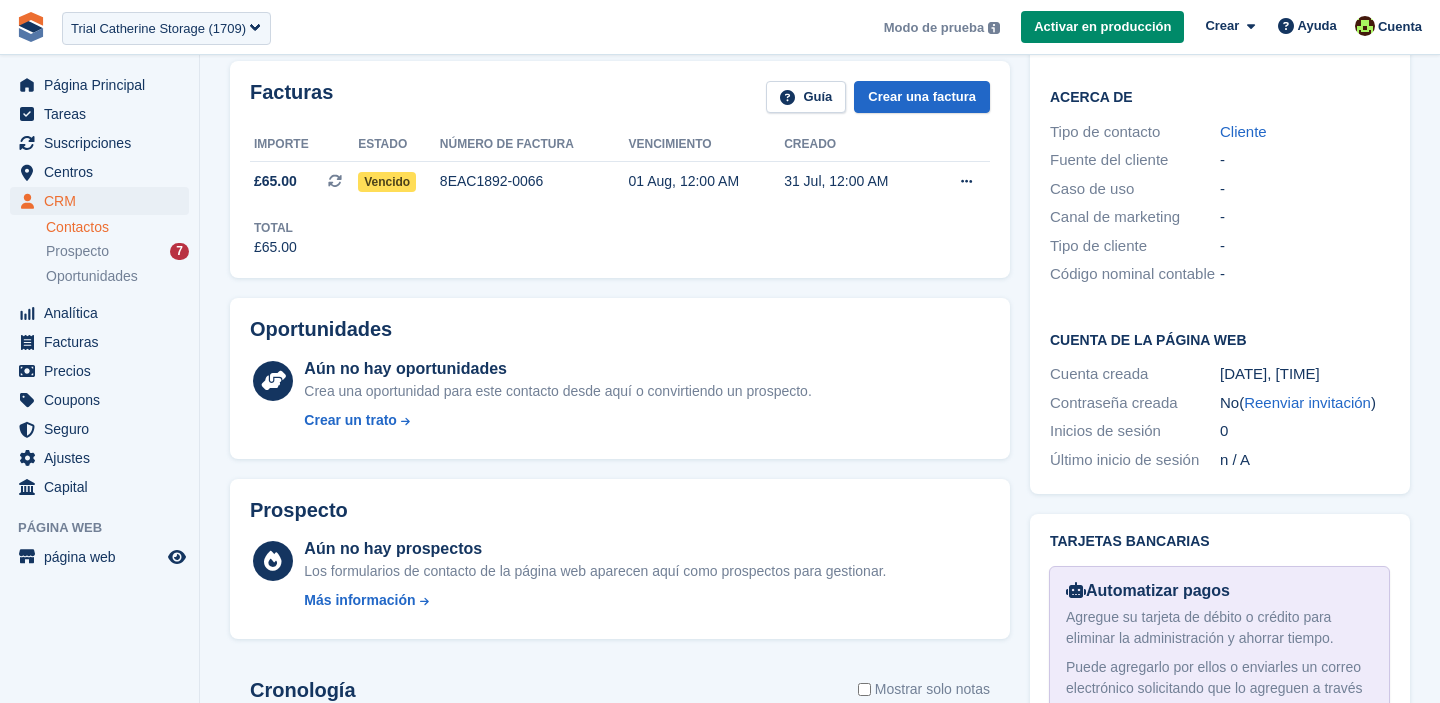 scroll, scrollTop: 616, scrollLeft: 0, axis: vertical 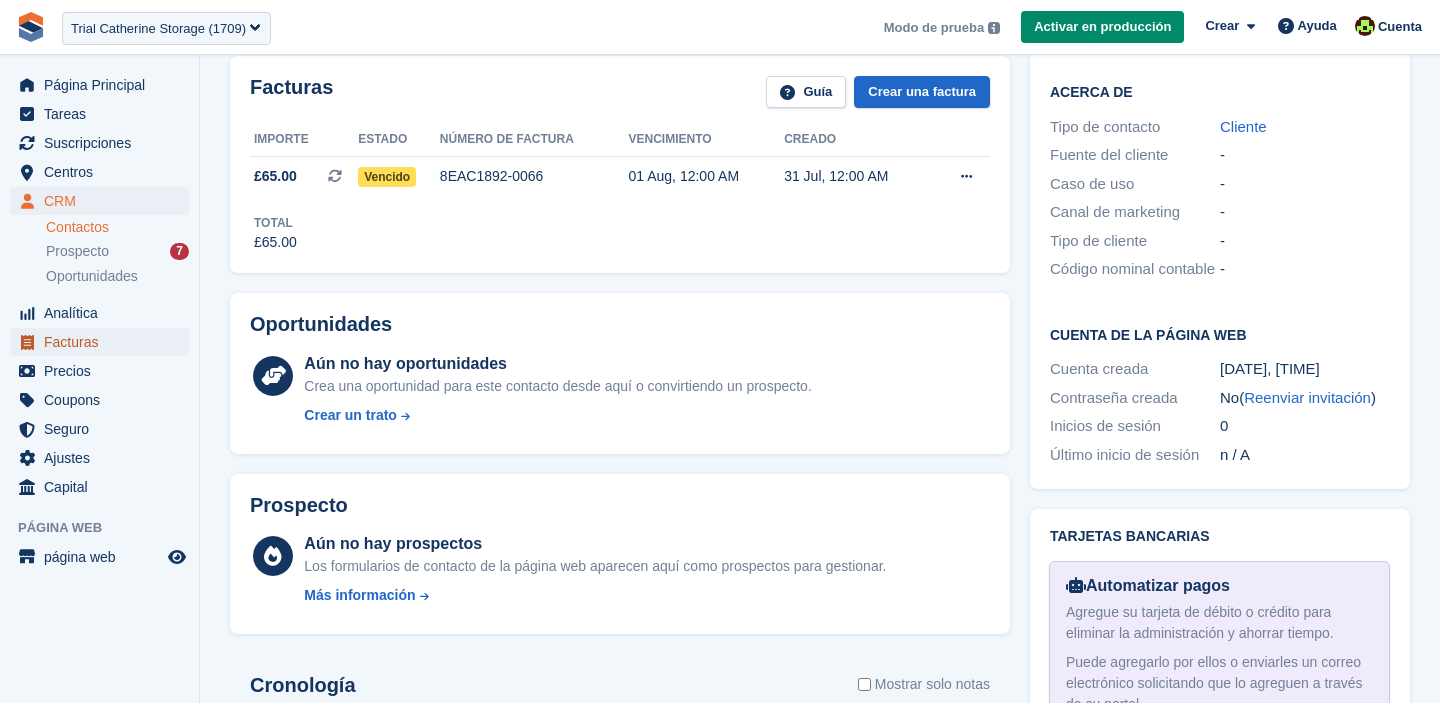 click on "Facturas" at bounding box center [104, 342] 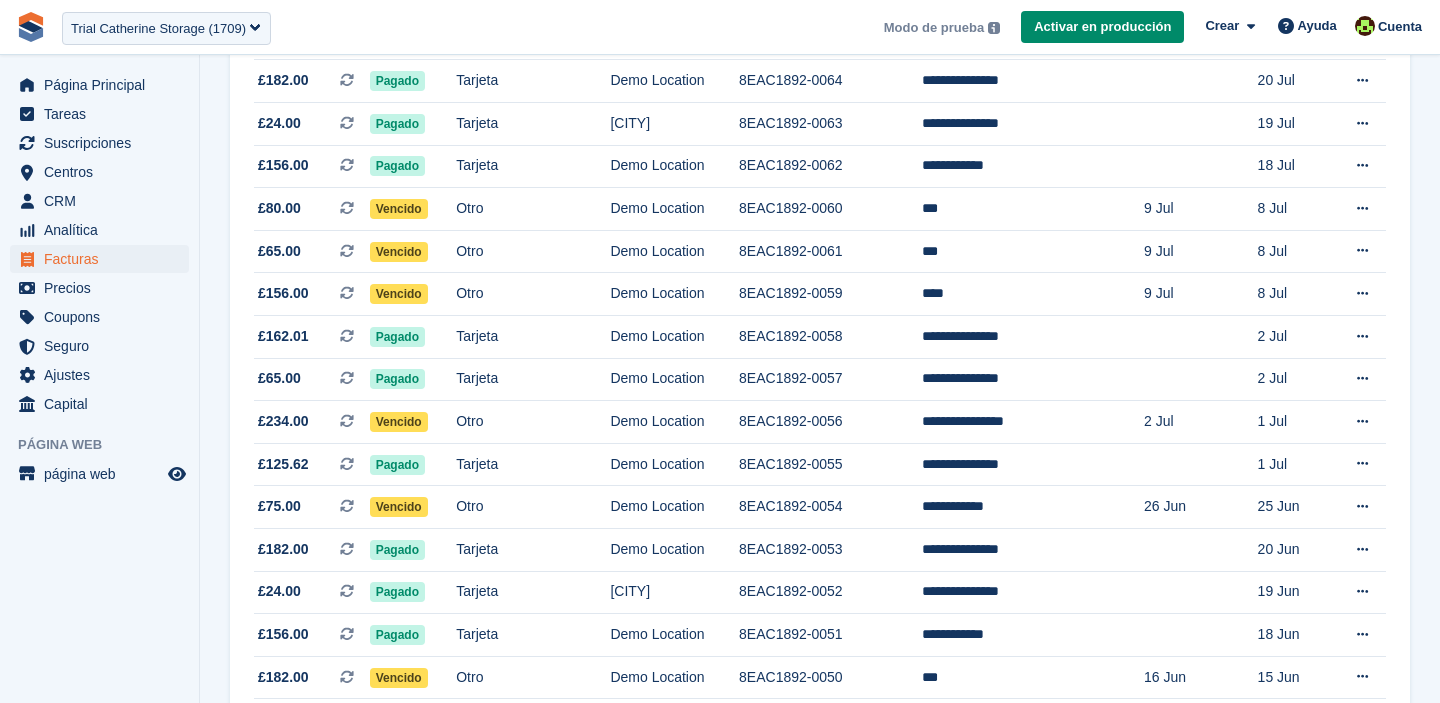 scroll, scrollTop: 0, scrollLeft: 0, axis: both 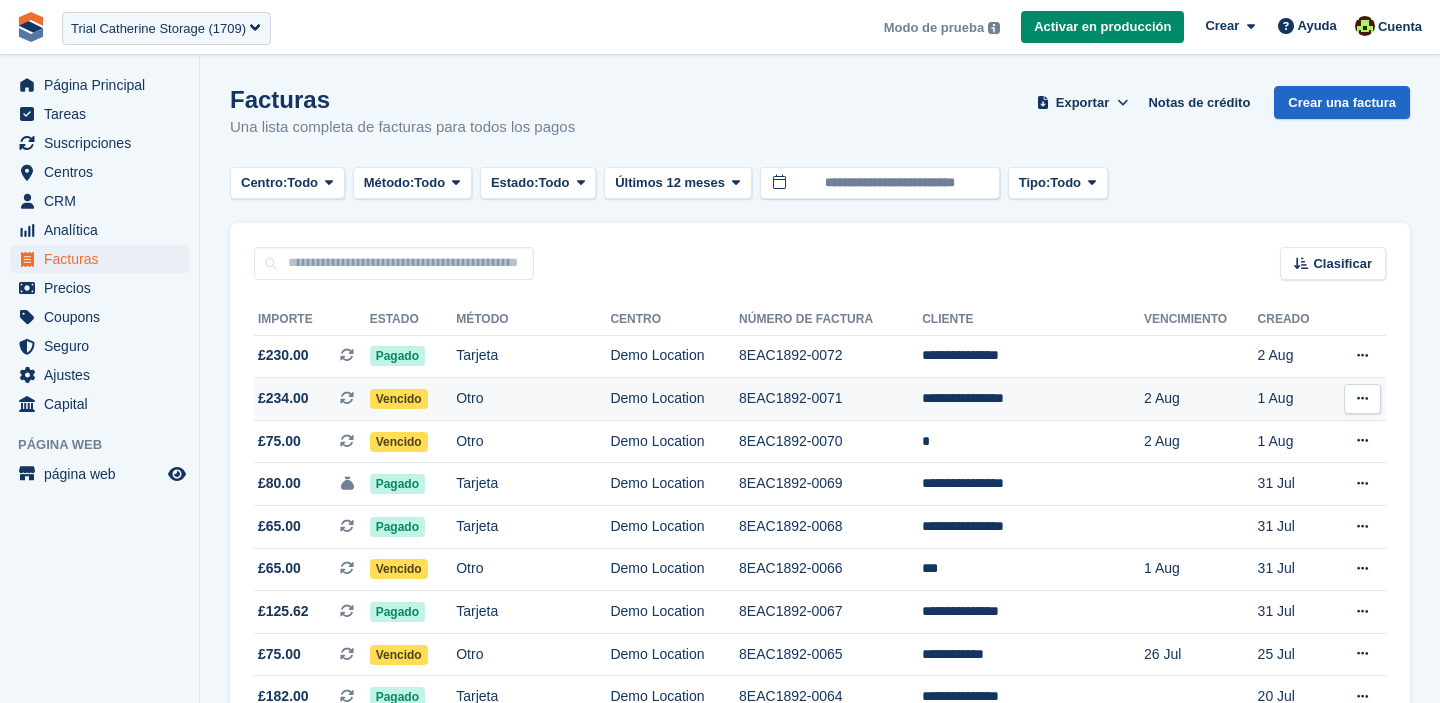 click on "Vencido" at bounding box center (413, 399) 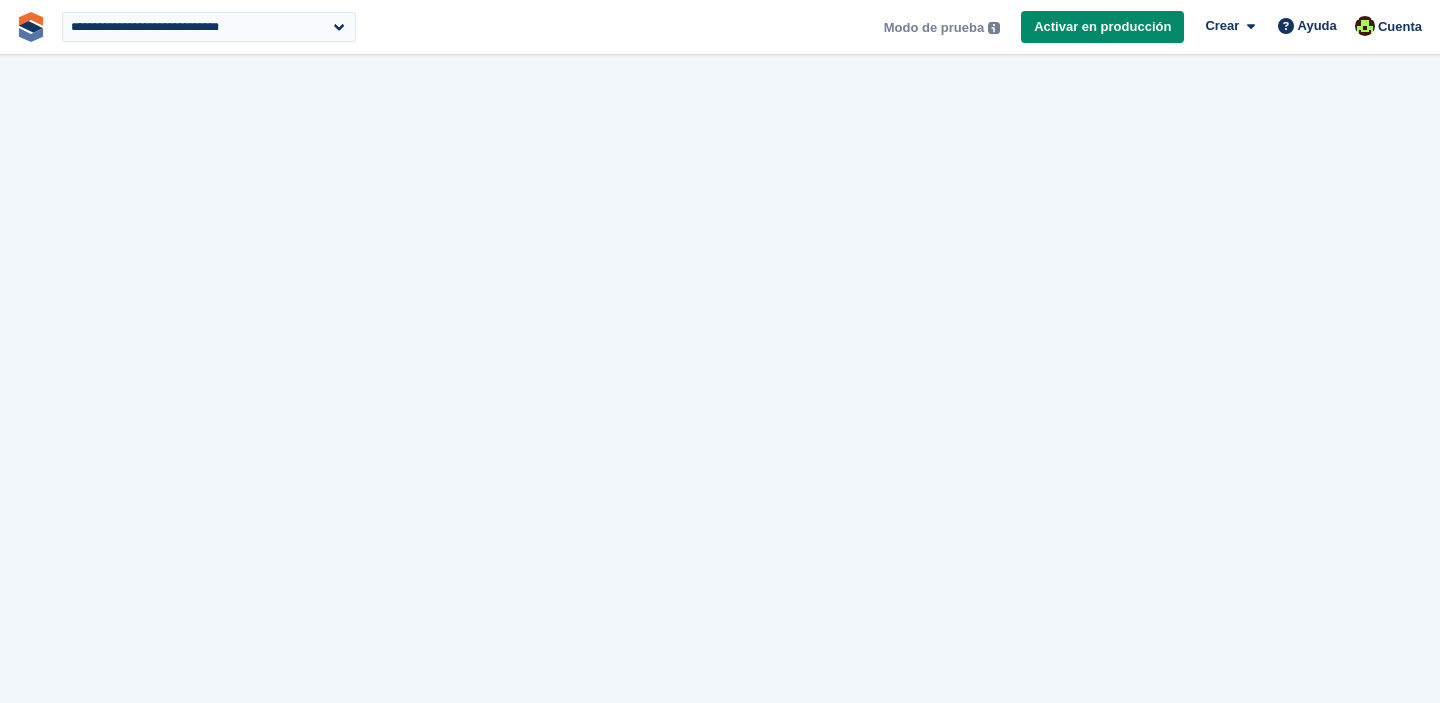 scroll, scrollTop: 0, scrollLeft: 0, axis: both 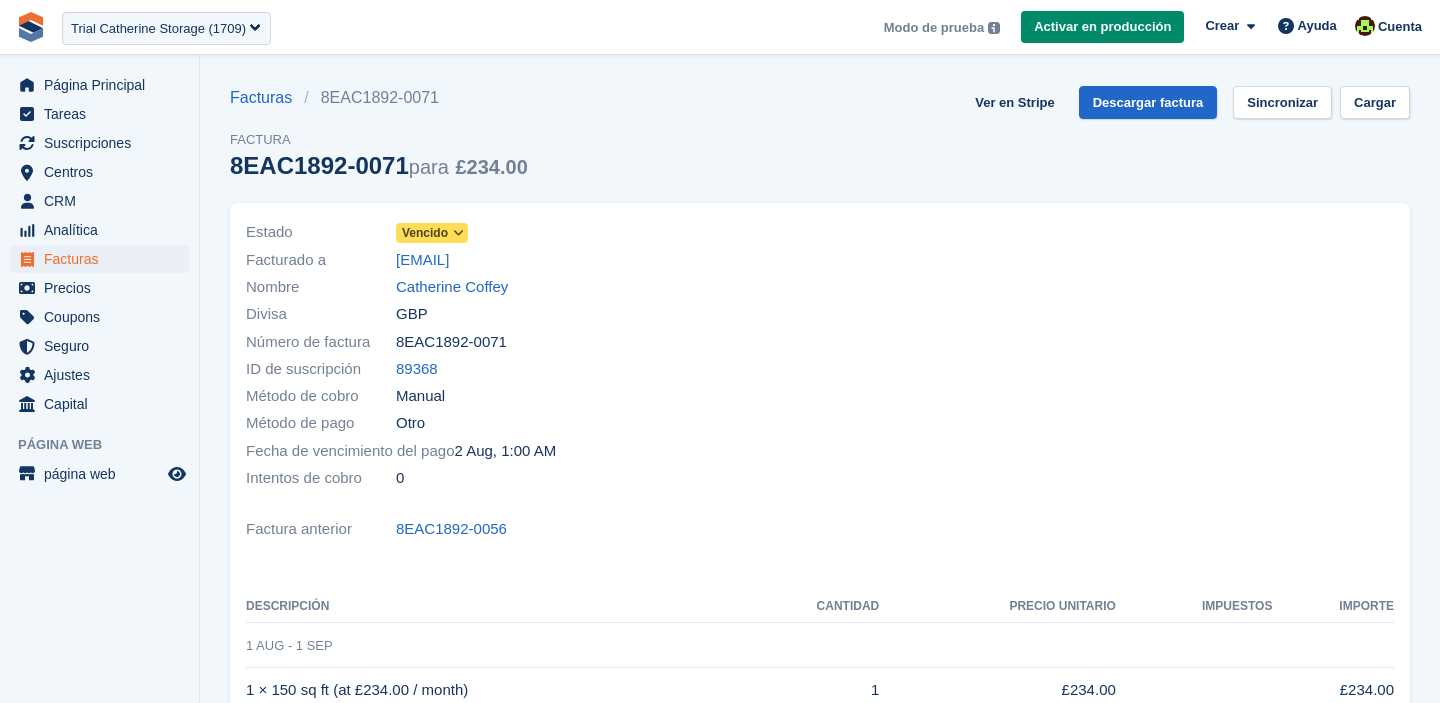 click on "Vencido" at bounding box center (425, 233) 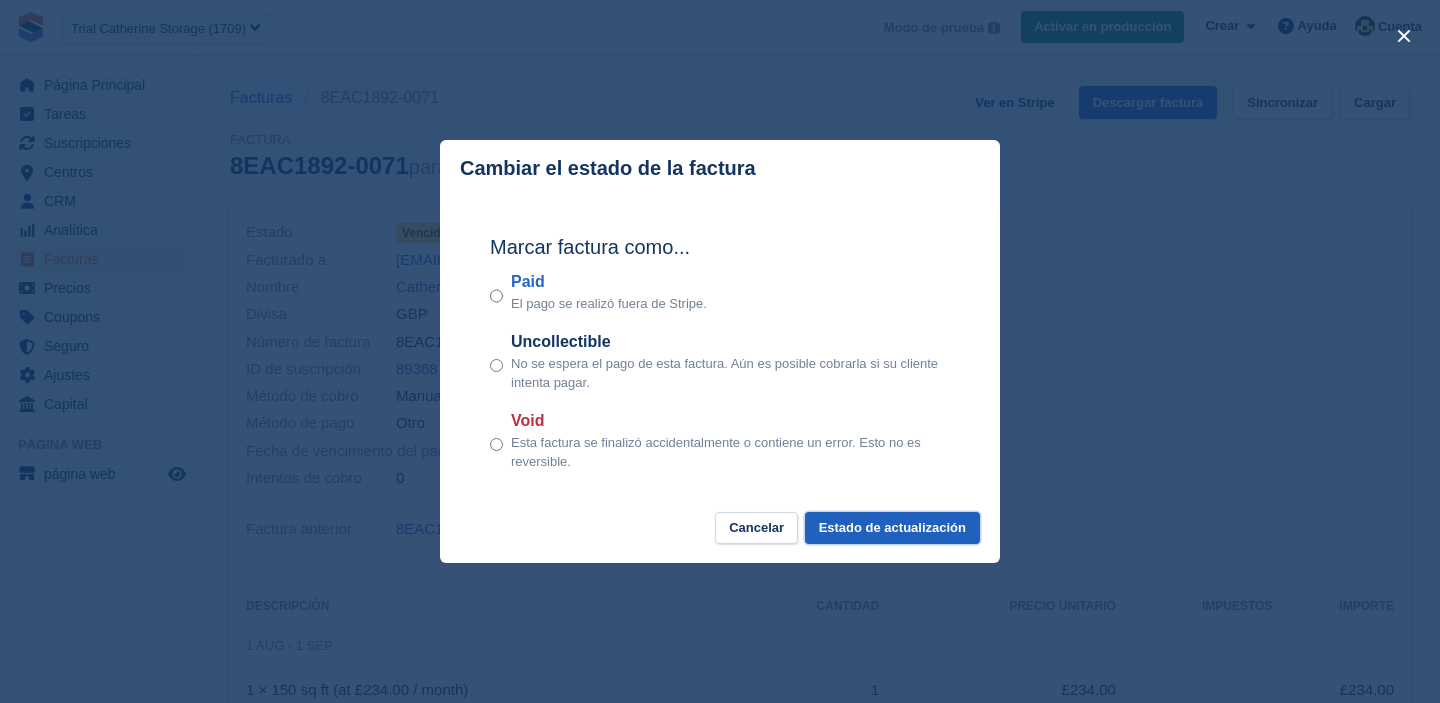 click on "Estado de actualización" at bounding box center [892, 528] 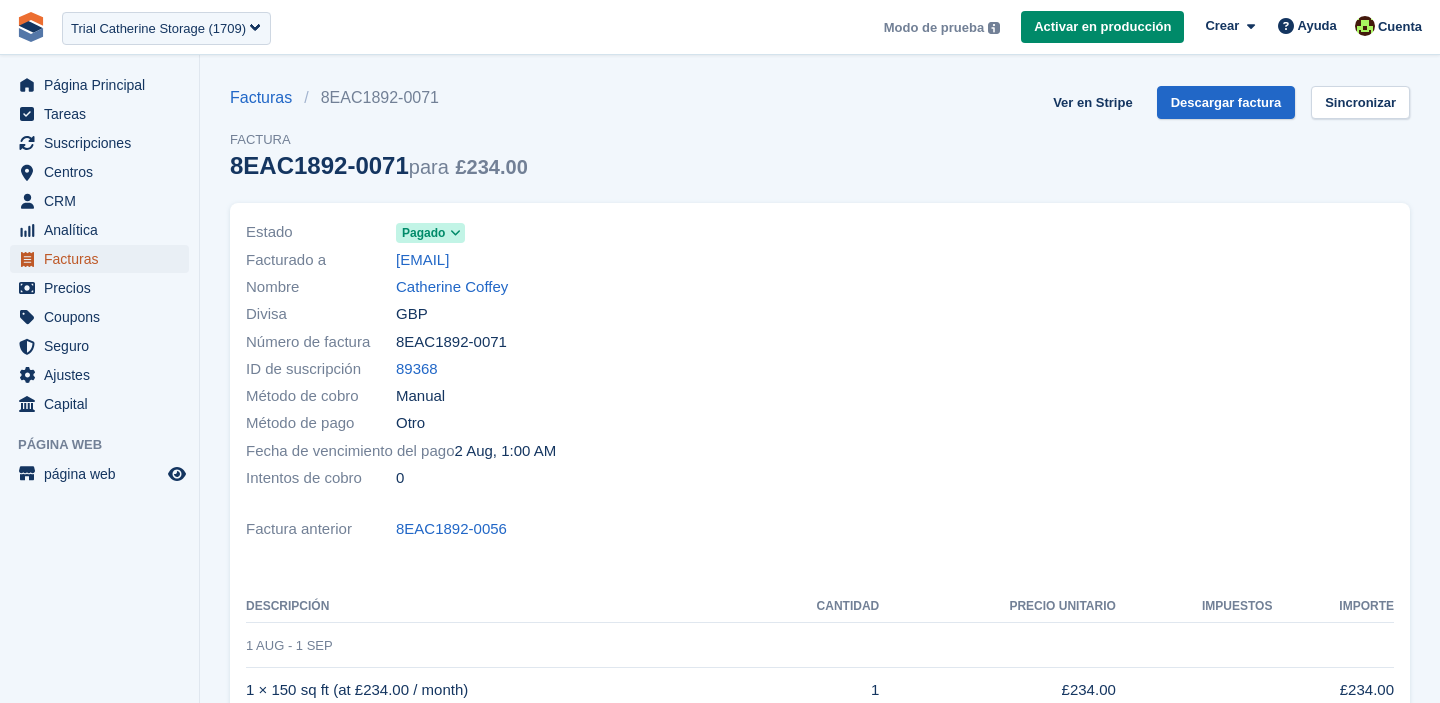 click on "Facturas" at bounding box center [104, 259] 